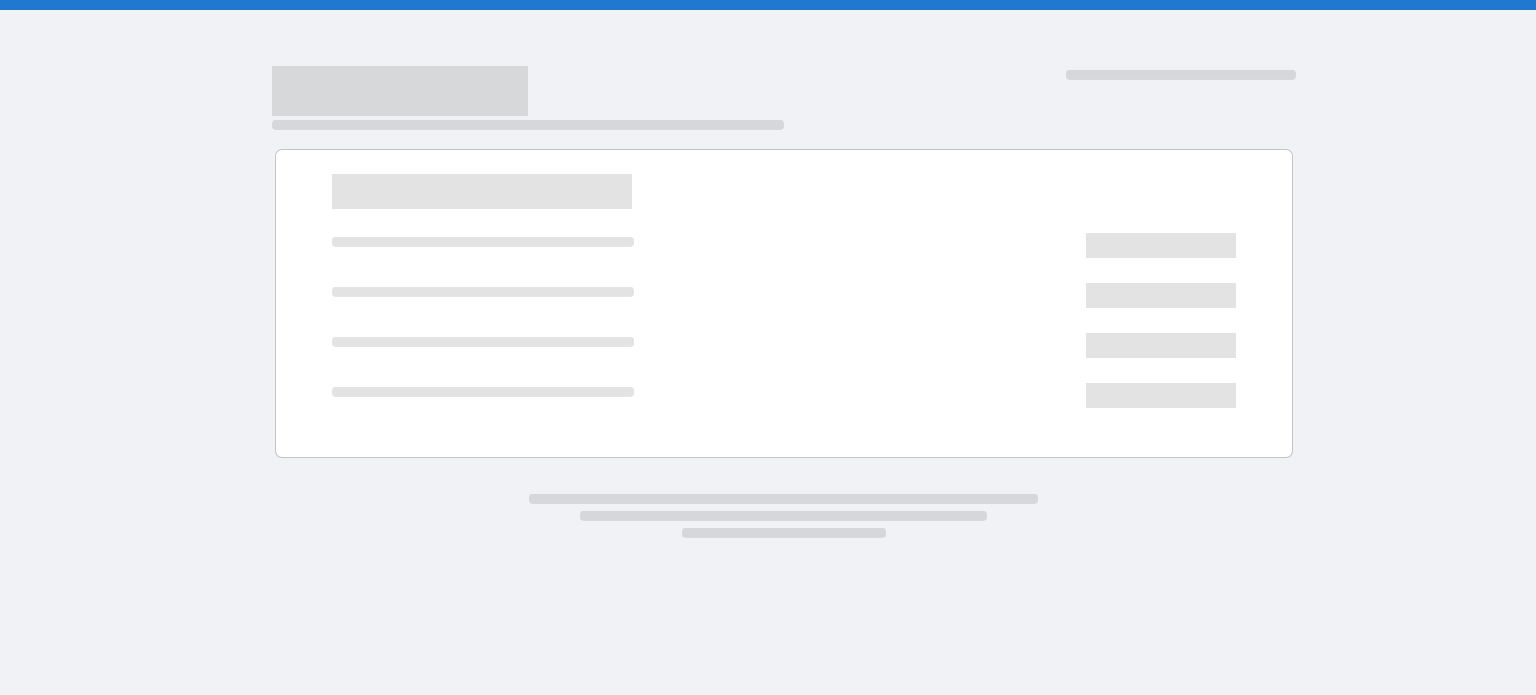 scroll, scrollTop: 0, scrollLeft: 0, axis: both 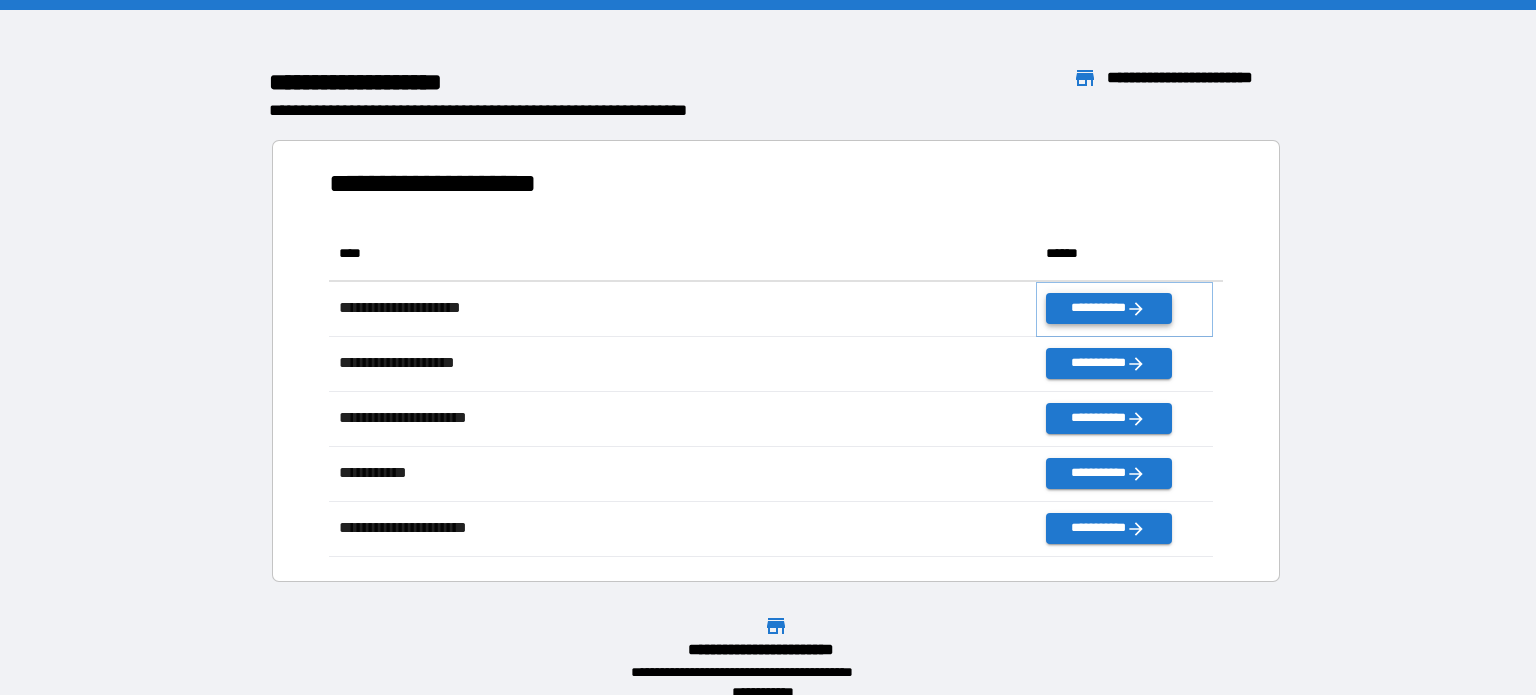 click on "**********" at bounding box center (1108, 308) 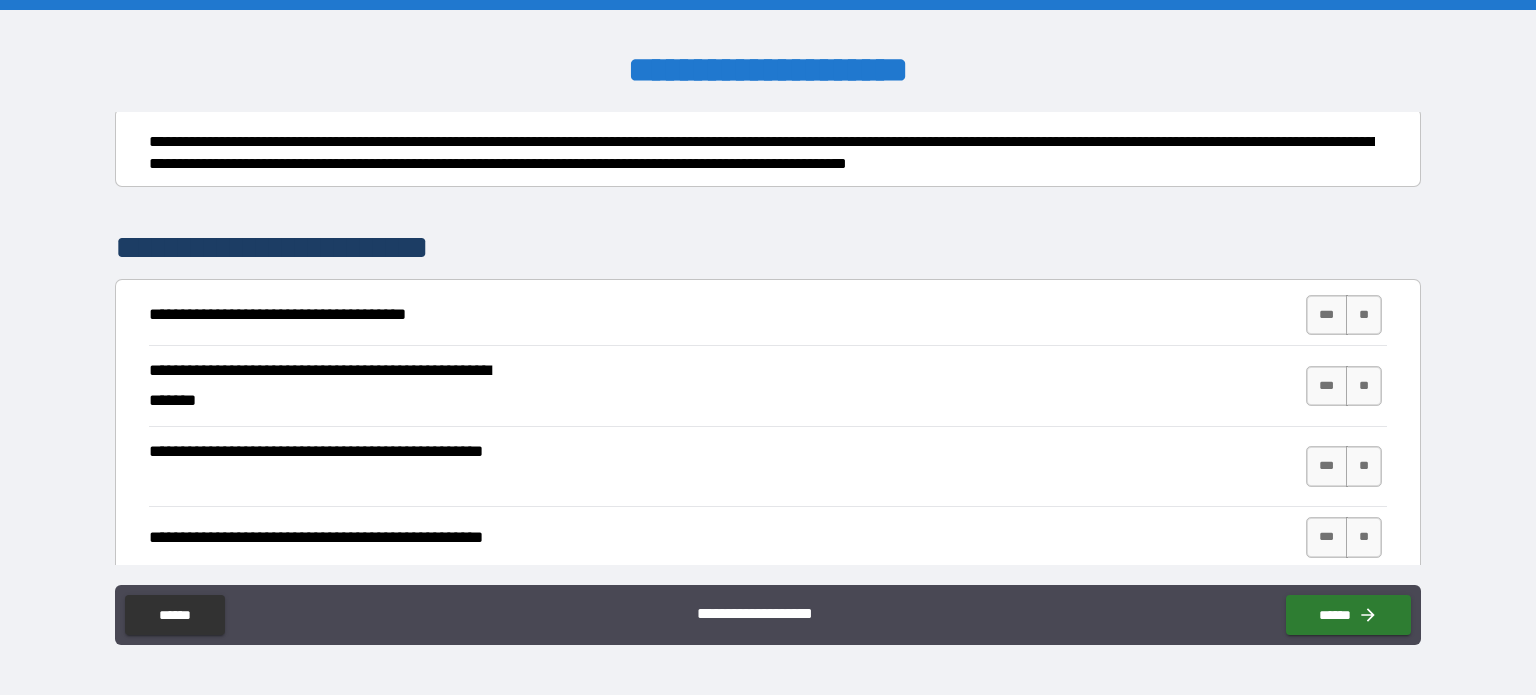 scroll, scrollTop: 300, scrollLeft: 0, axis: vertical 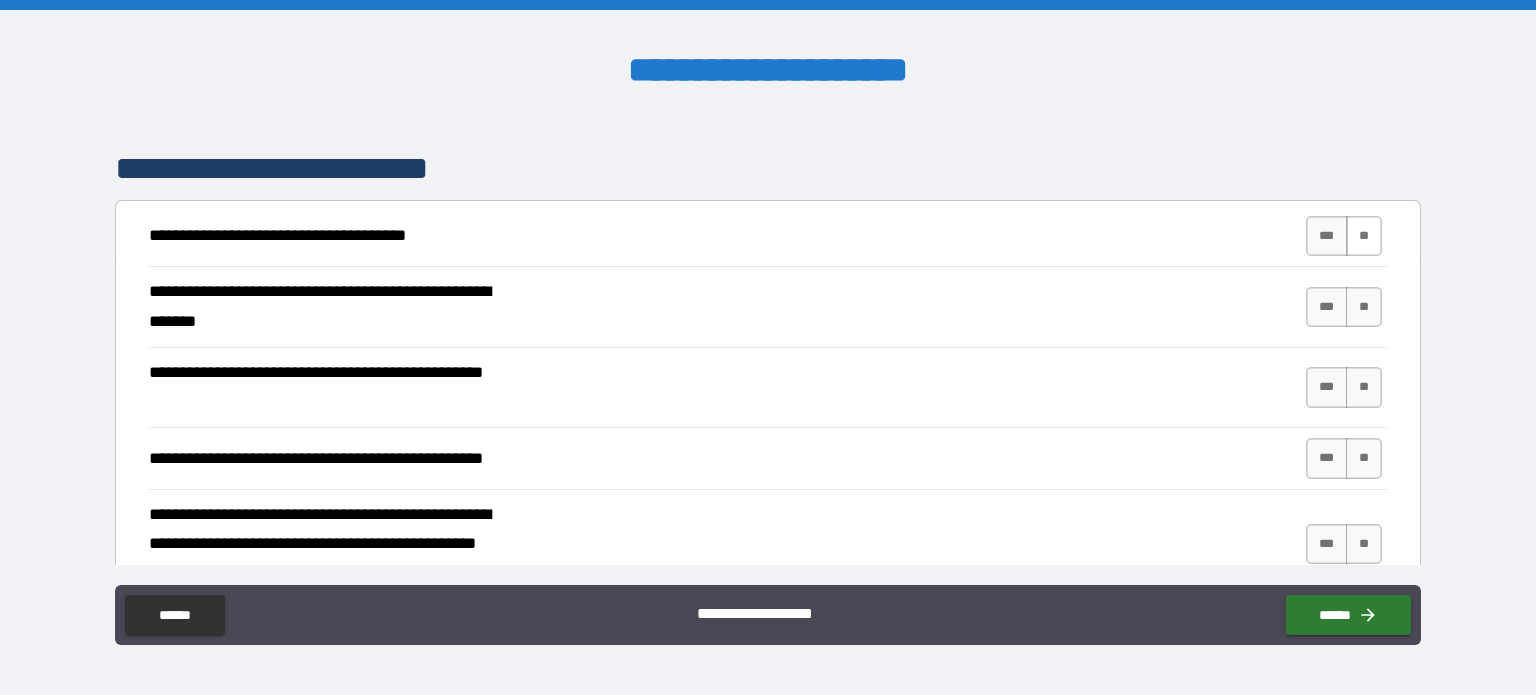 click on "**" at bounding box center [1364, 236] 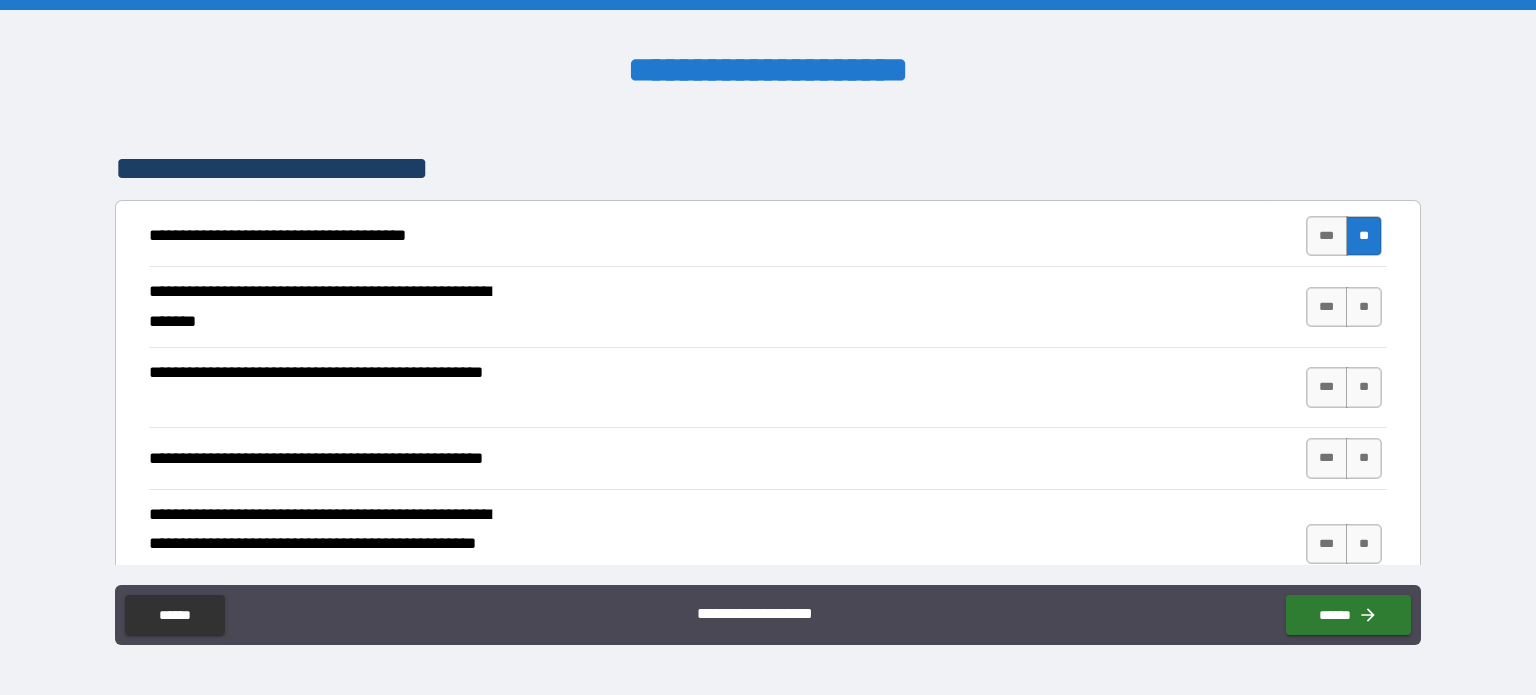scroll, scrollTop: 400, scrollLeft: 0, axis: vertical 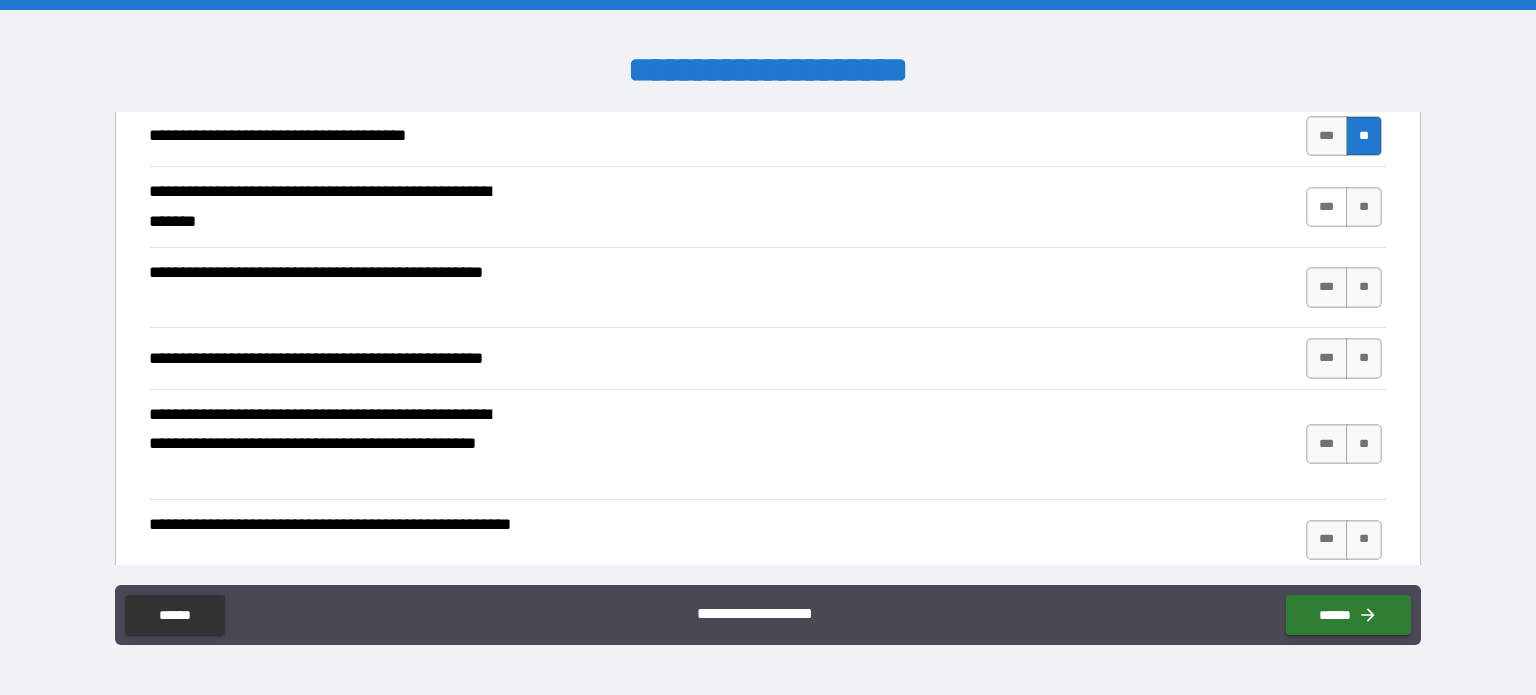 click on "***" at bounding box center (1327, 207) 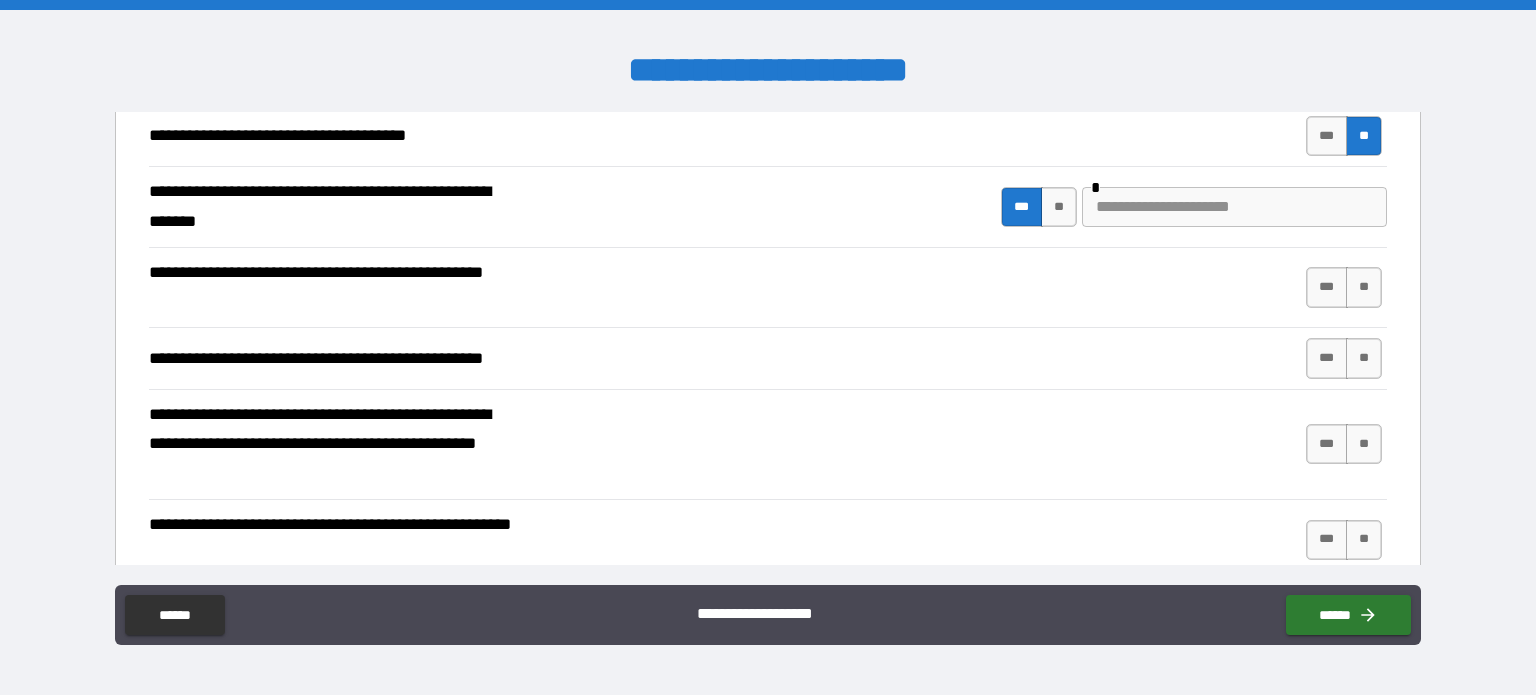click at bounding box center [1234, 207] 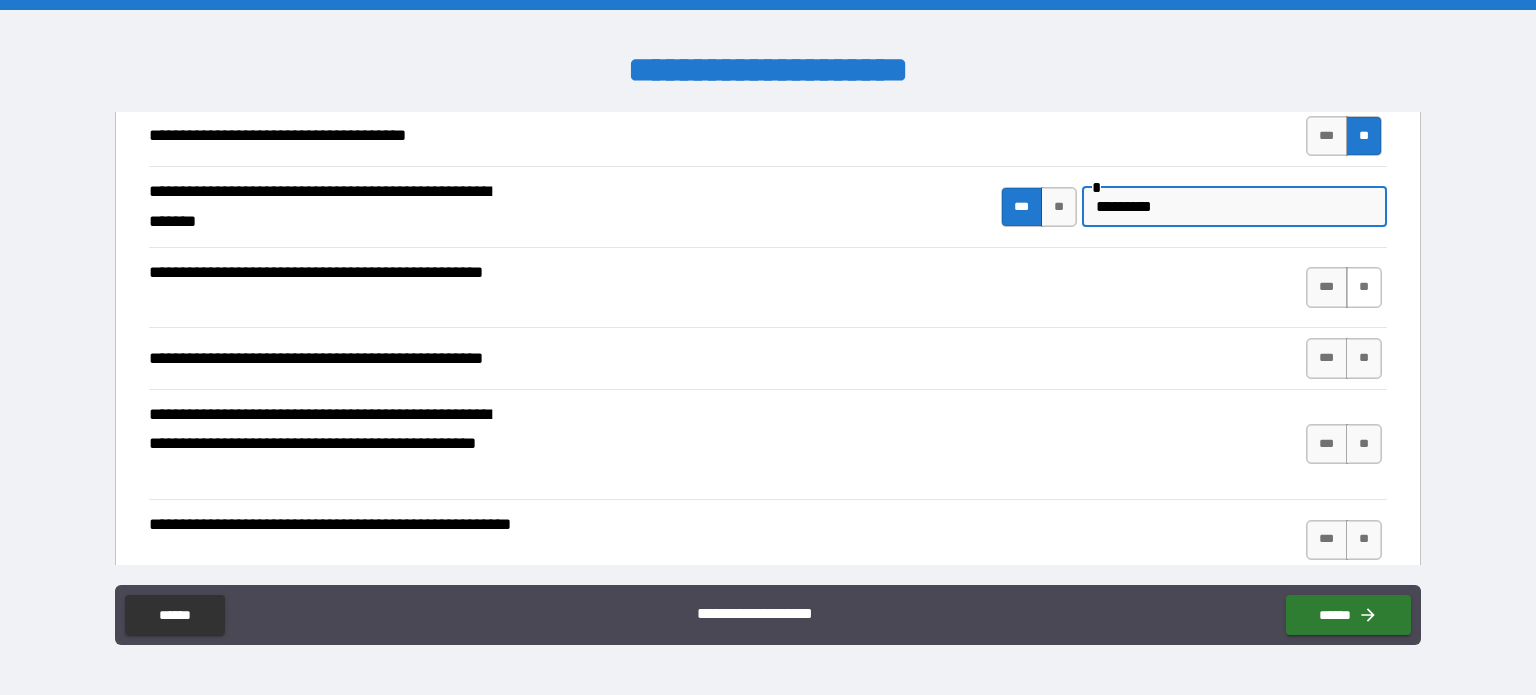 type on "*********" 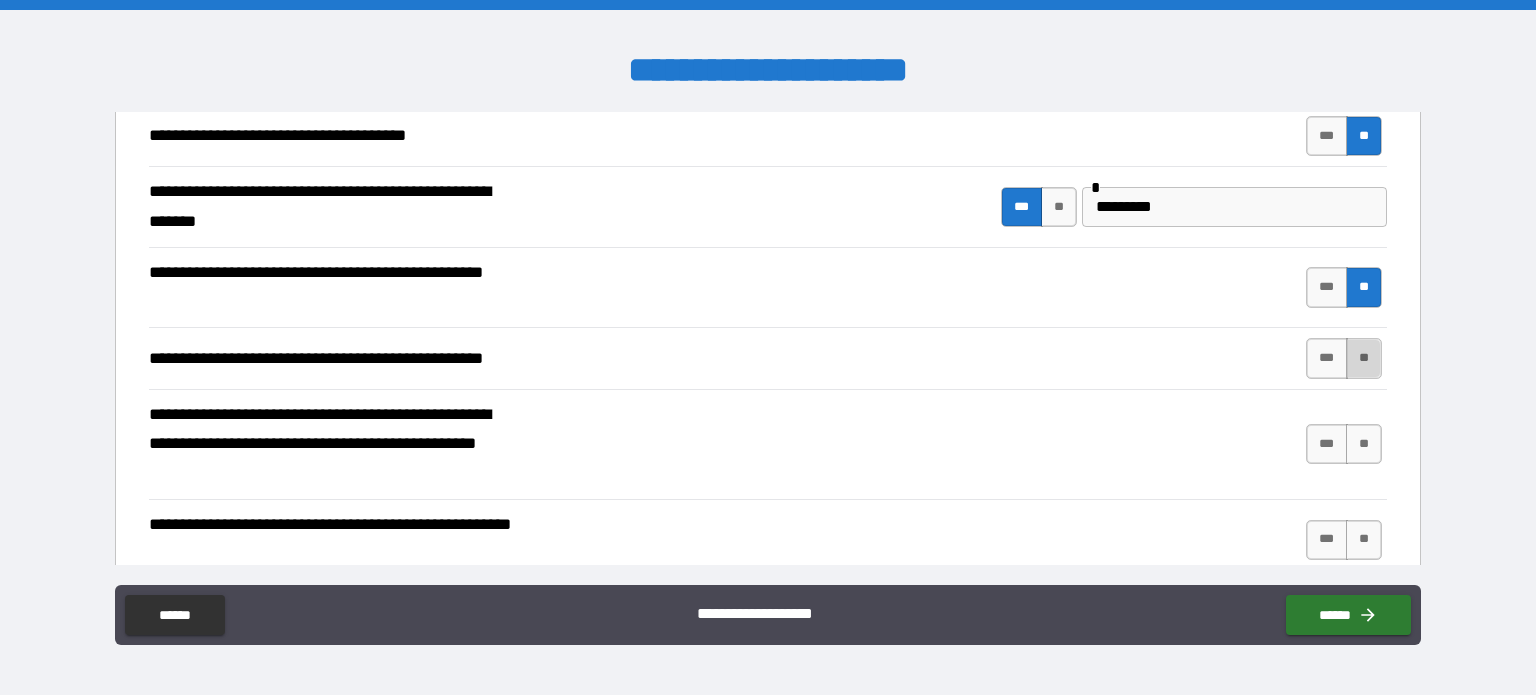 click on "**" at bounding box center (1364, 358) 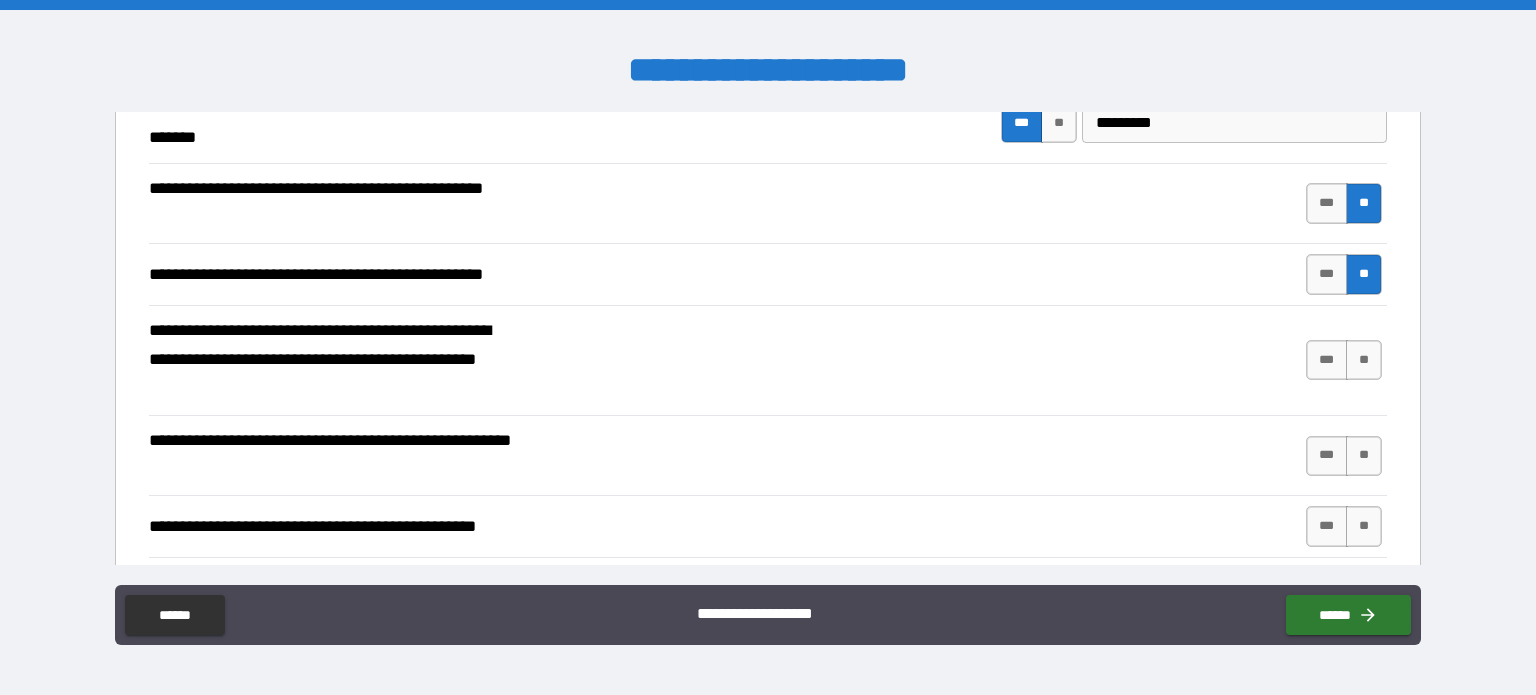 scroll, scrollTop: 500, scrollLeft: 0, axis: vertical 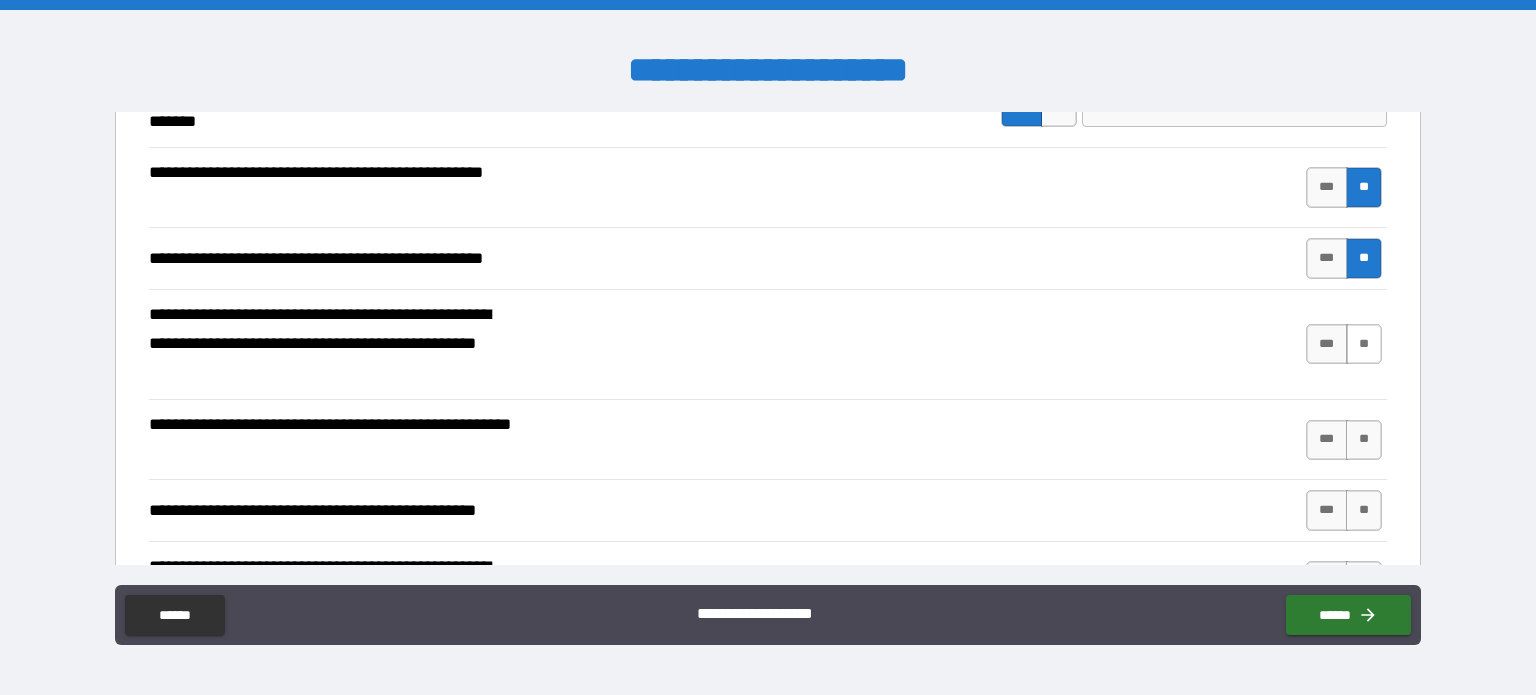 click on "**" at bounding box center [1364, 344] 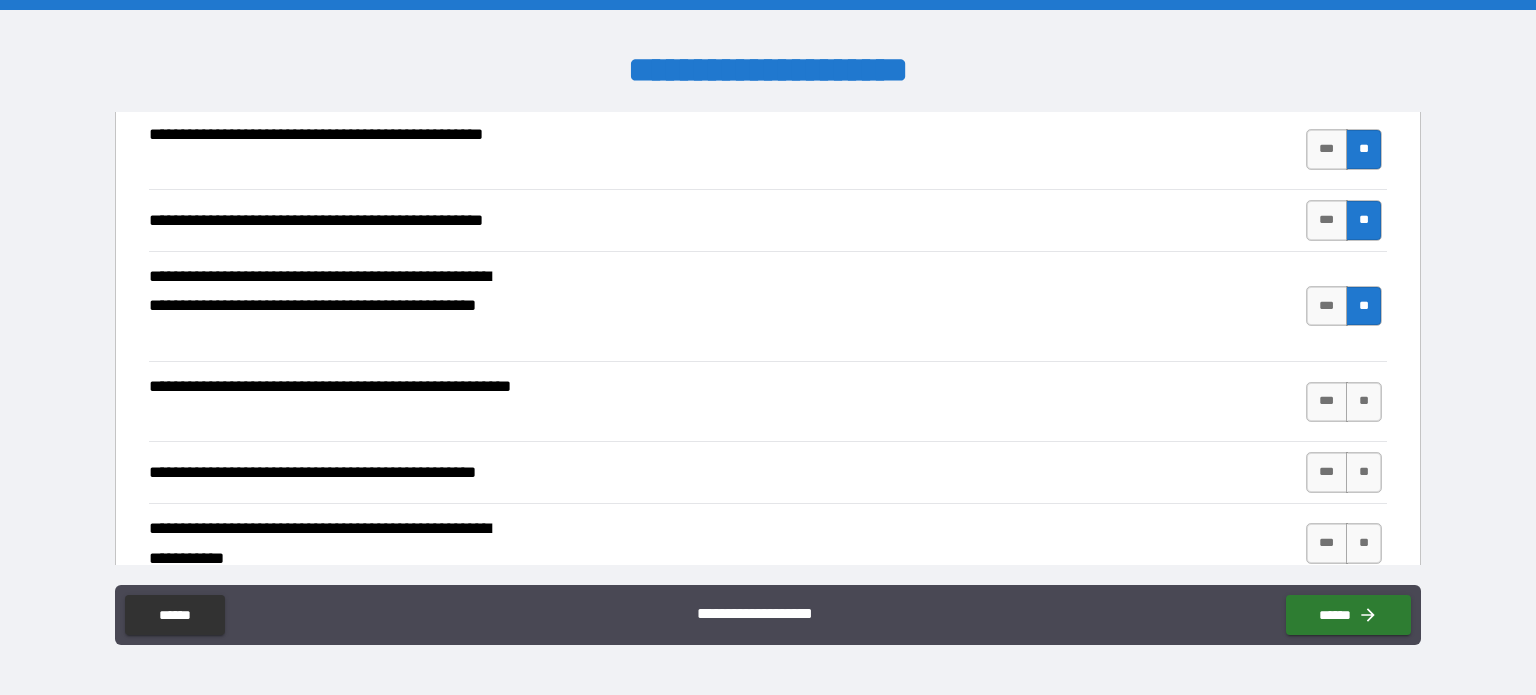 scroll, scrollTop: 600, scrollLeft: 0, axis: vertical 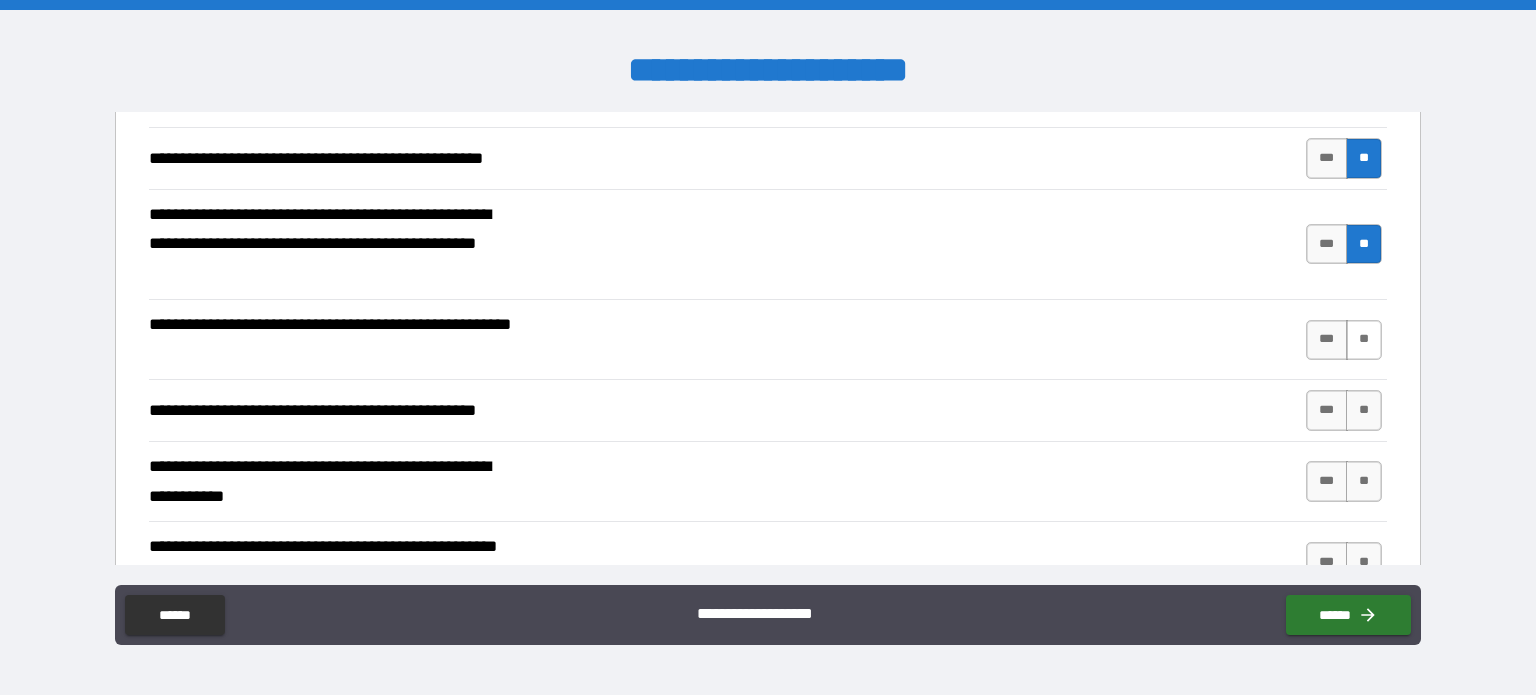 click on "**" at bounding box center (1364, 340) 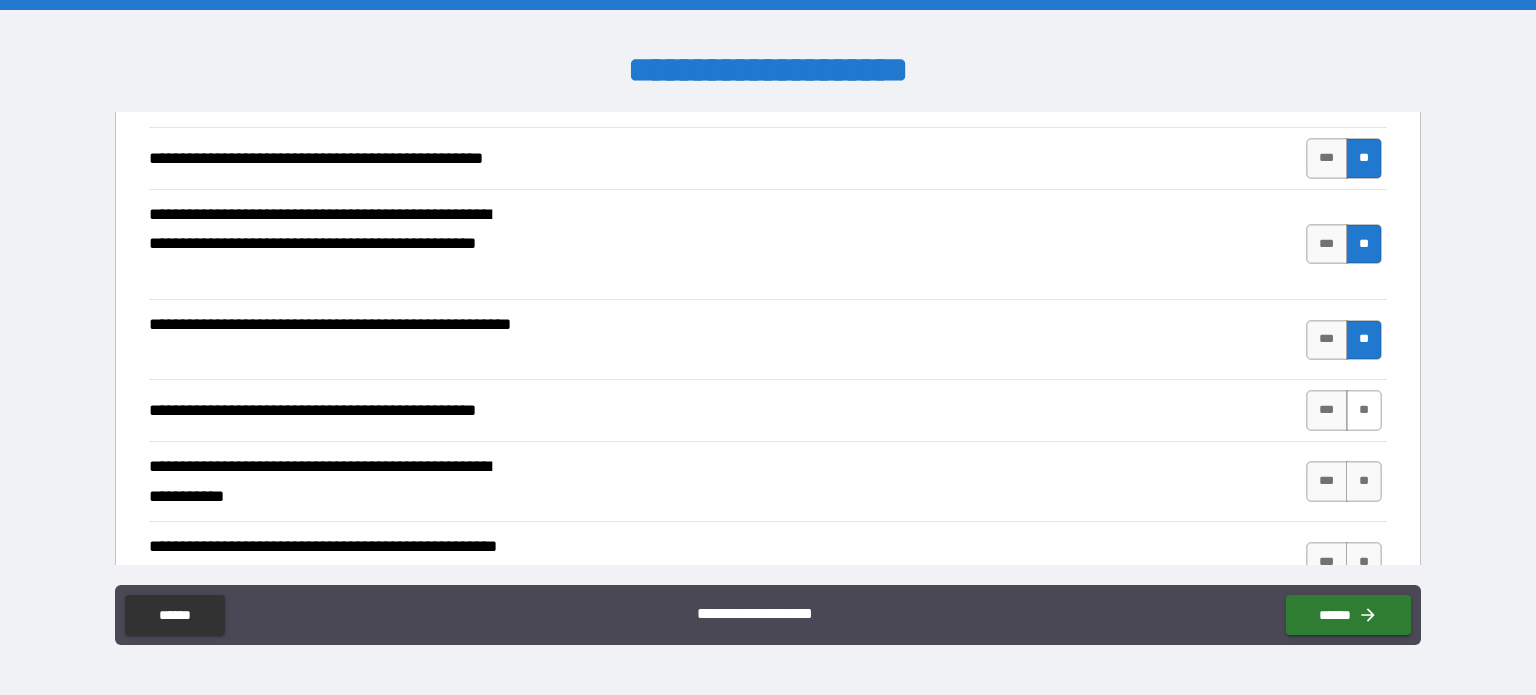click on "**" at bounding box center [1364, 410] 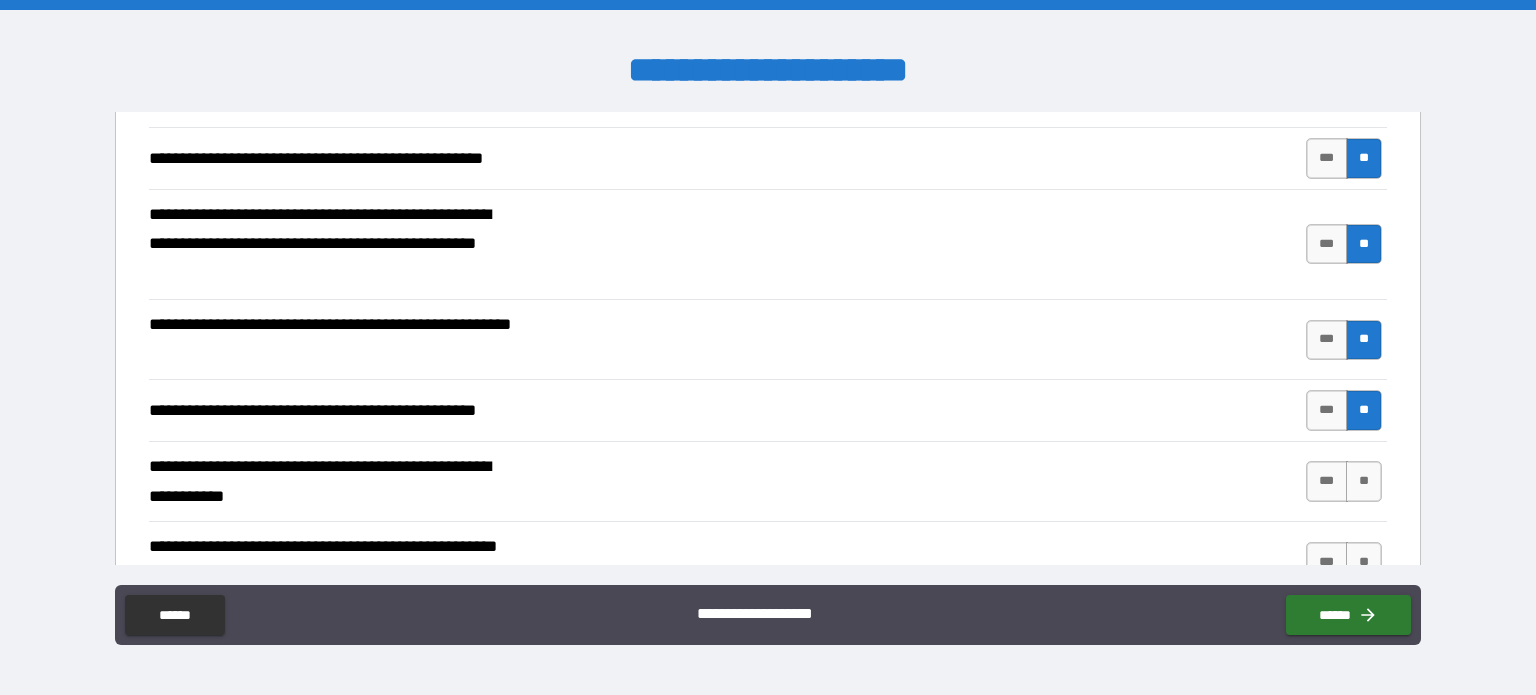 scroll, scrollTop: 700, scrollLeft: 0, axis: vertical 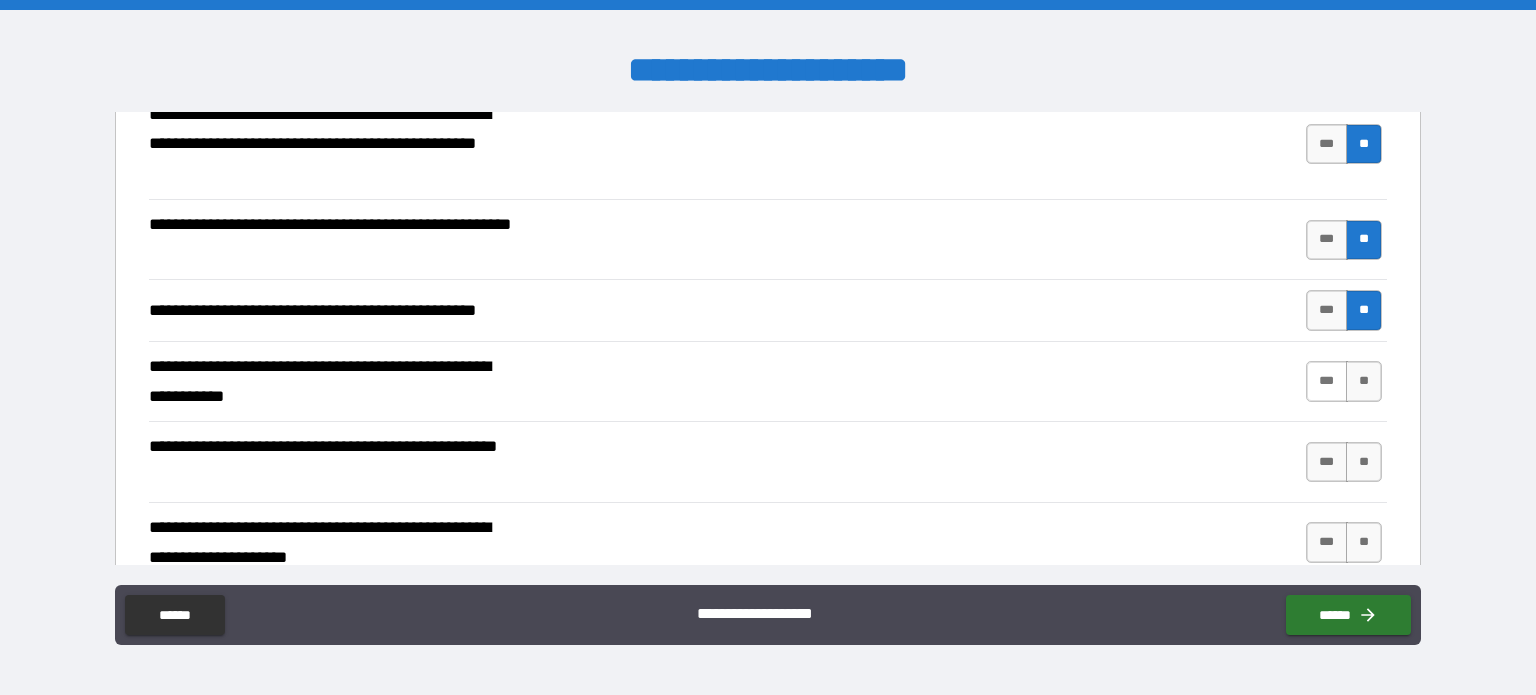 click on "***" at bounding box center (1327, 381) 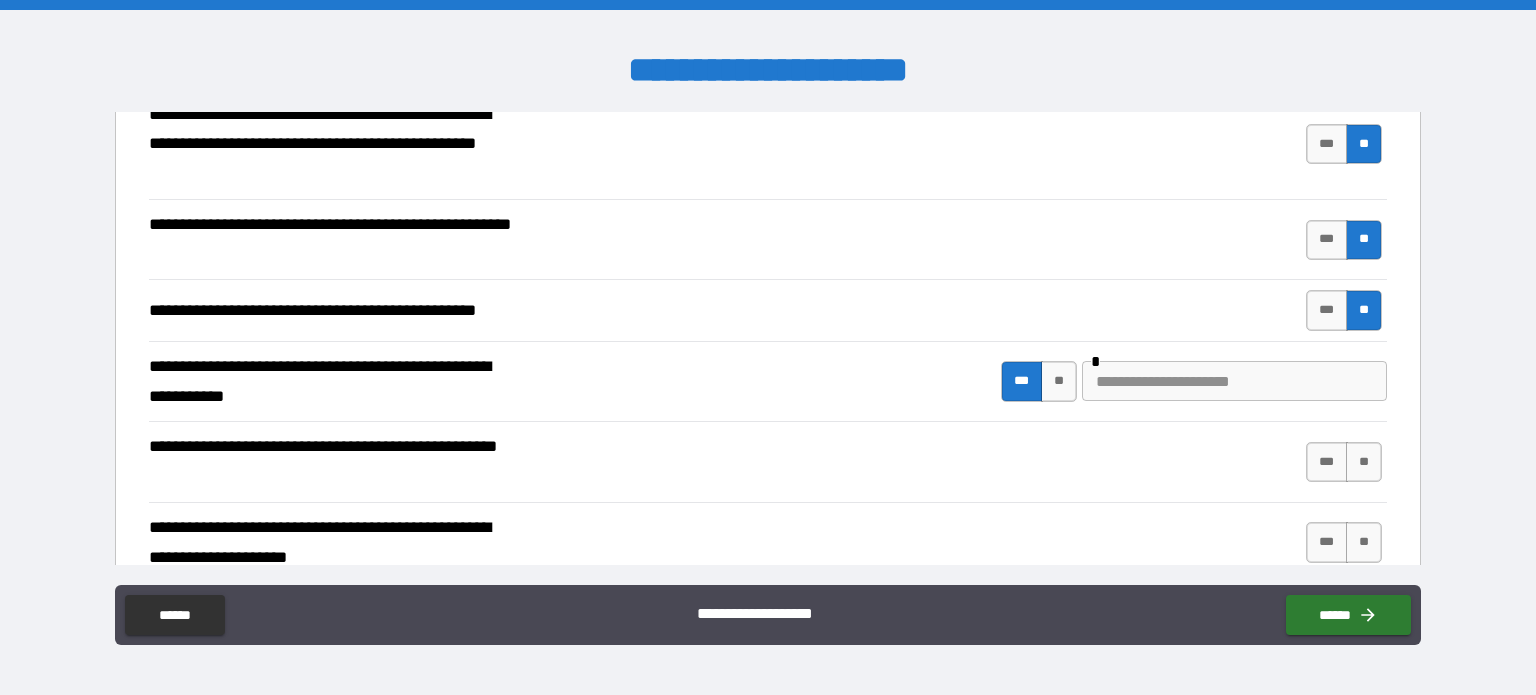 click at bounding box center (1234, 381) 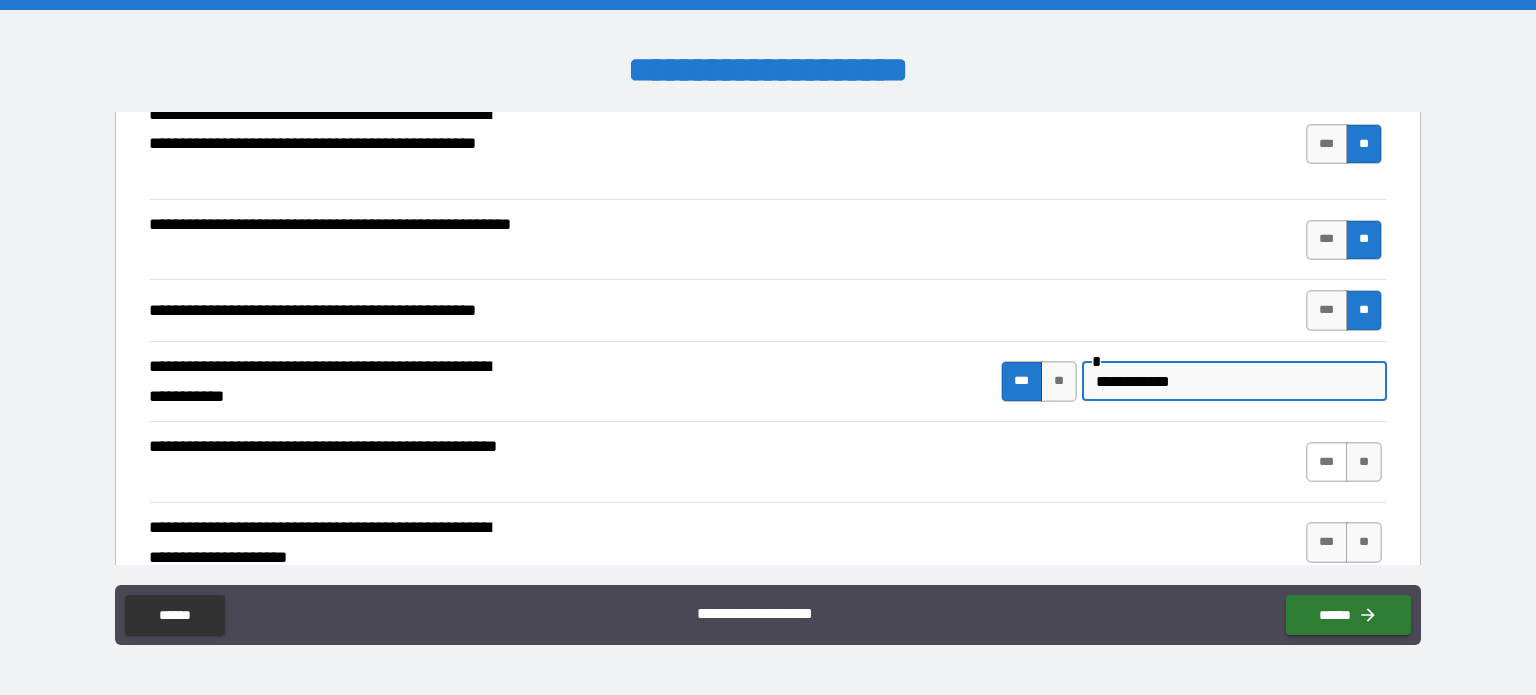 type on "**********" 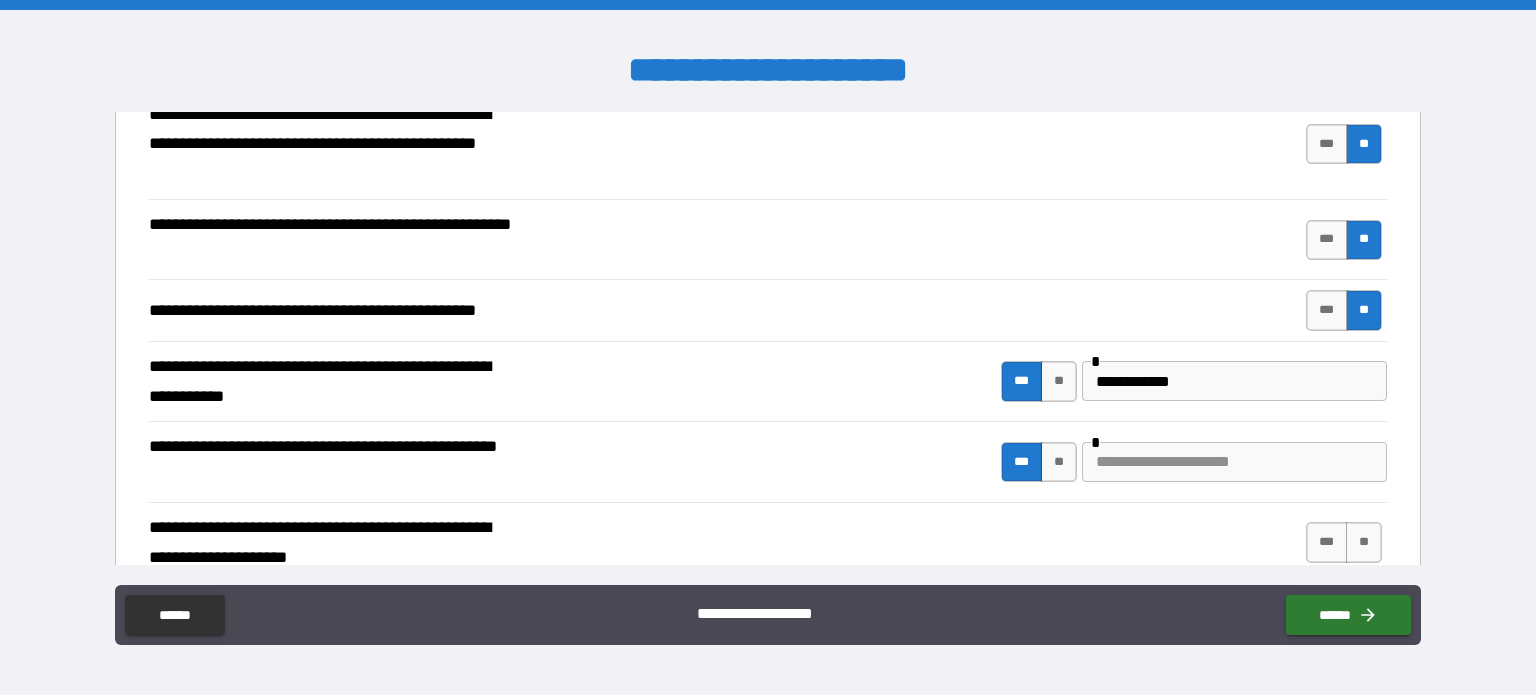 click at bounding box center [1234, 462] 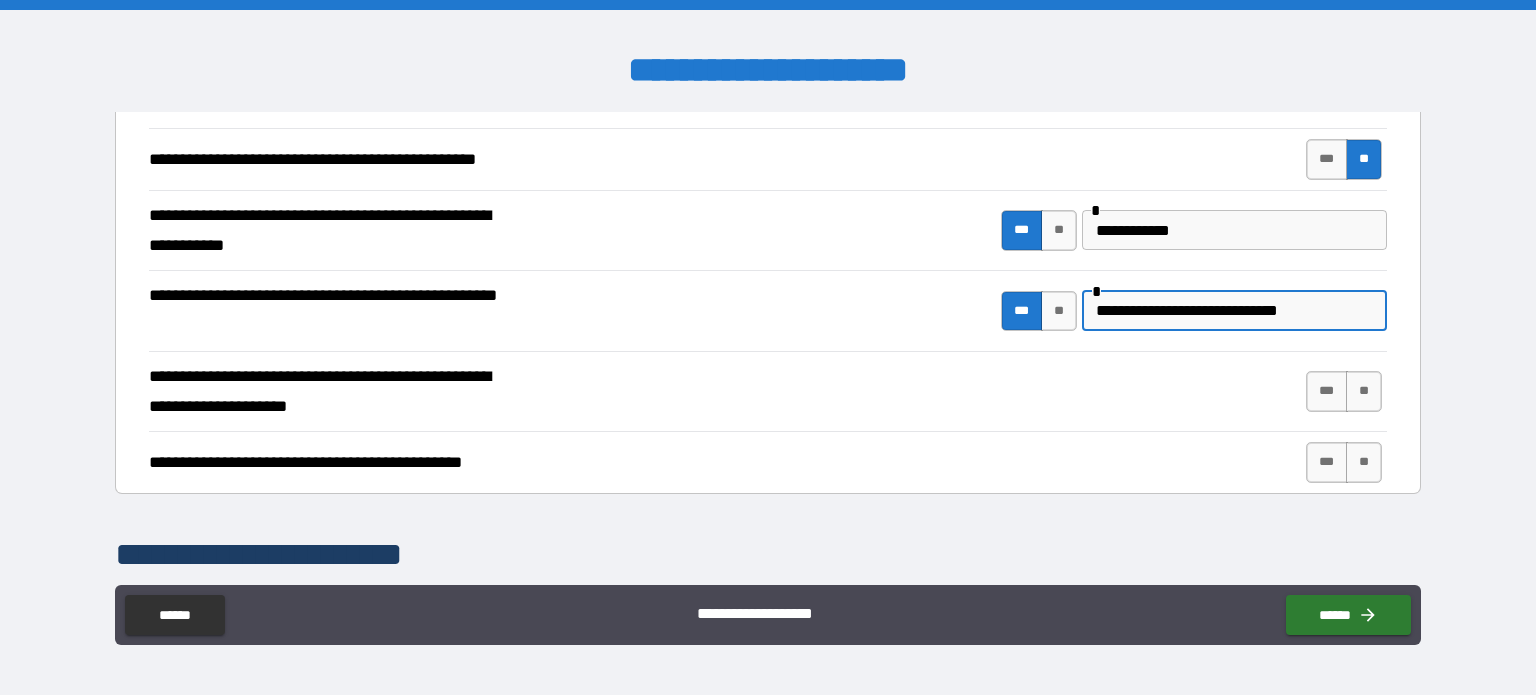 scroll, scrollTop: 900, scrollLeft: 0, axis: vertical 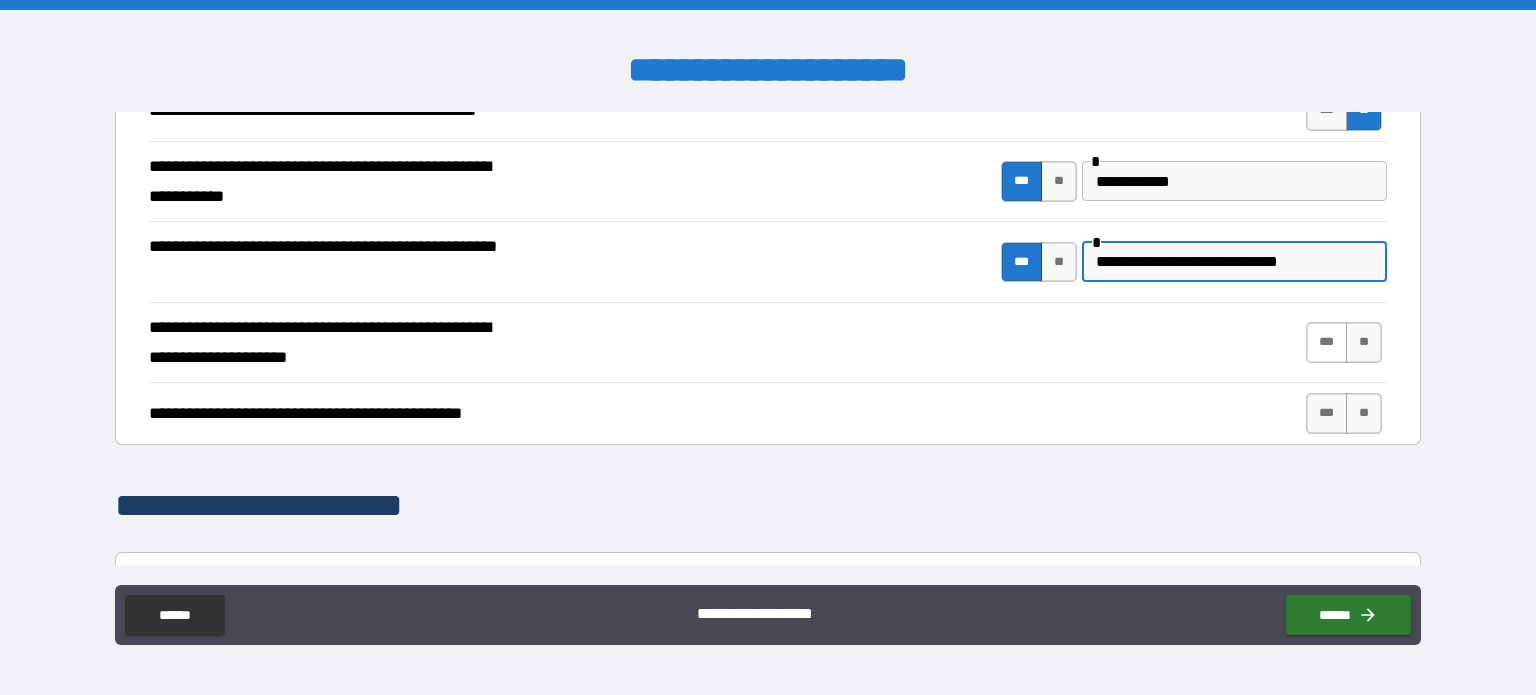 type on "**********" 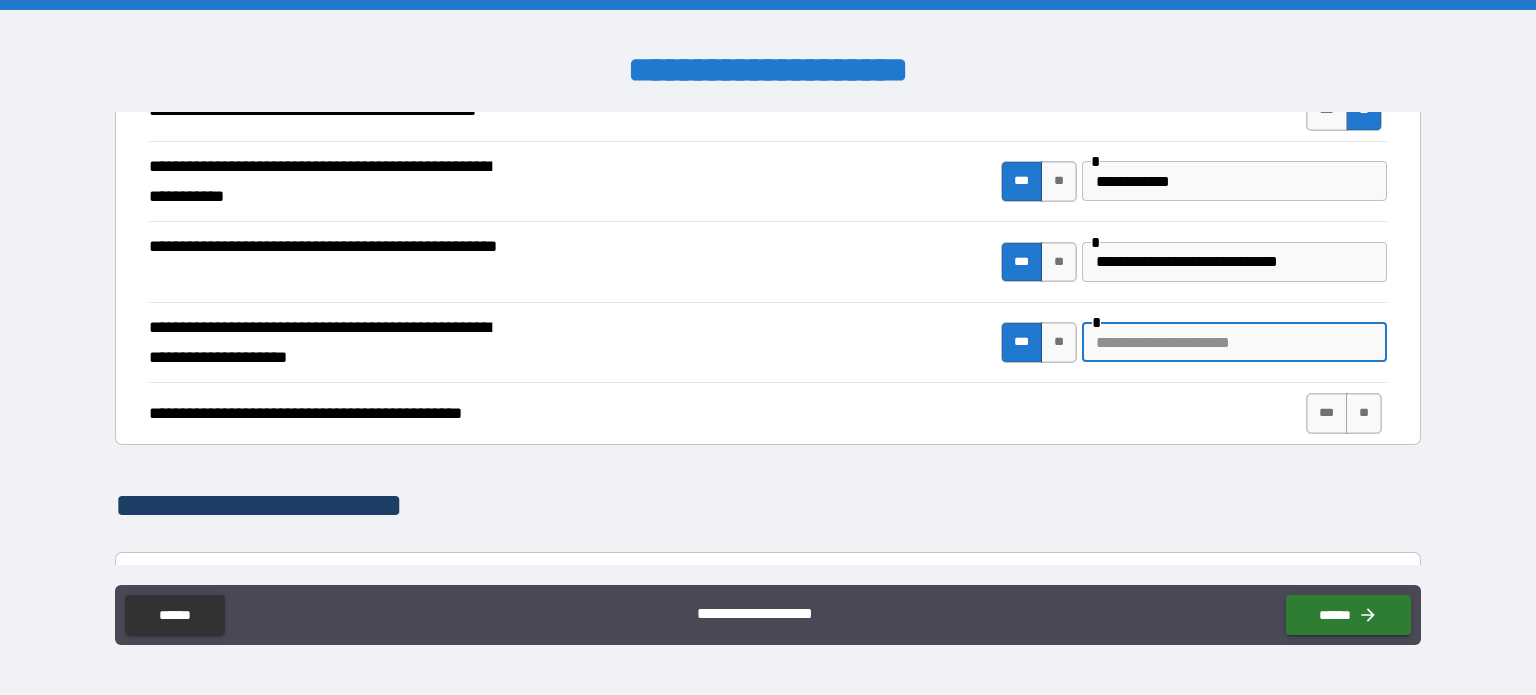 click at bounding box center (1234, 342) 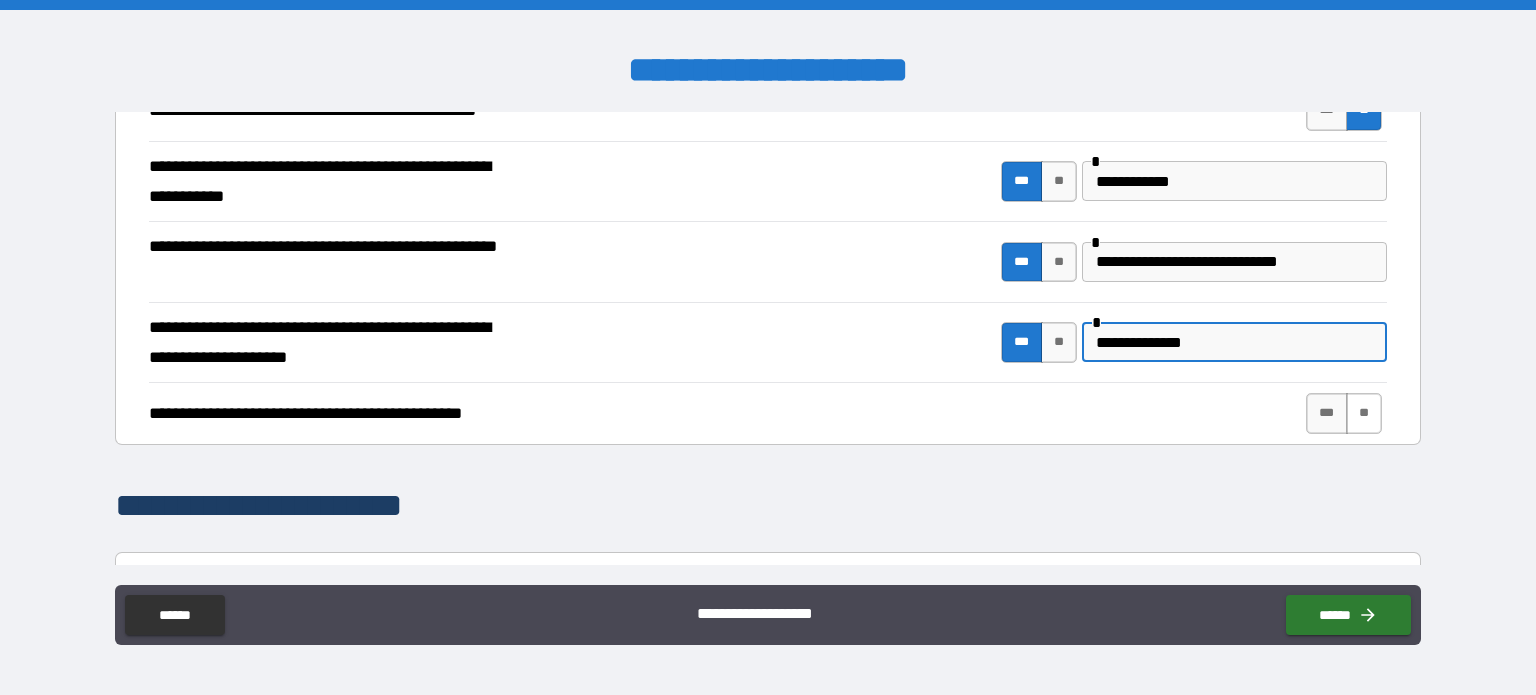 type on "**********" 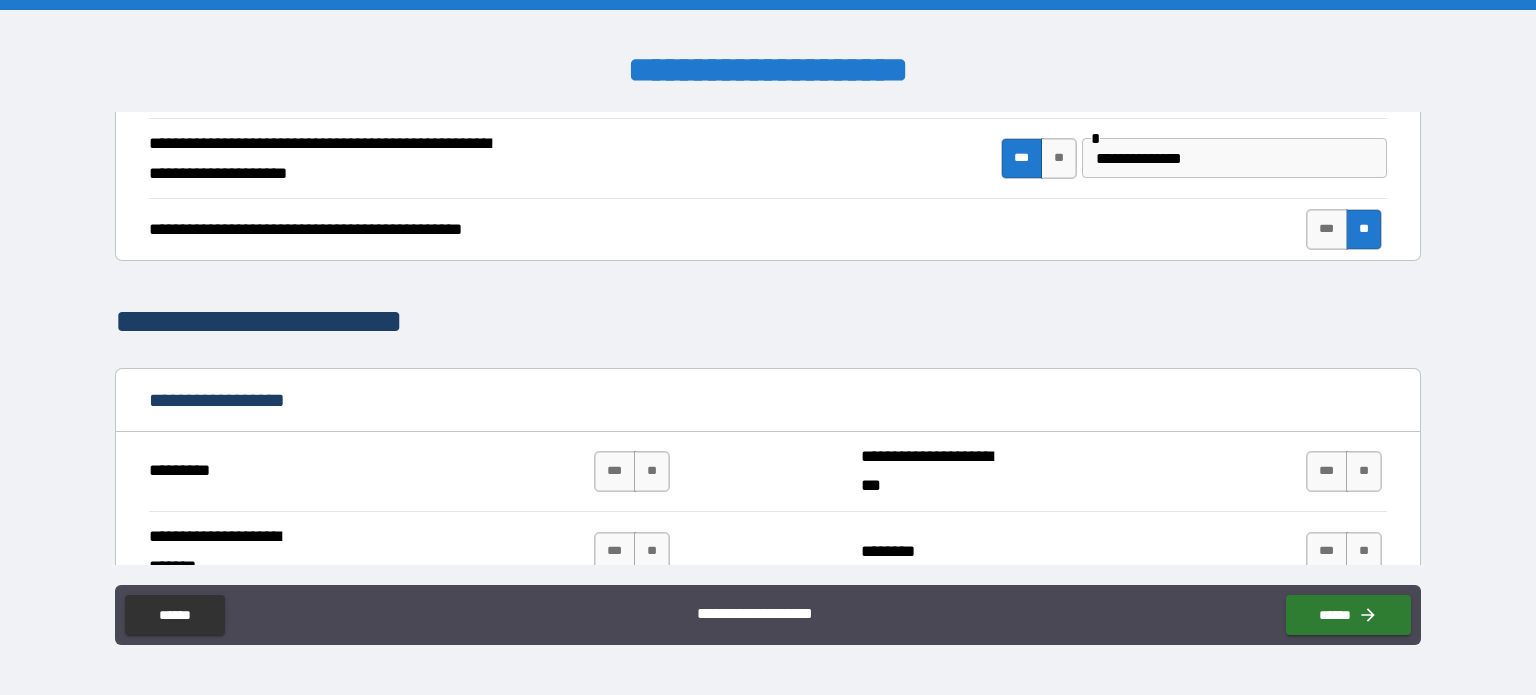 scroll, scrollTop: 1200, scrollLeft: 0, axis: vertical 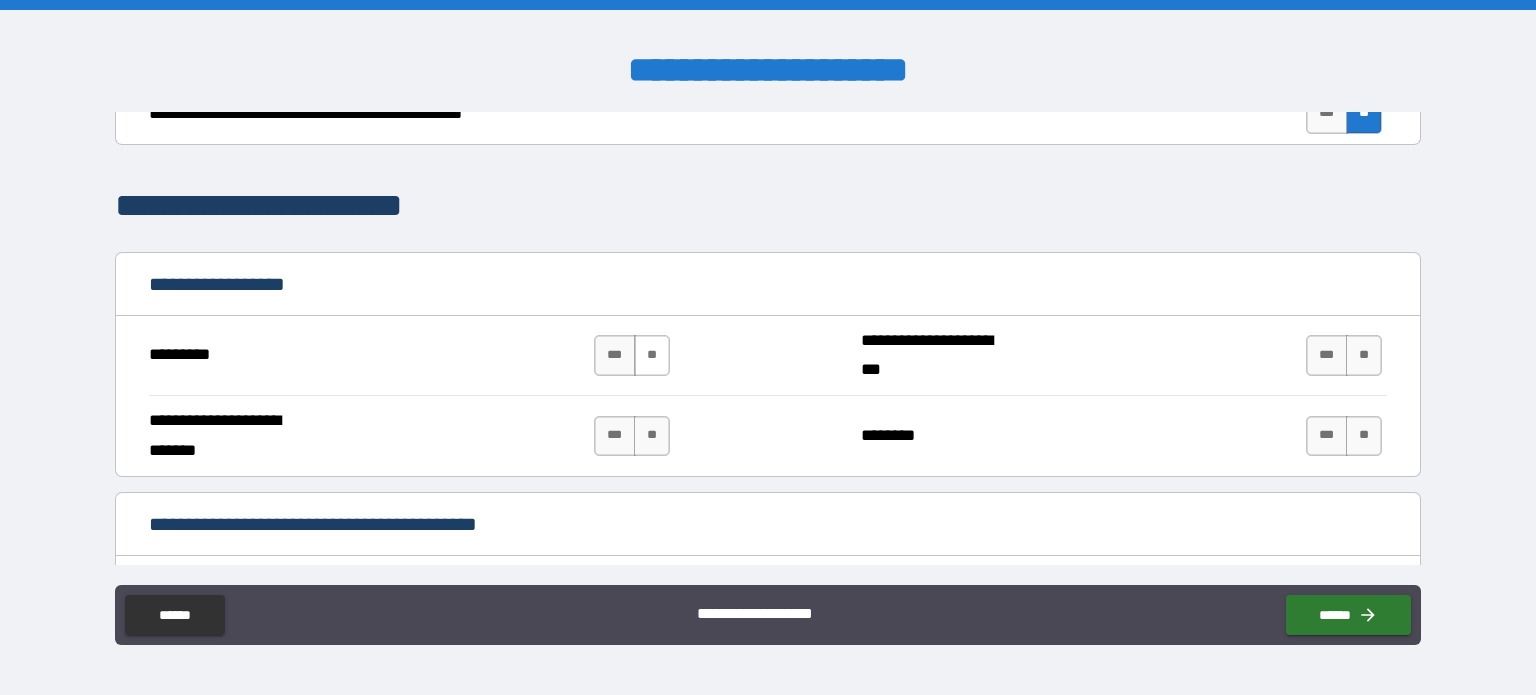 click on "**" at bounding box center (652, 355) 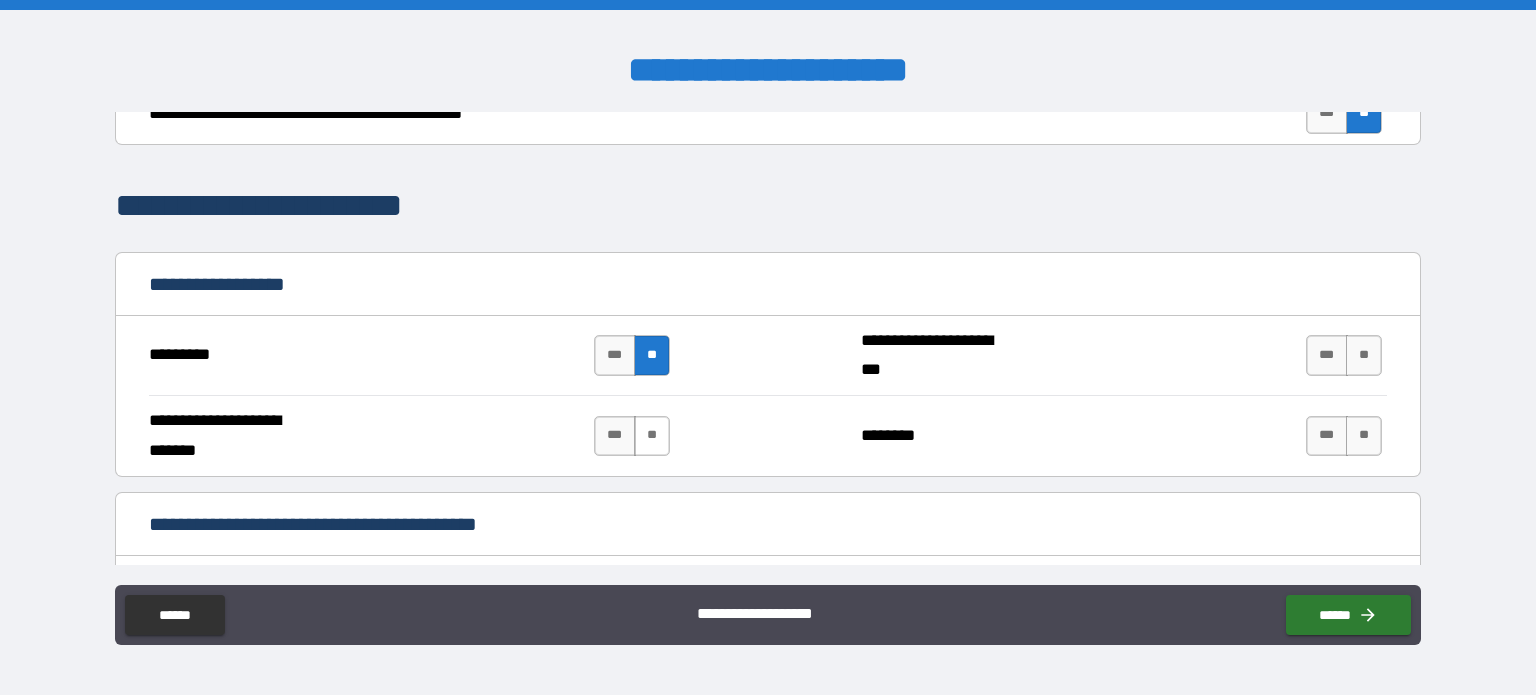 click on "**" at bounding box center [652, 436] 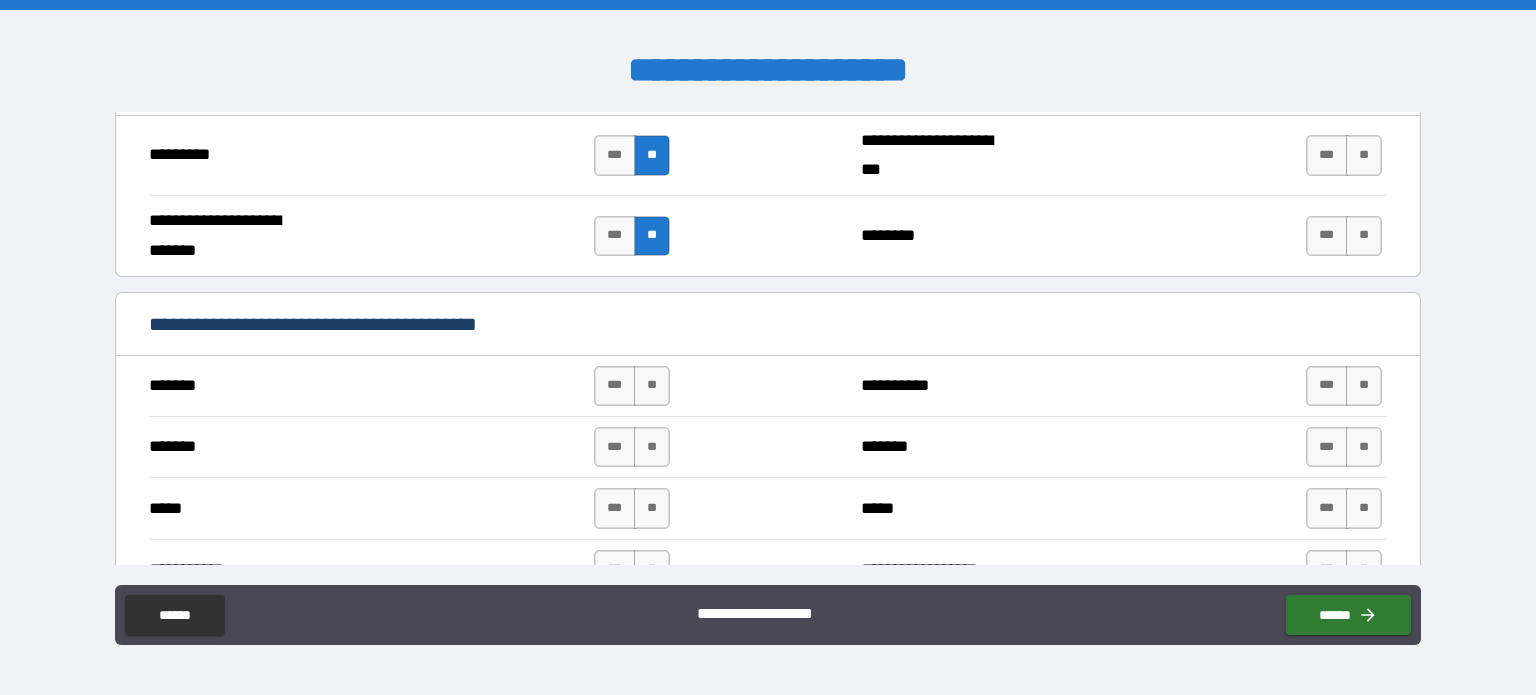 scroll, scrollTop: 1500, scrollLeft: 0, axis: vertical 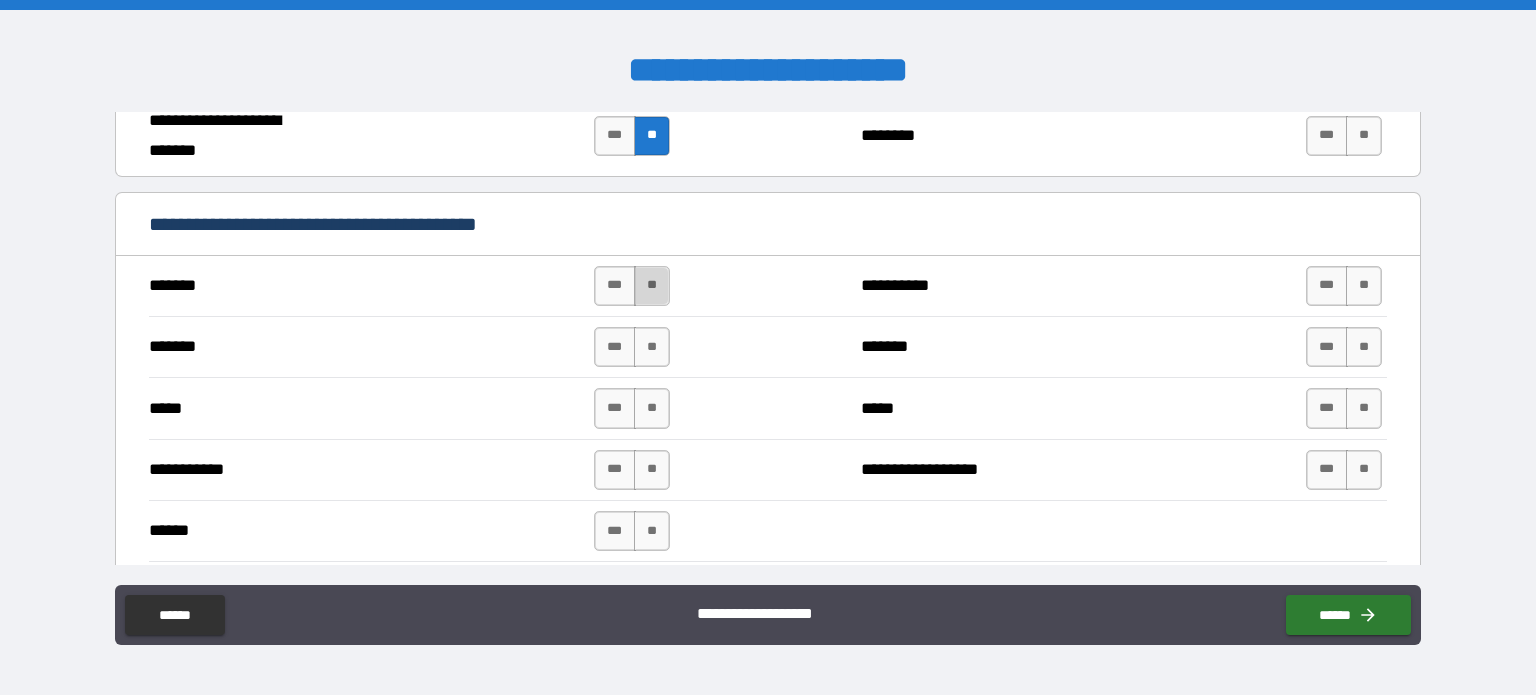 click on "**" at bounding box center (652, 286) 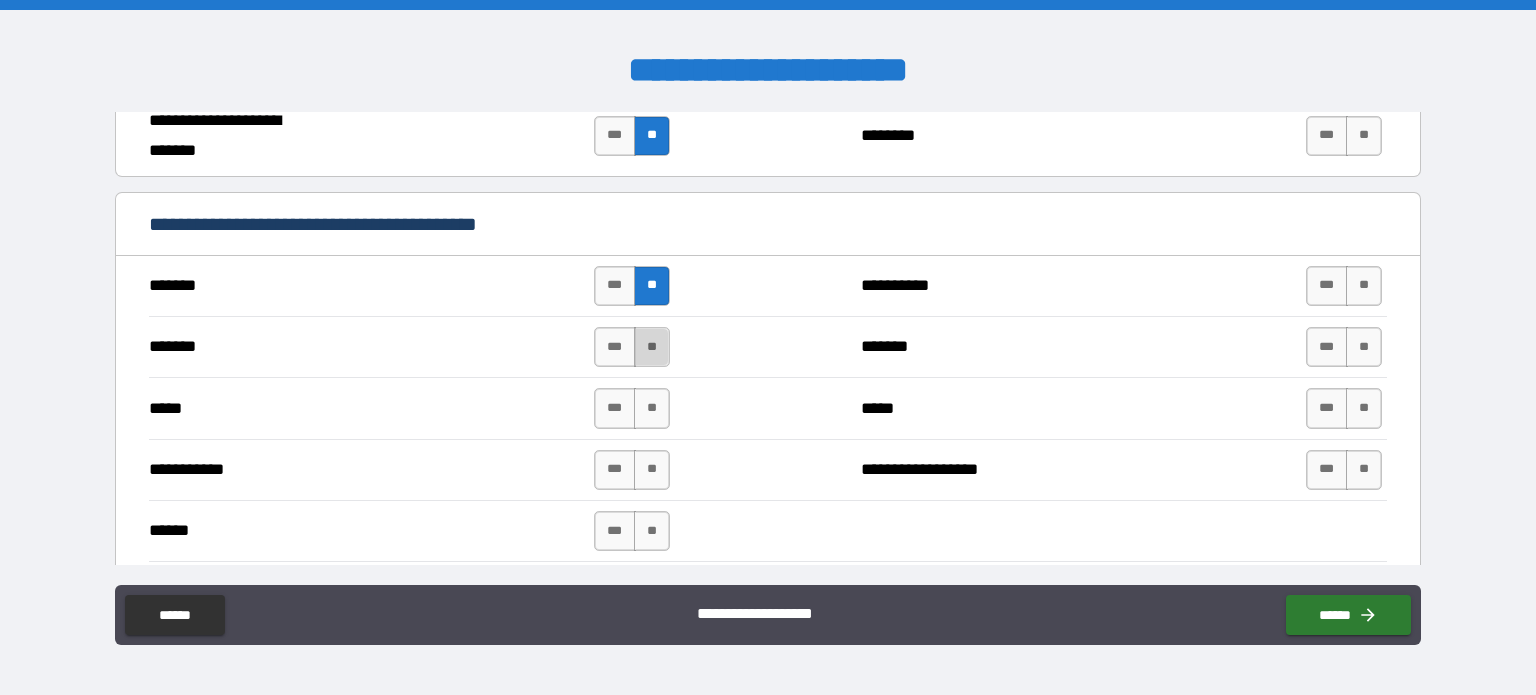 click on "**" at bounding box center [652, 347] 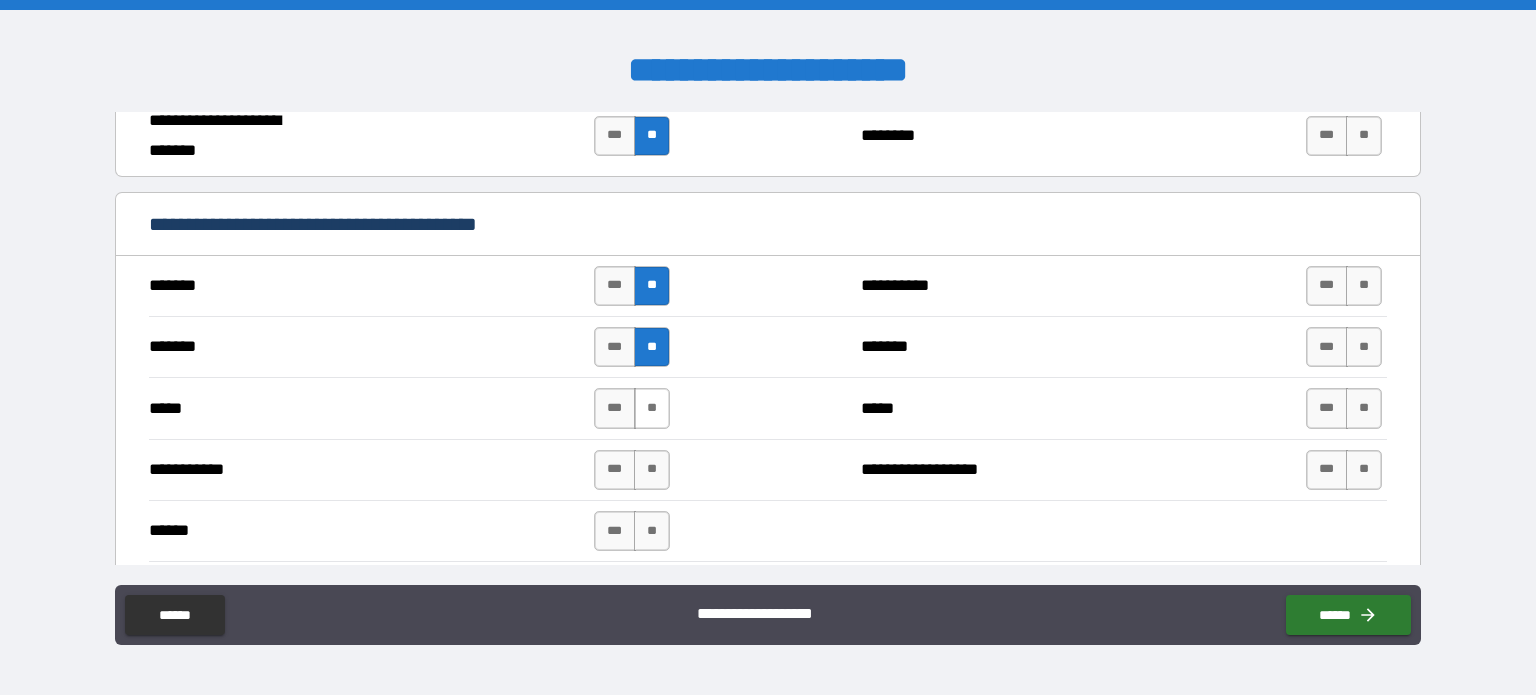 click on "**" at bounding box center [652, 408] 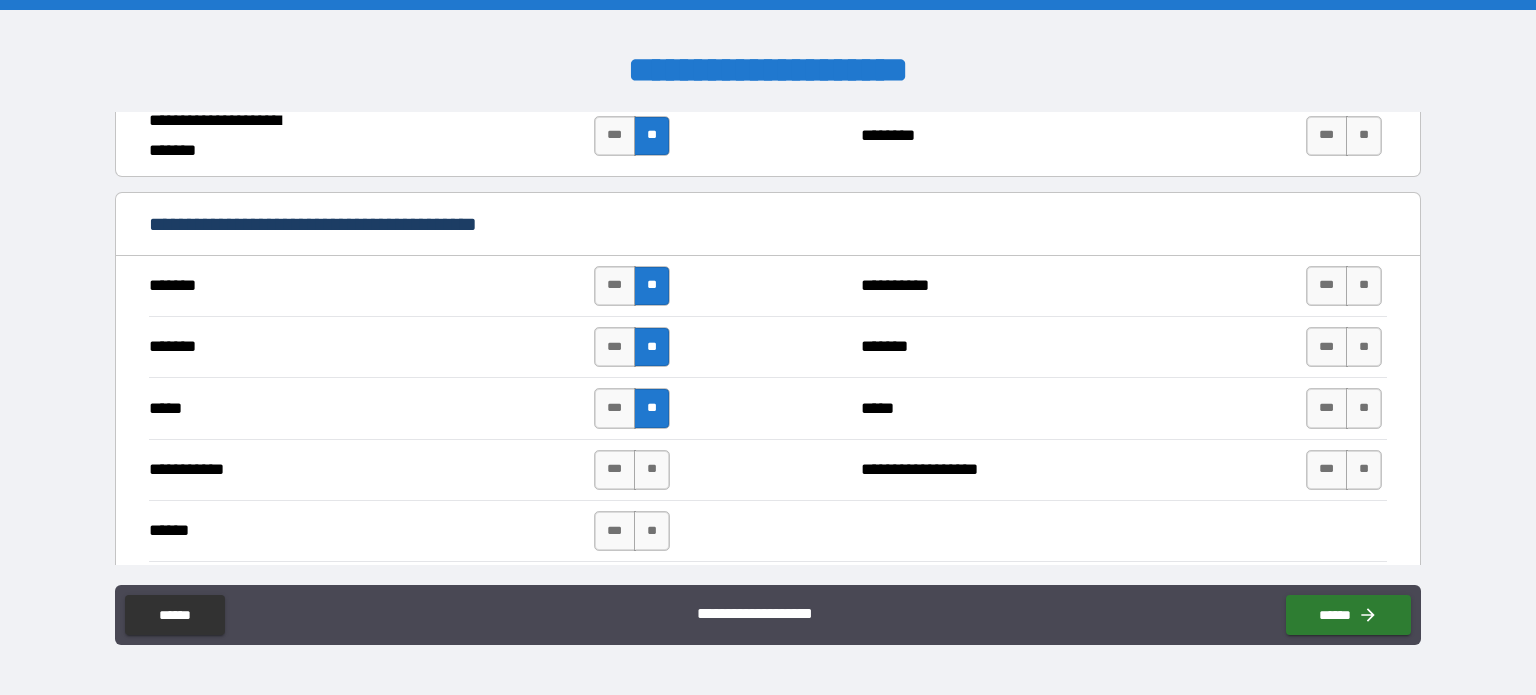 click on "**" at bounding box center [652, 470] 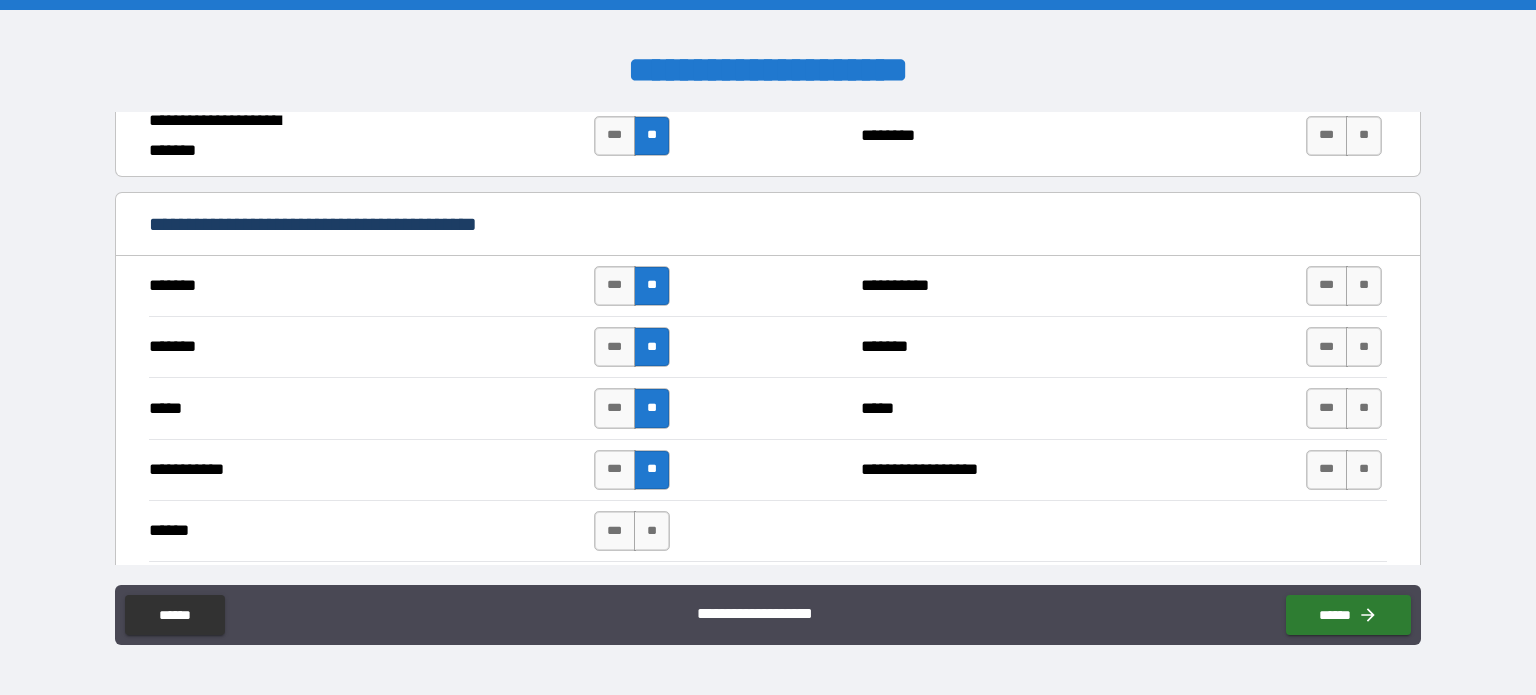 click on "**" at bounding box center [652, 531] 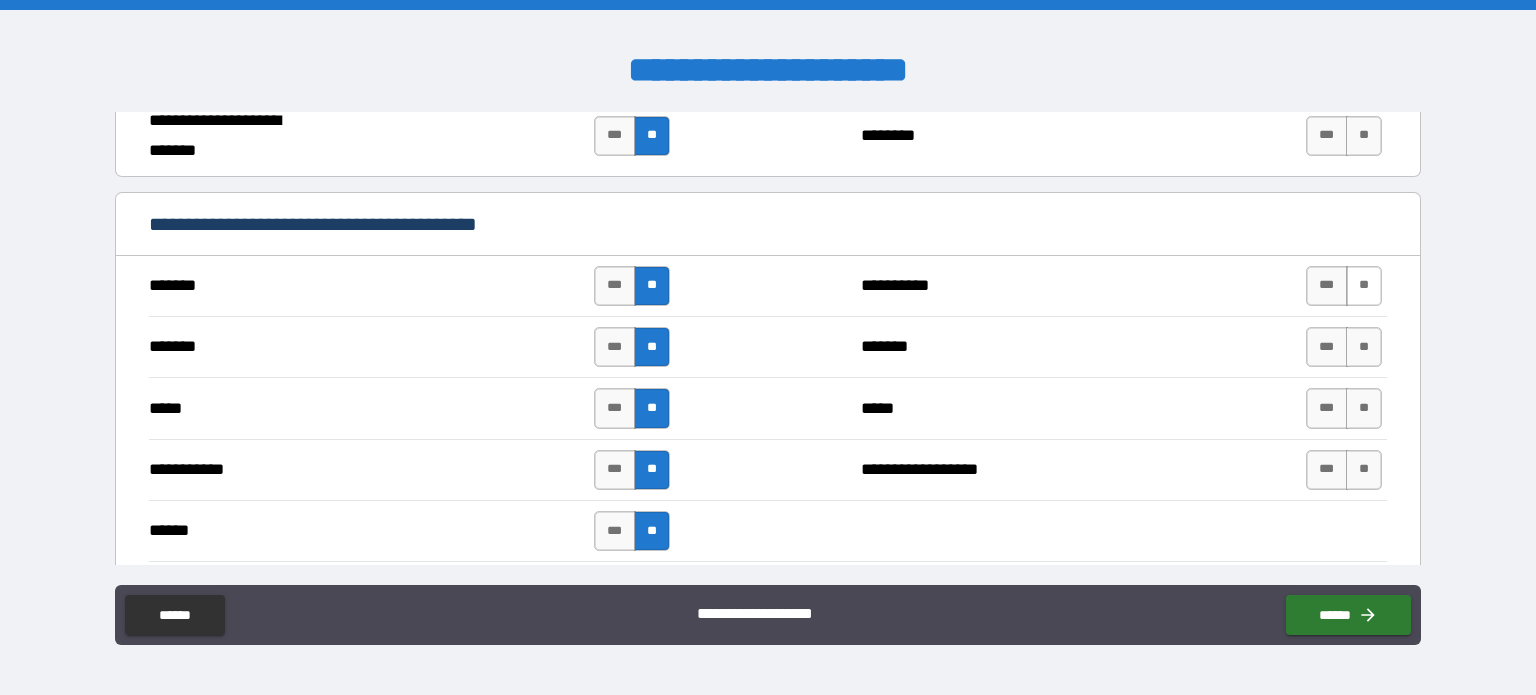 click on "**" at bounding box center [1364, 286] 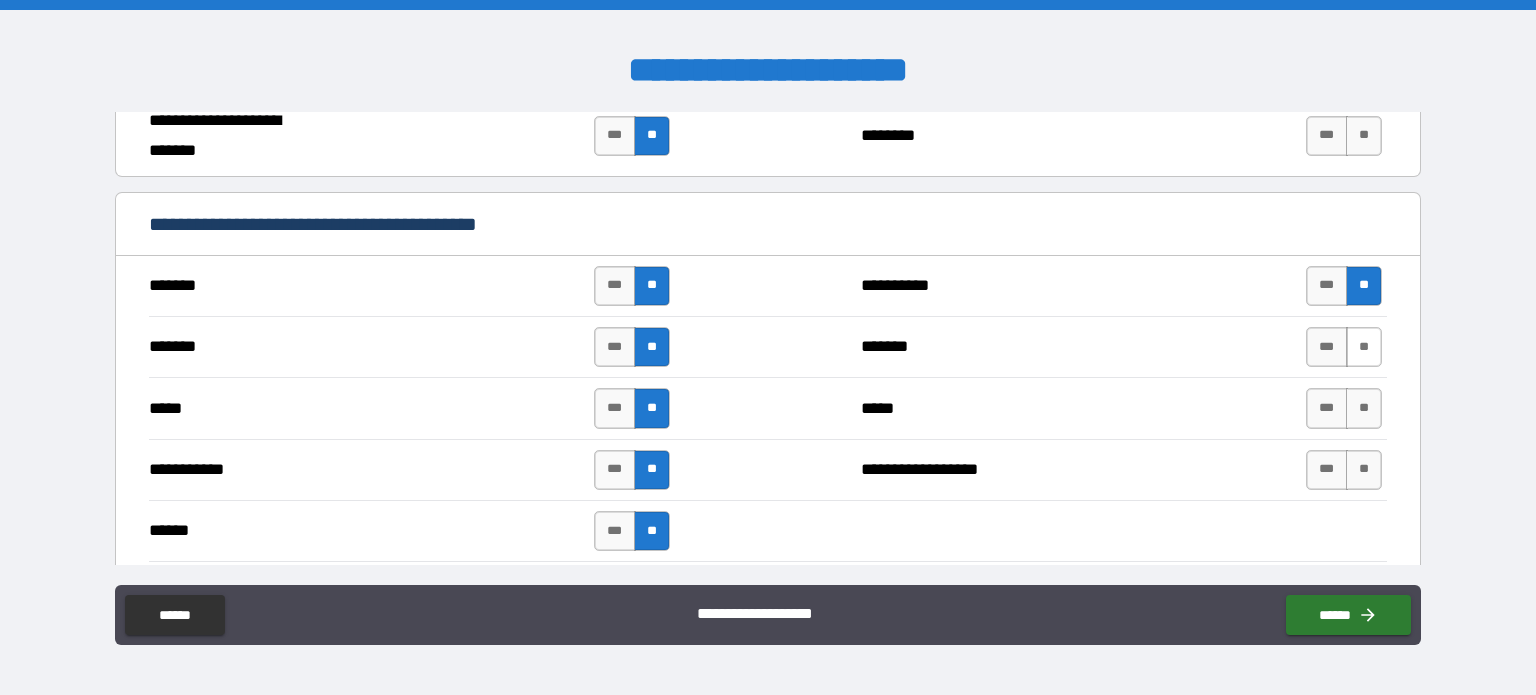 click on "**" at bounding box center (1364, 347) 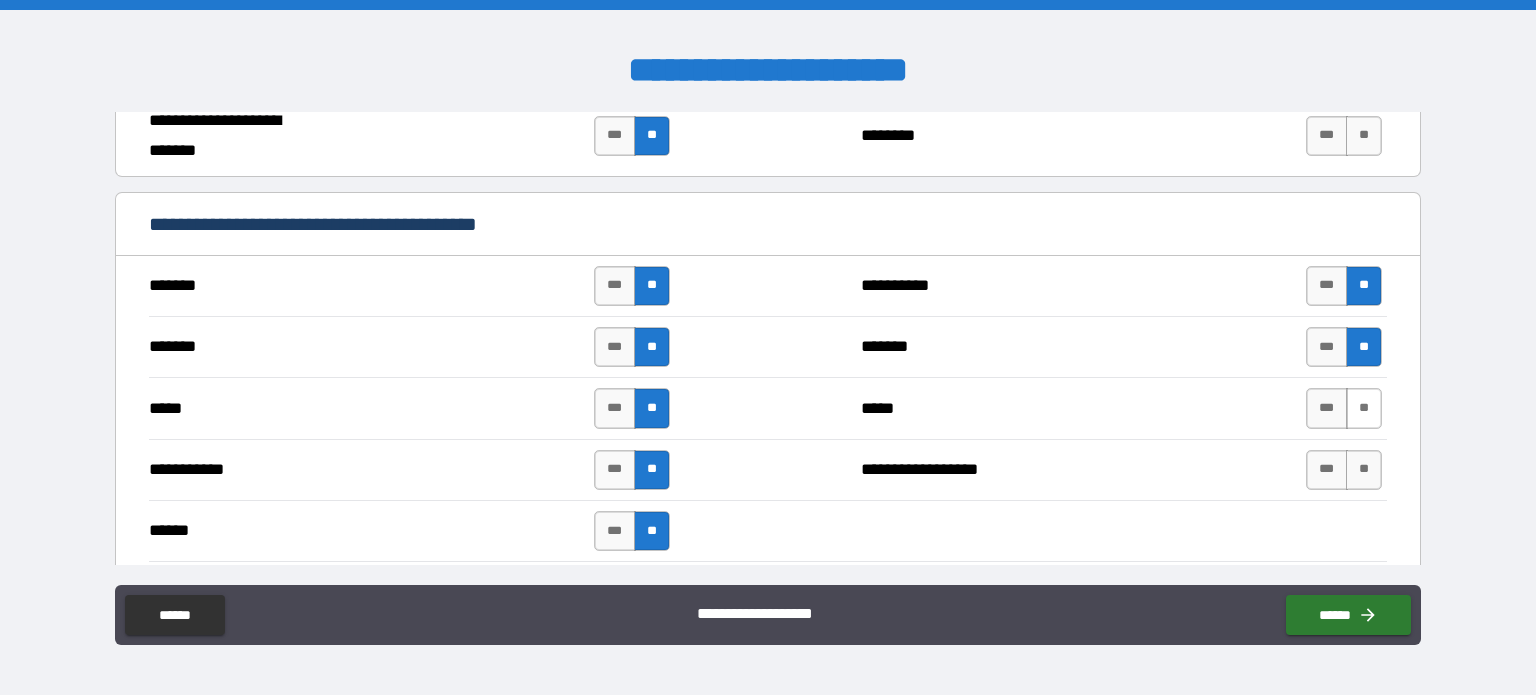 click on "**" at bounding box center [1364, 408] 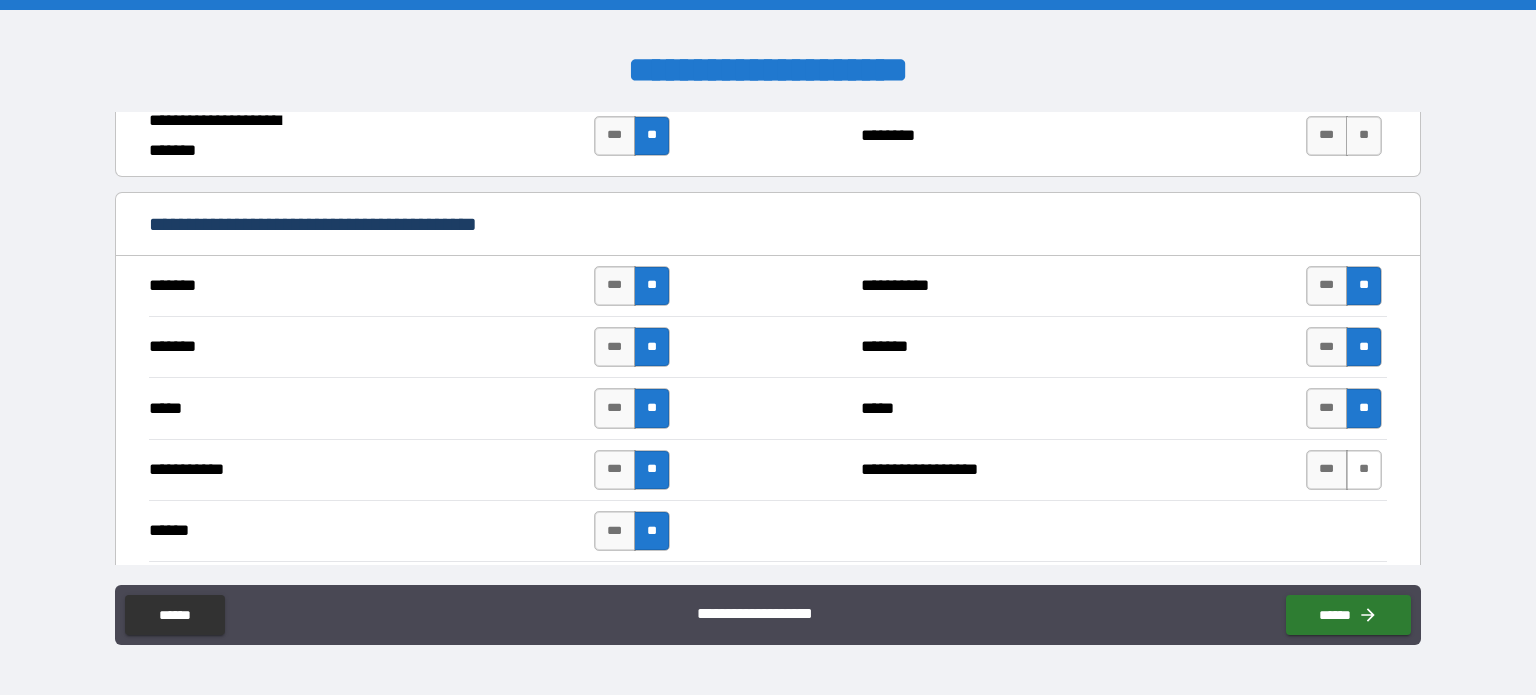 click on "**" at bounding box center [1364, 470] 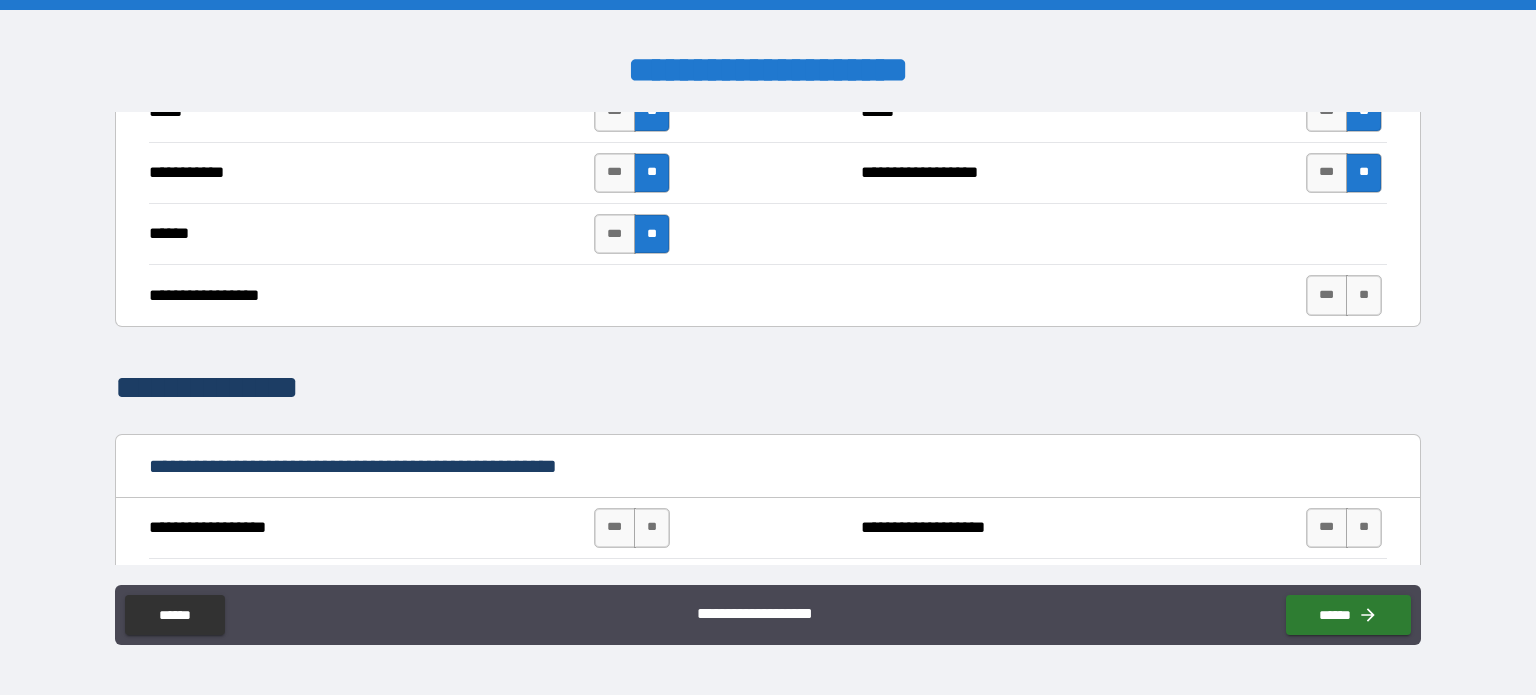 scroll, scrollTop: 1800, scrollLeft: 0, axis: vertical 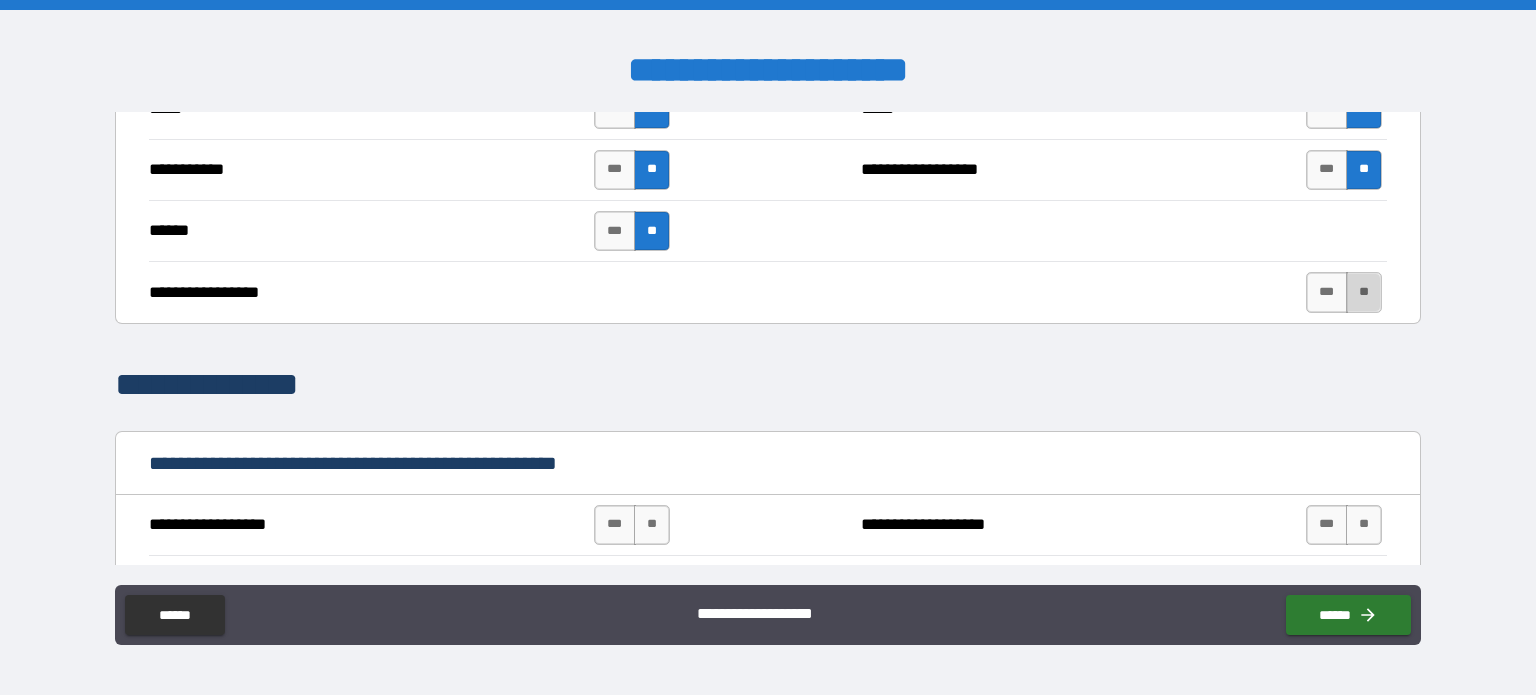 click on "**" at bounding box center [1364, 292] 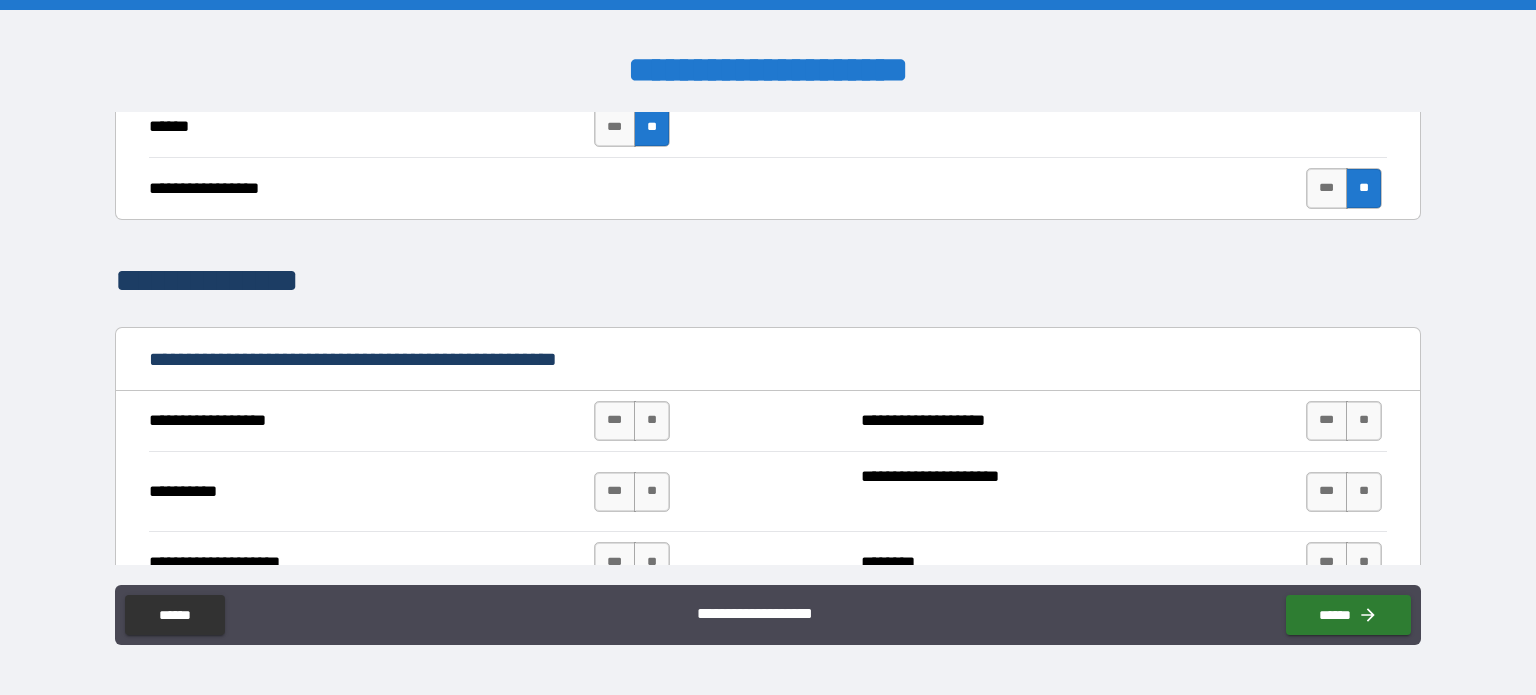 scroll, scrollTop: 2000, scrollLeft: 0, axis: vertical 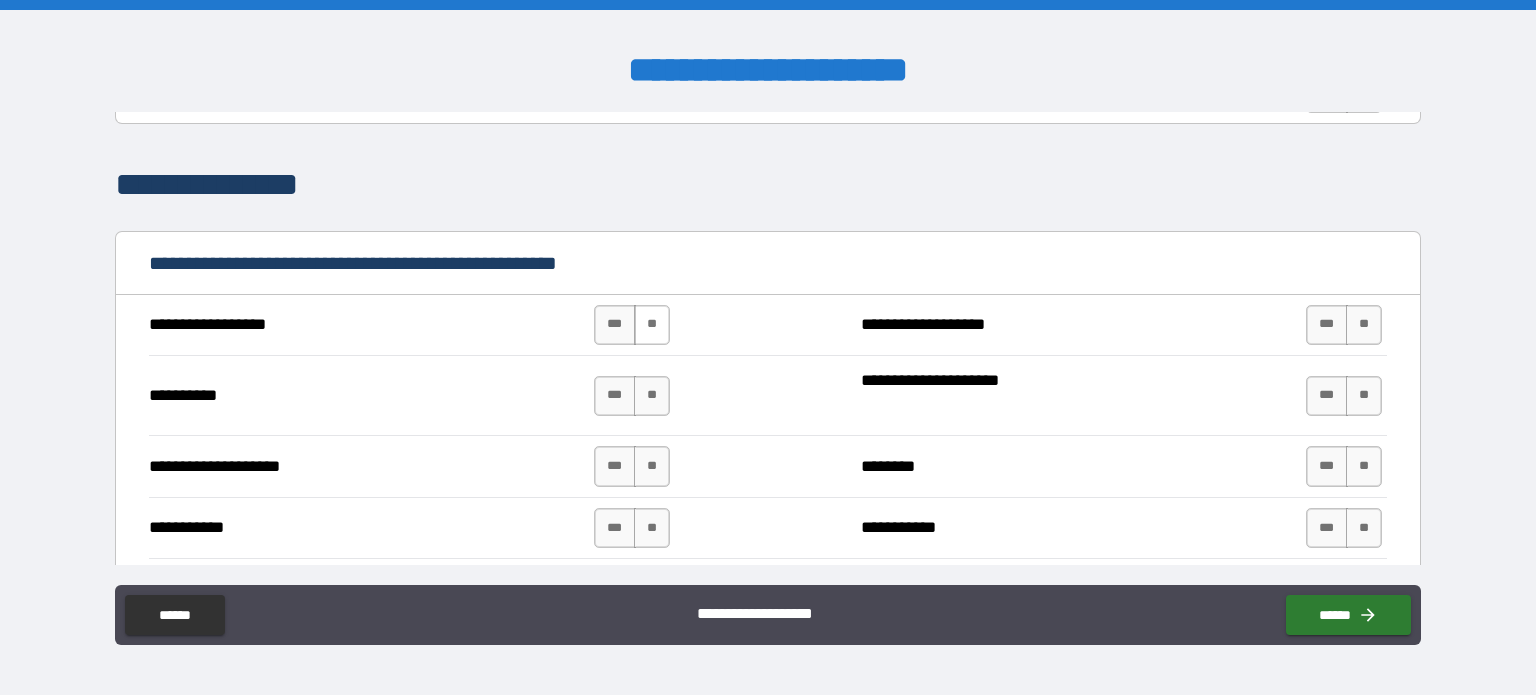 click on "**" at bounding box center [652, 325] 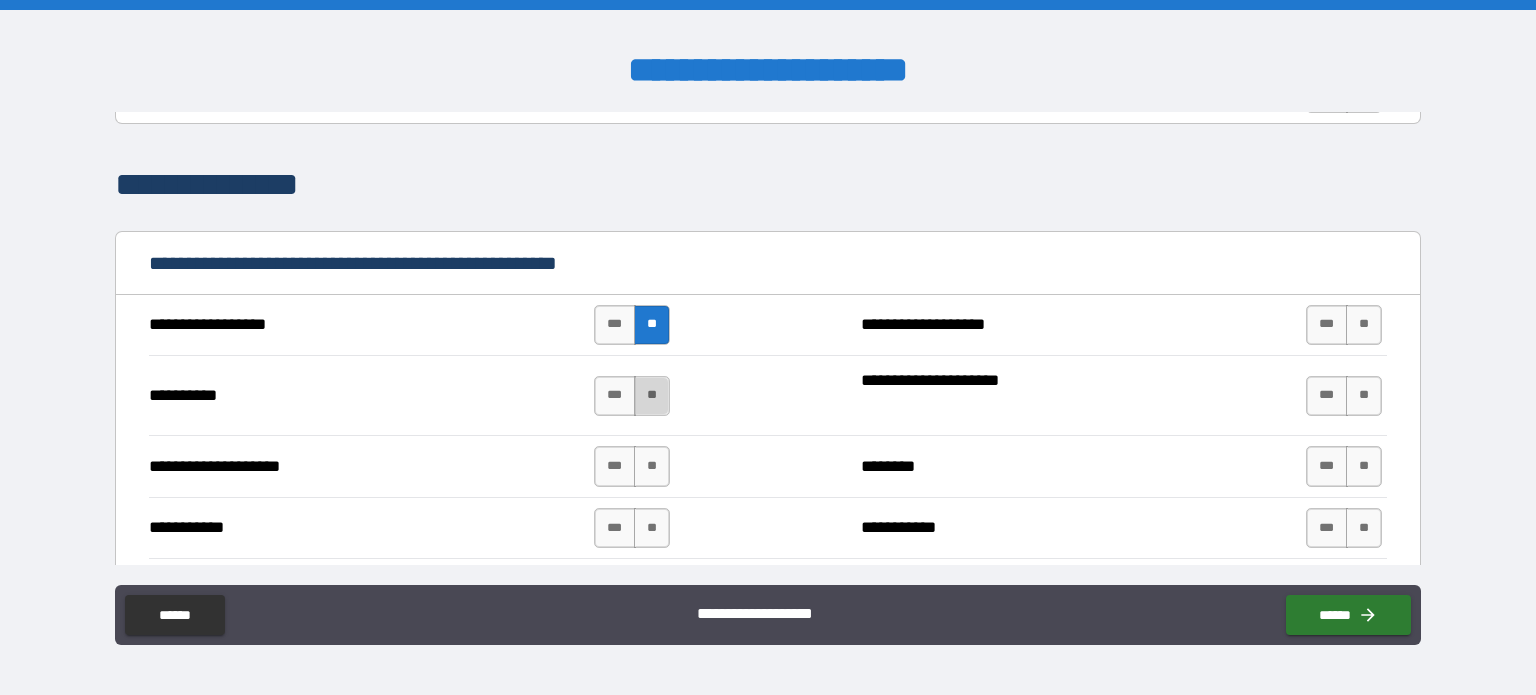 click on "**" at bounding box center (652, 396) 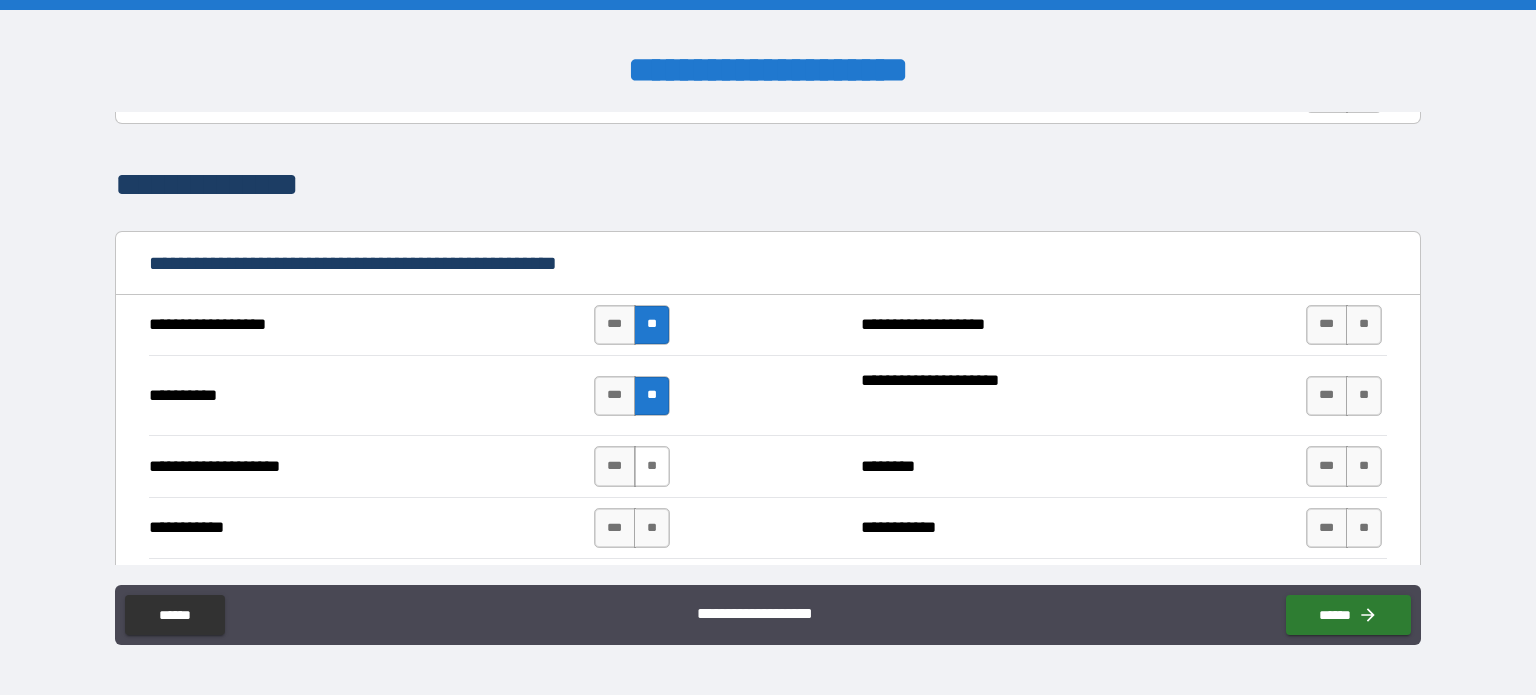click on "**" at bounding box center [652, 466] 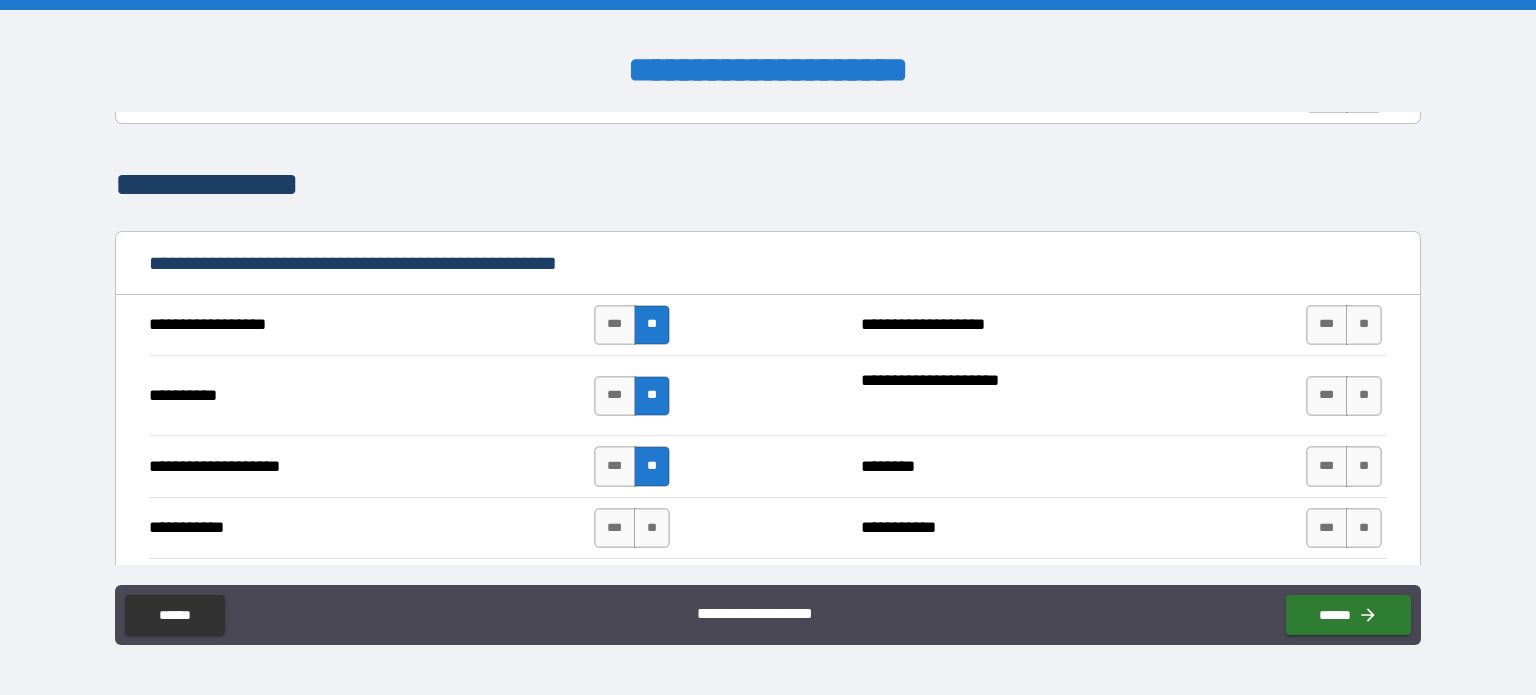 click on "**********" at bounding box center (768, 527) 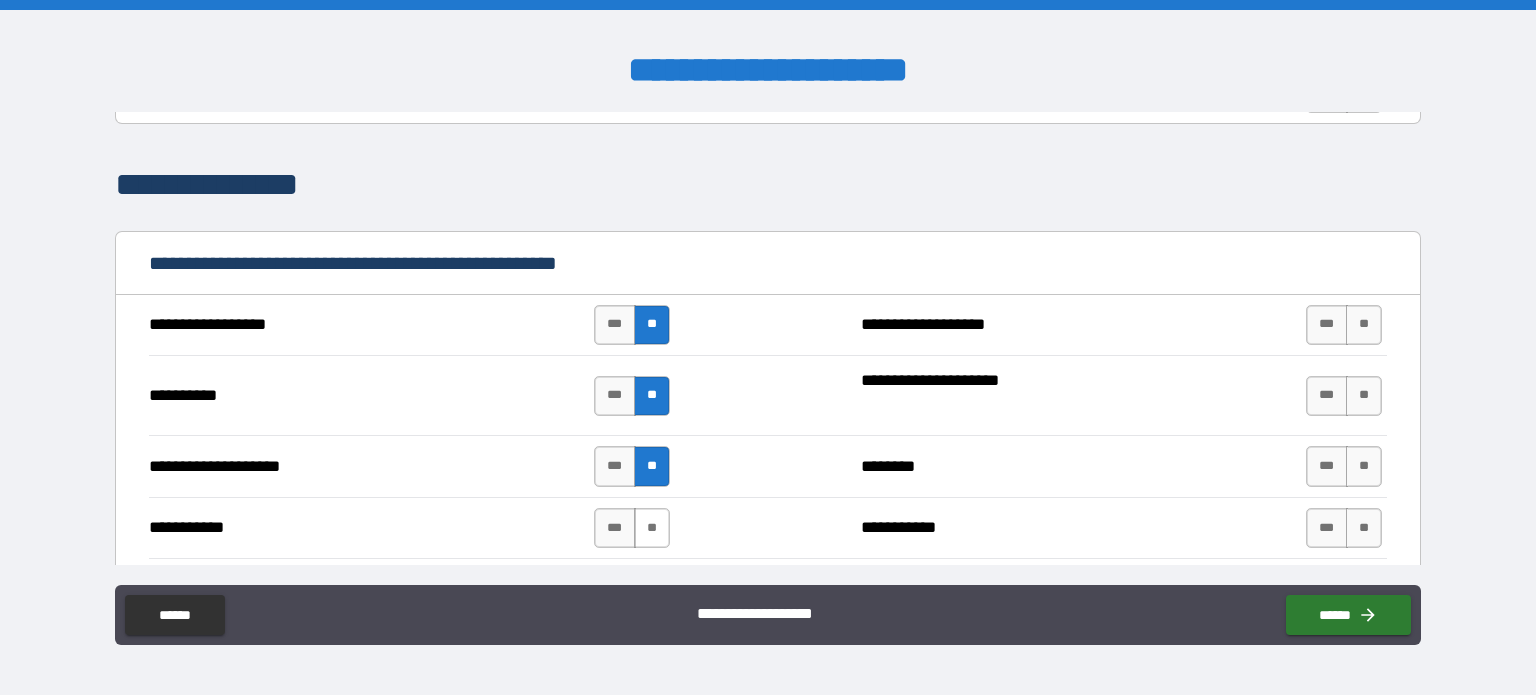click on "**" at bounding box center [652, 528] 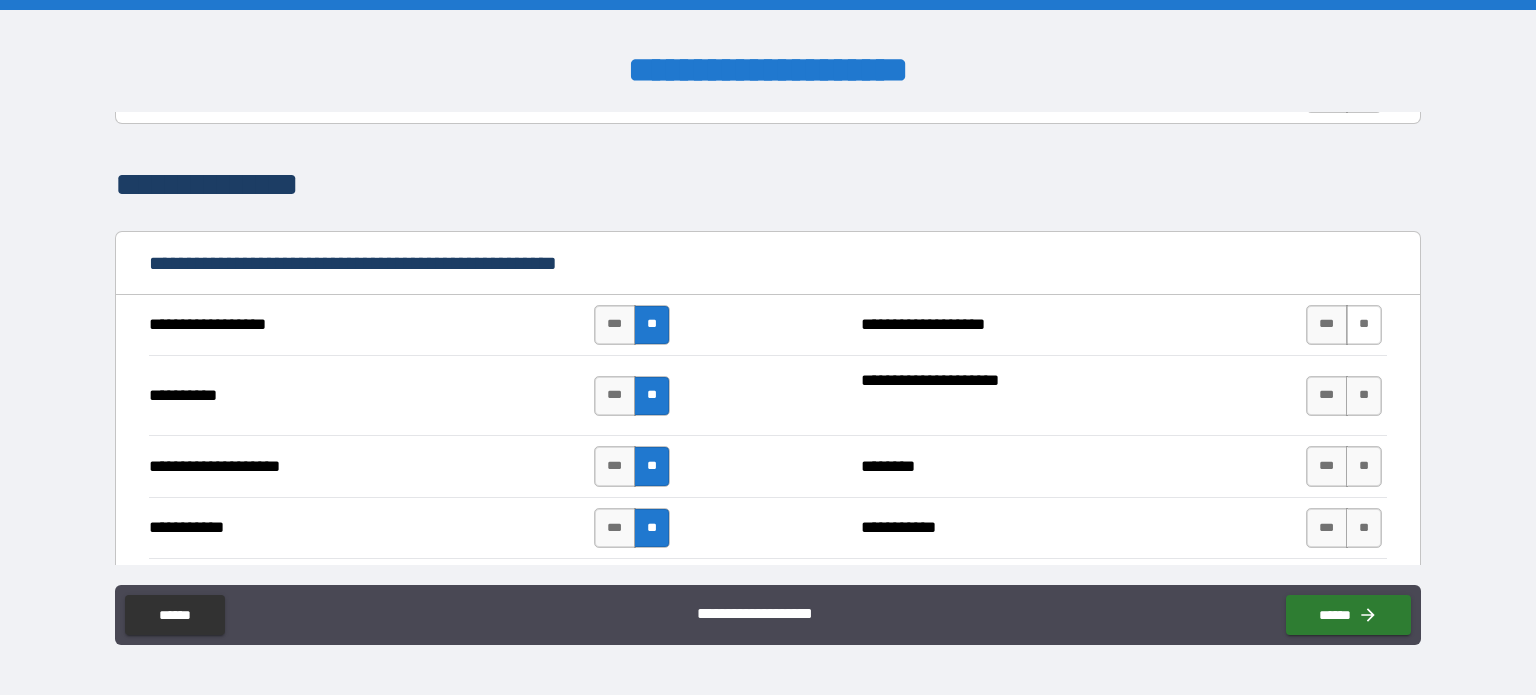 click on "**" at bounding box center [1364, 325] 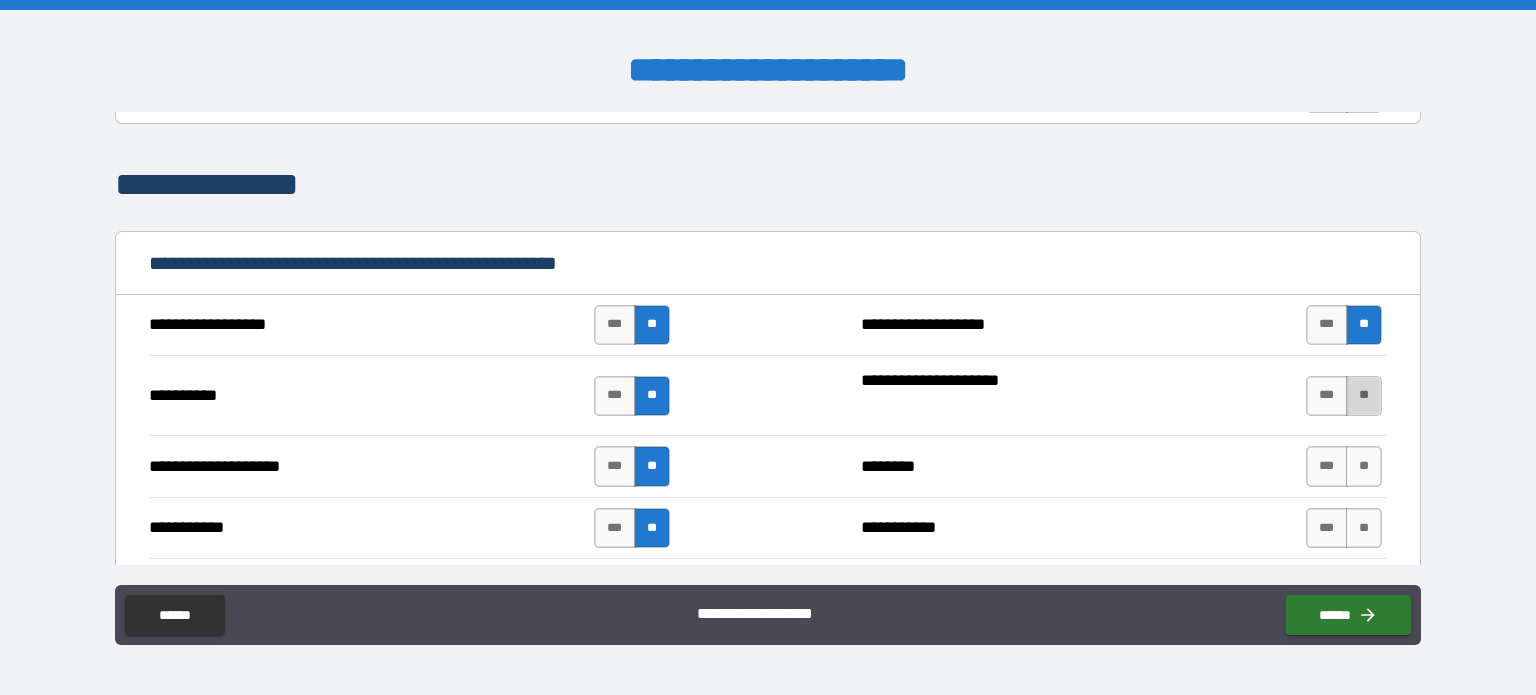 click on "**" at bounding box center [1364, 396] 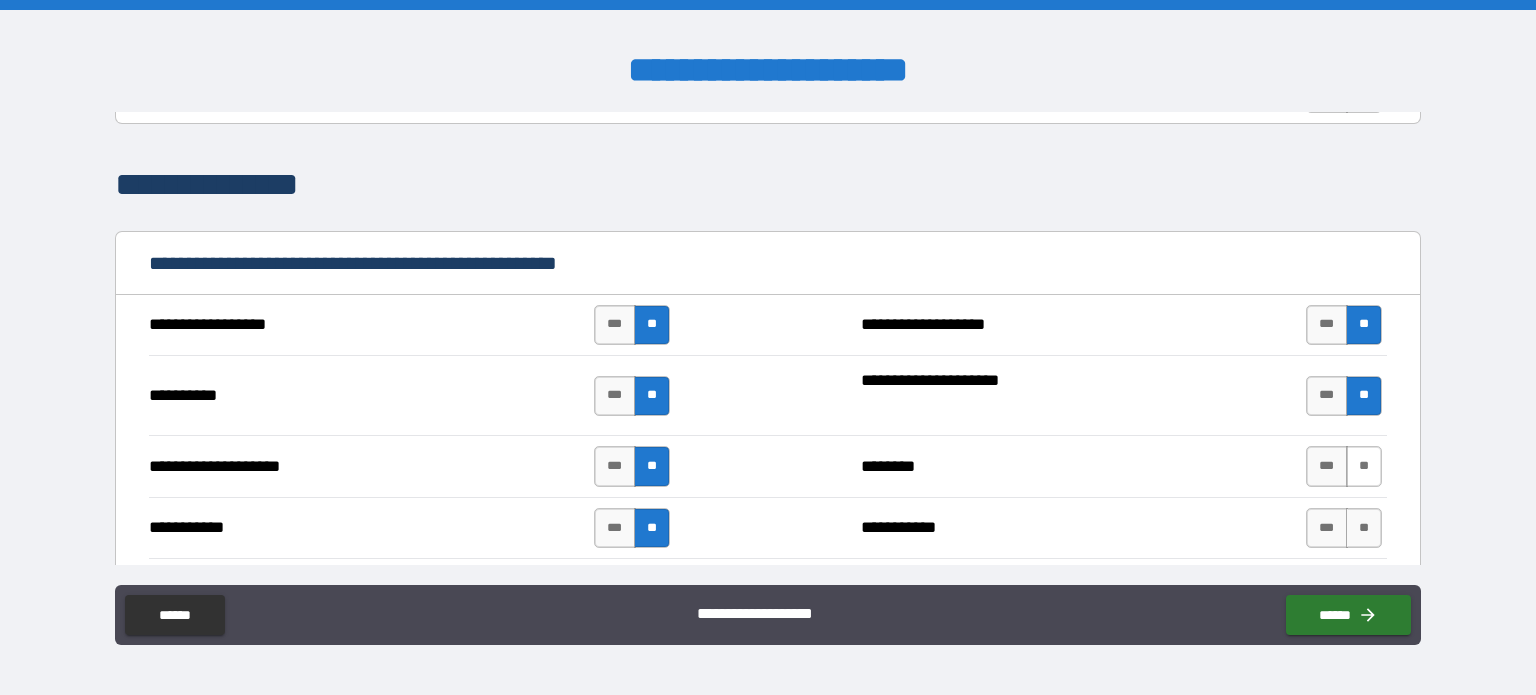 click on "**" at bounding box center [1364, 466] 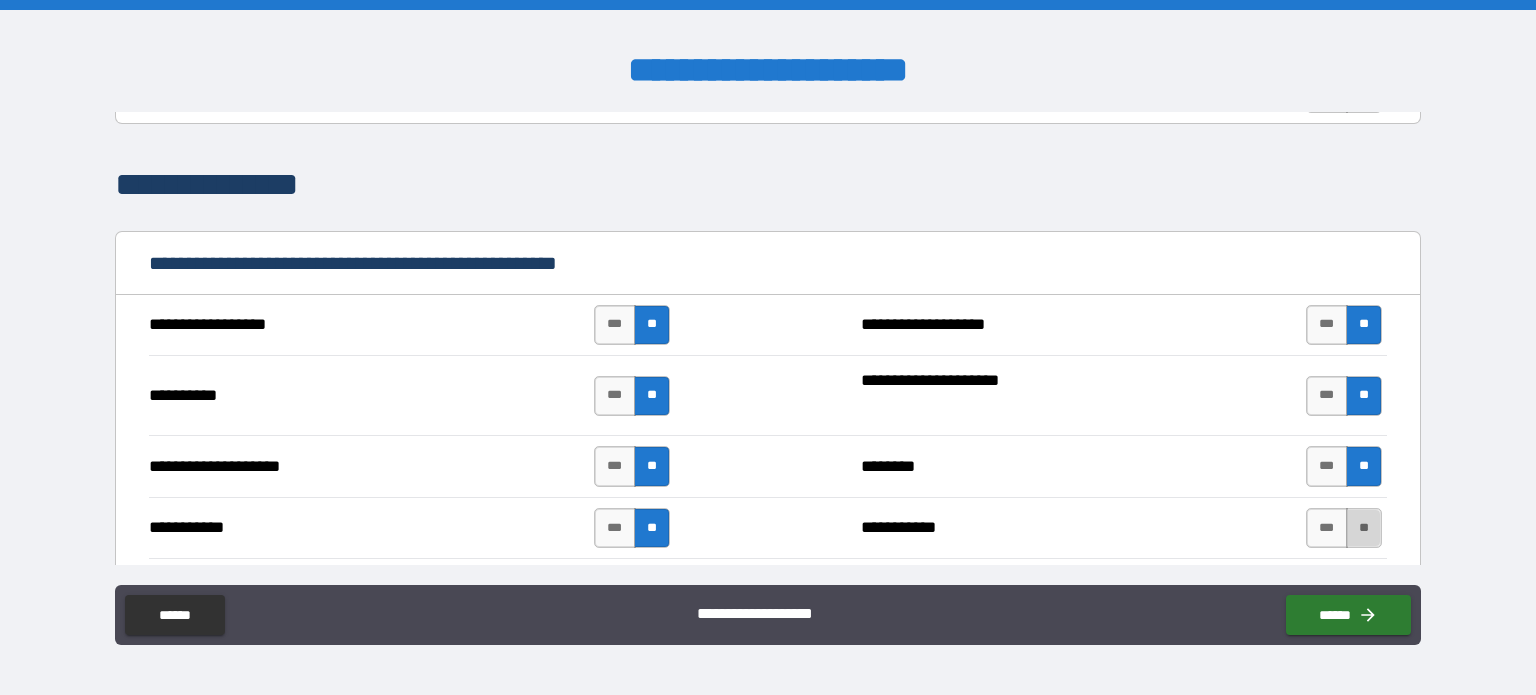 click on "**" at bounding box center (1364, 528) 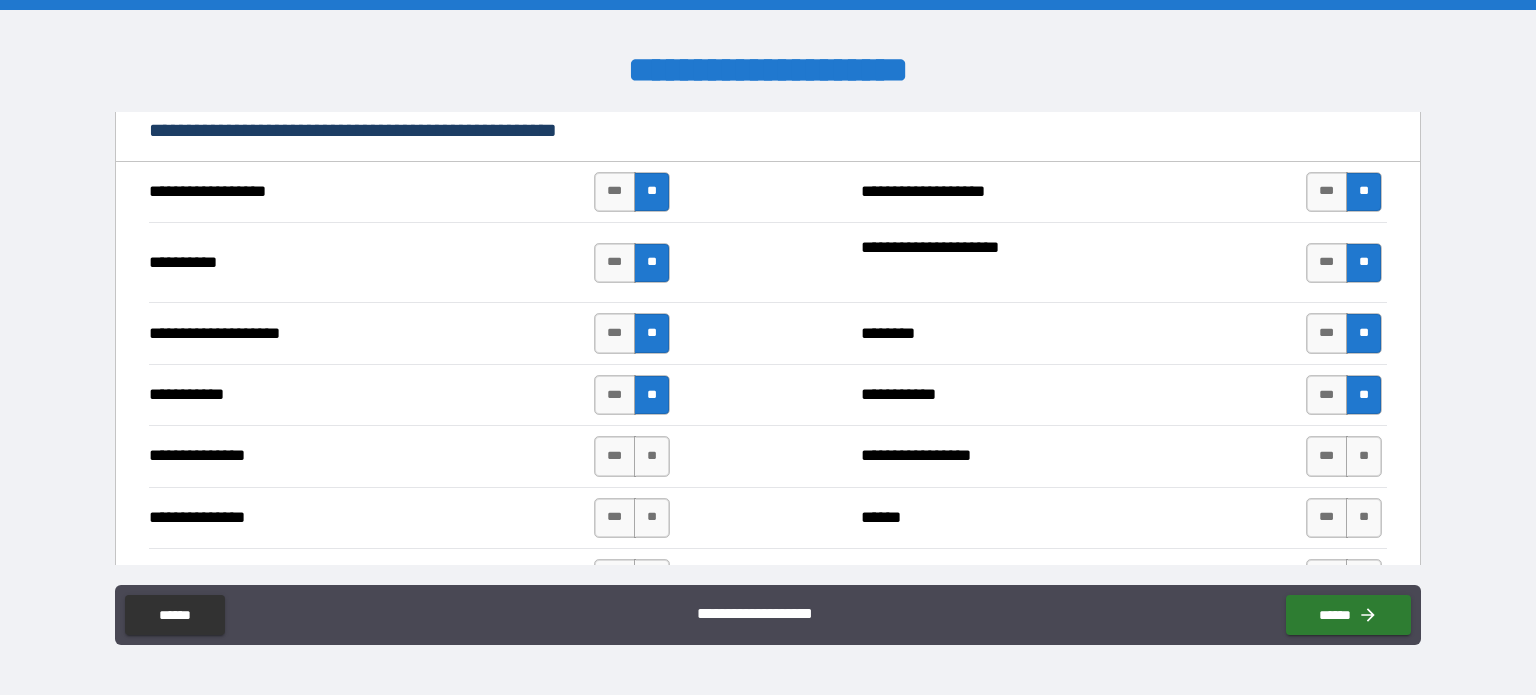 scroll, scrollTop: 2300, scrollLeft: 0, axis: vertical 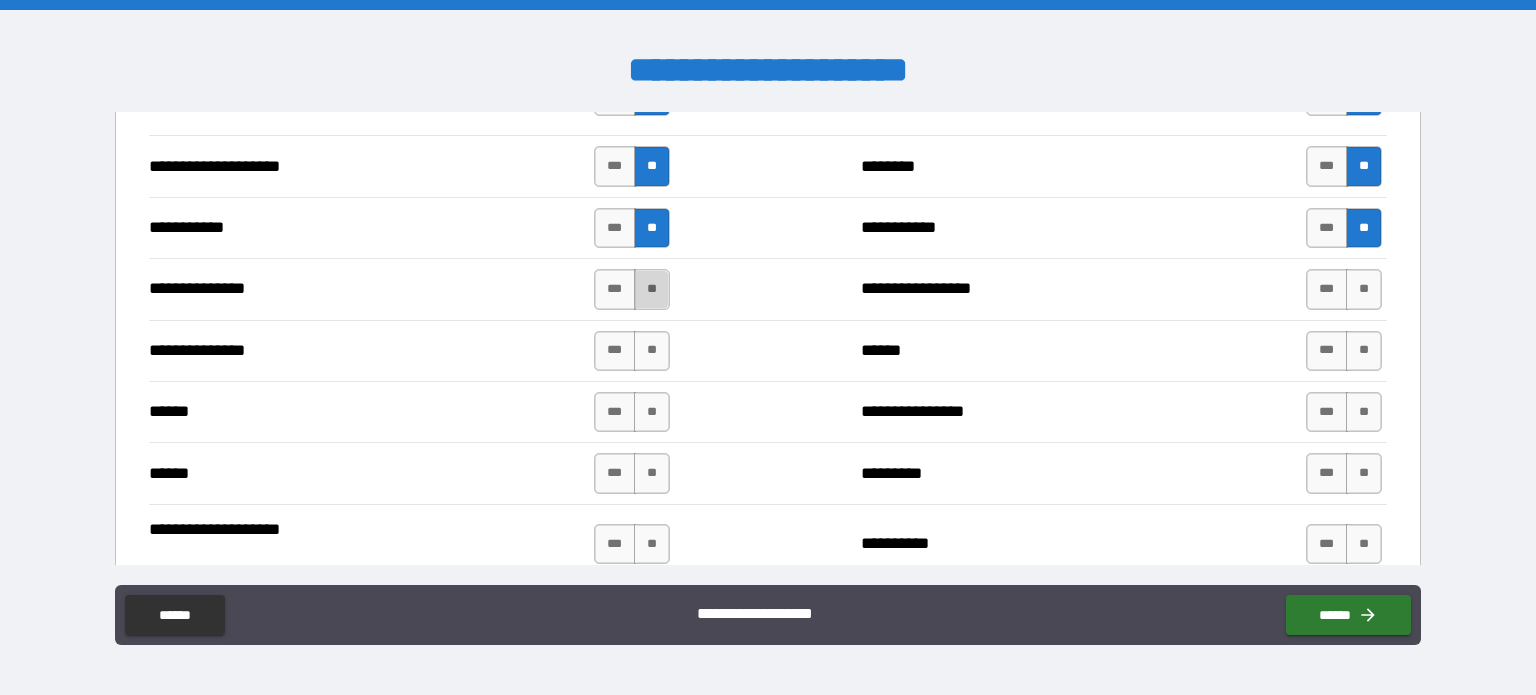 click on "**" at bounding box center (652, 289) 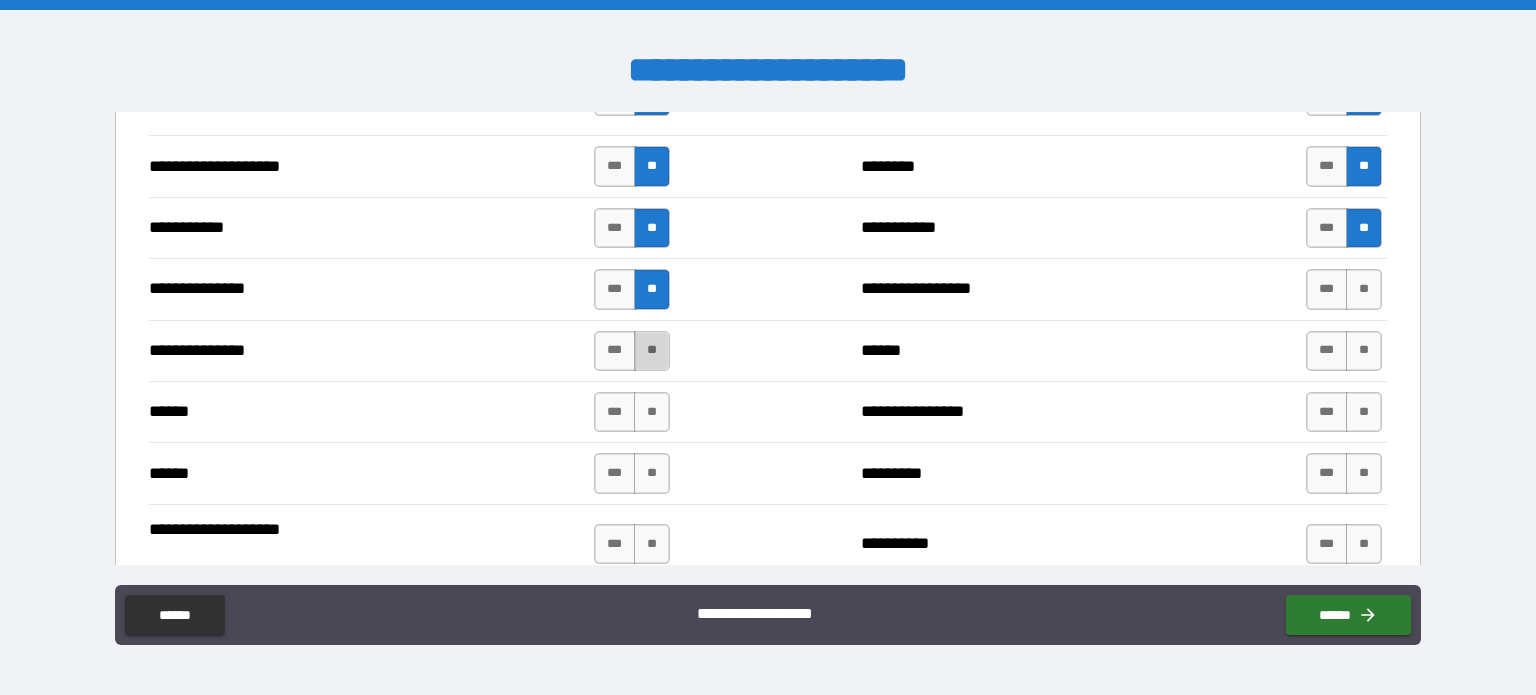 click on "**" at bounding box center (652, 351) 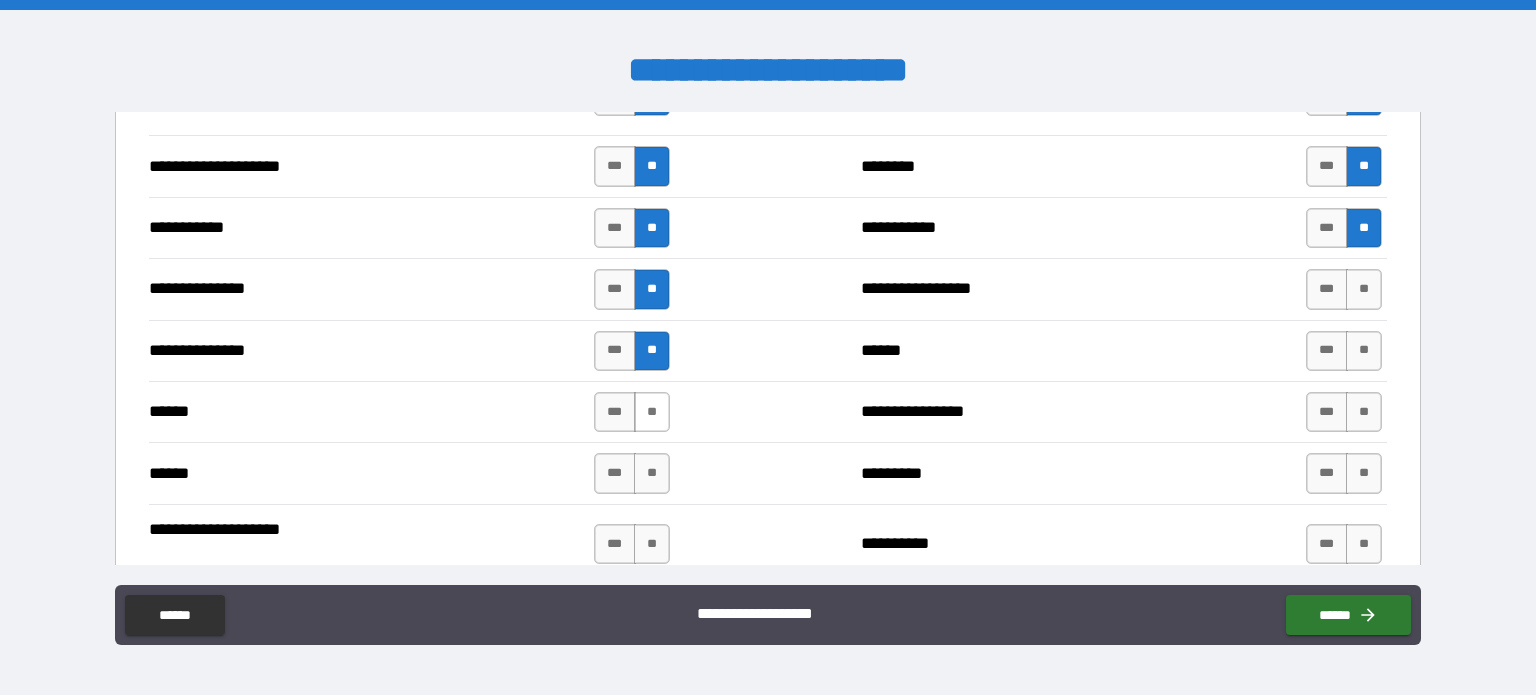 click on "**" at bounding box center [652, 412] 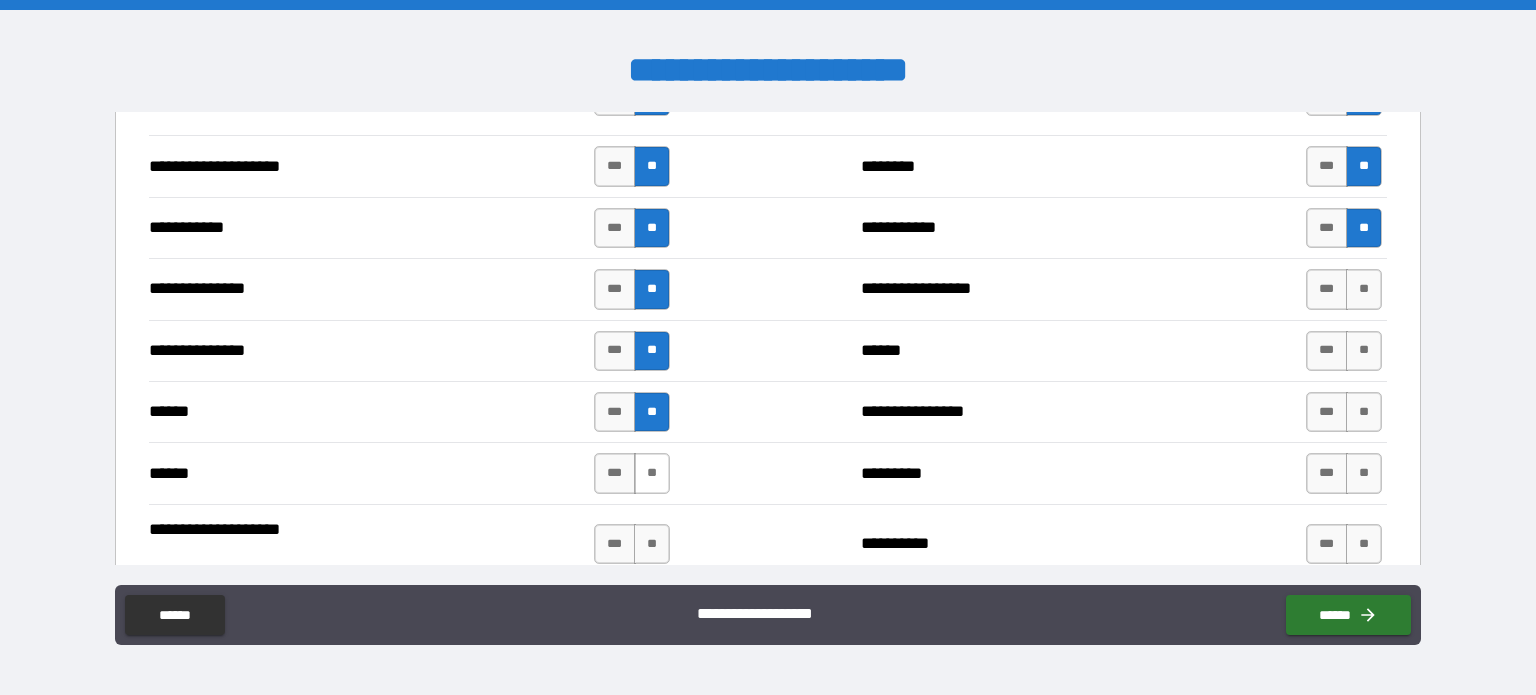 click on "**" at bounding box center [652, 473] 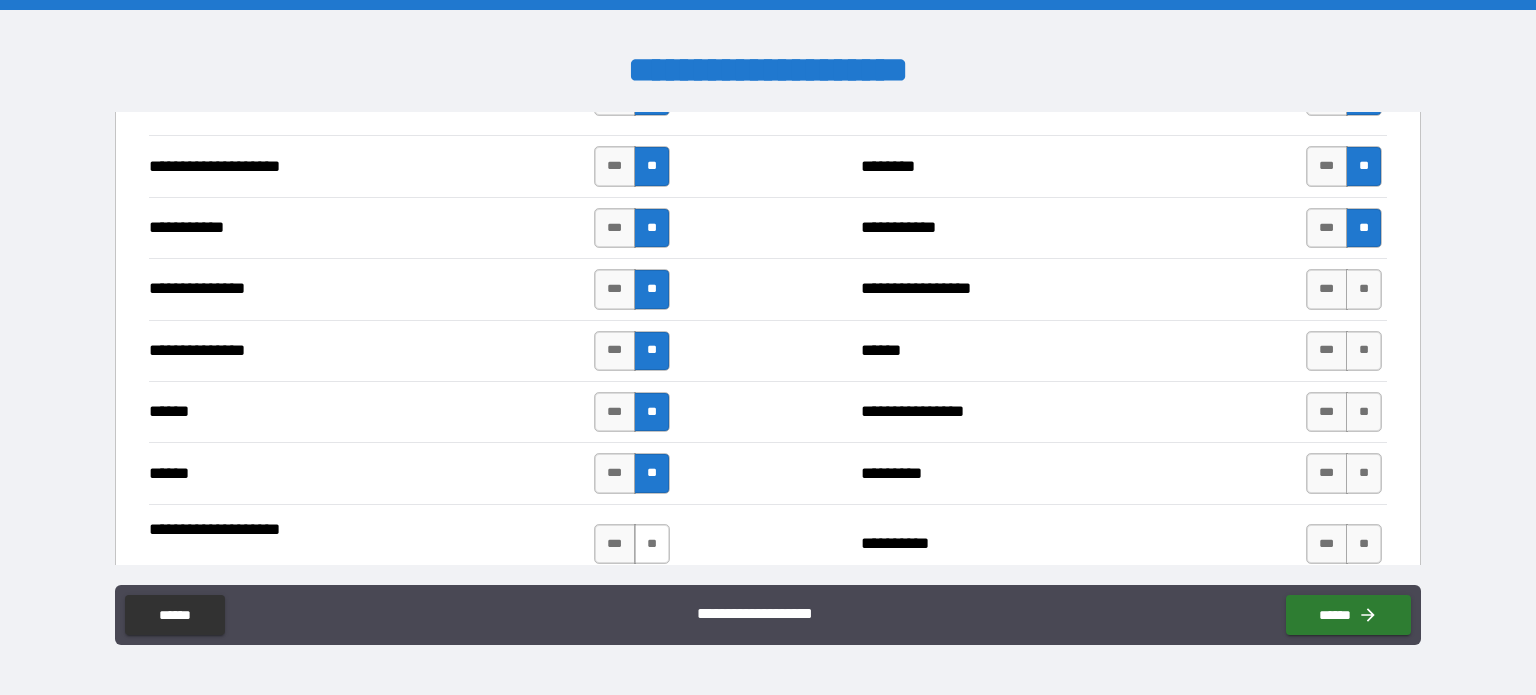 click on "**" at bounding box center [652, 544] 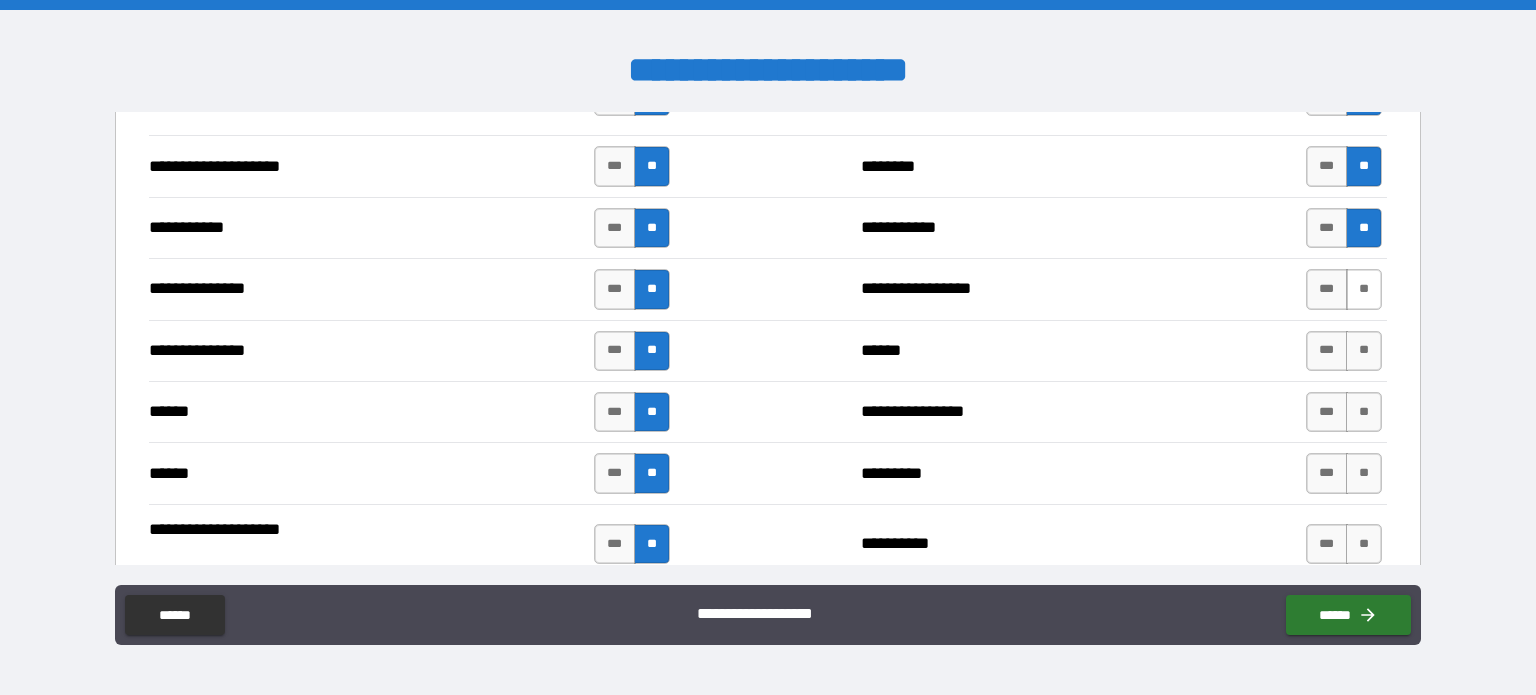 click on "**" at bounding box center [1364, 289] 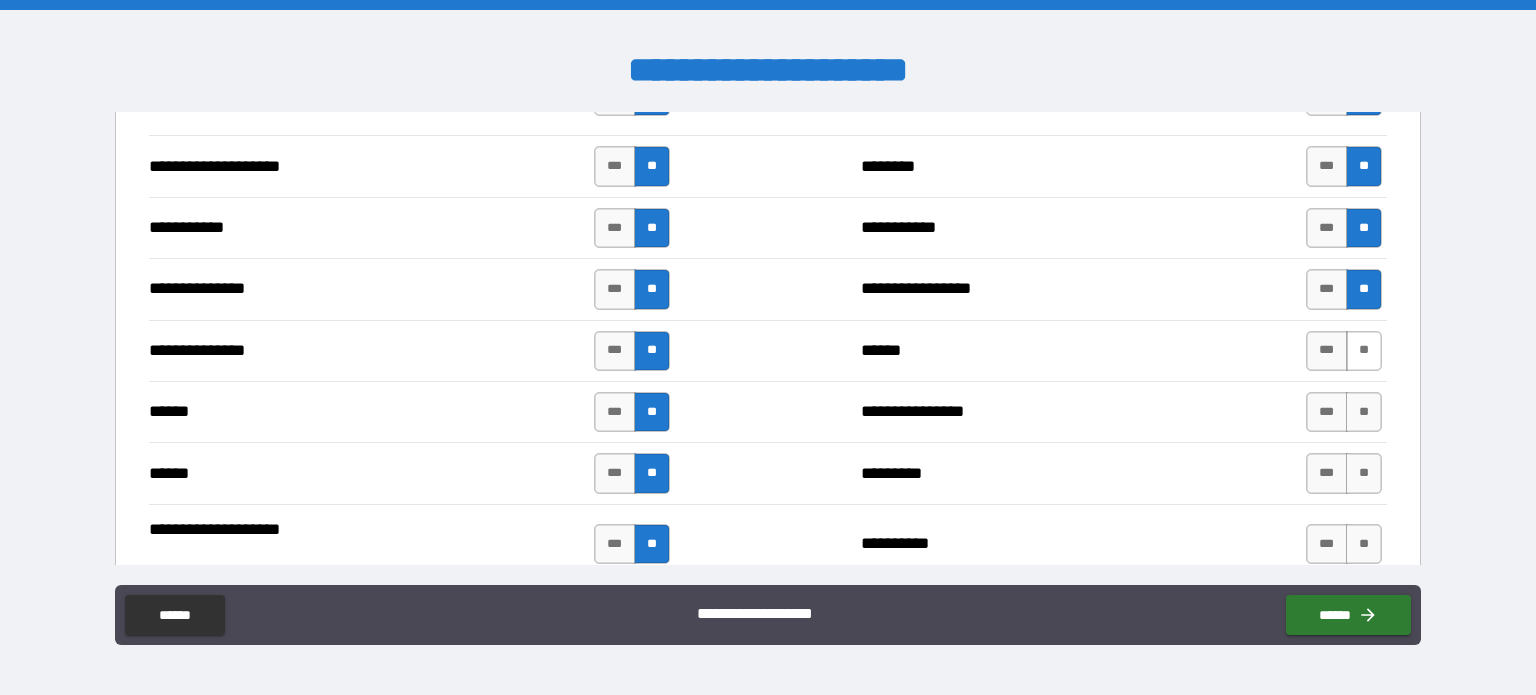 click on "**" at bounding box center (1364, 351) 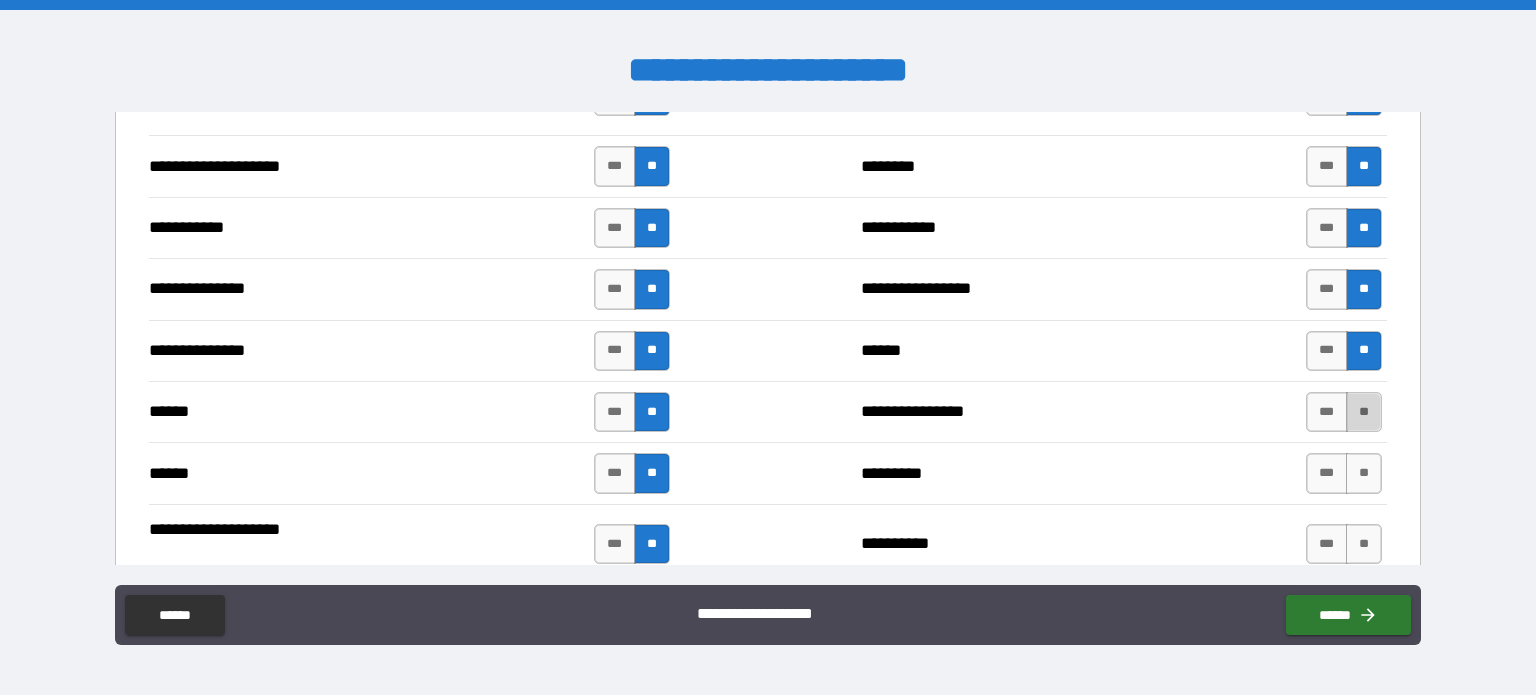 click on "**" at bounding box center (1364, 412) 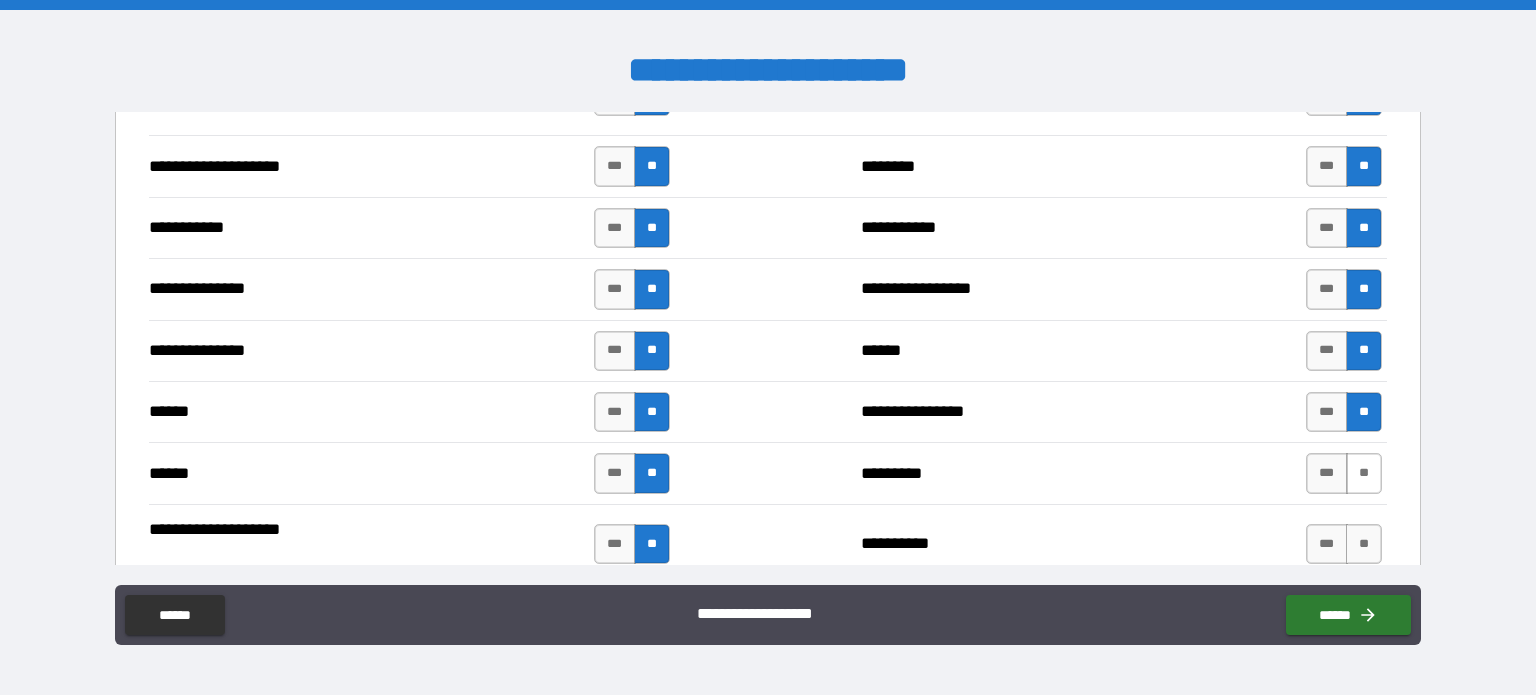 click on "**" at bounding box center [1364, 473] 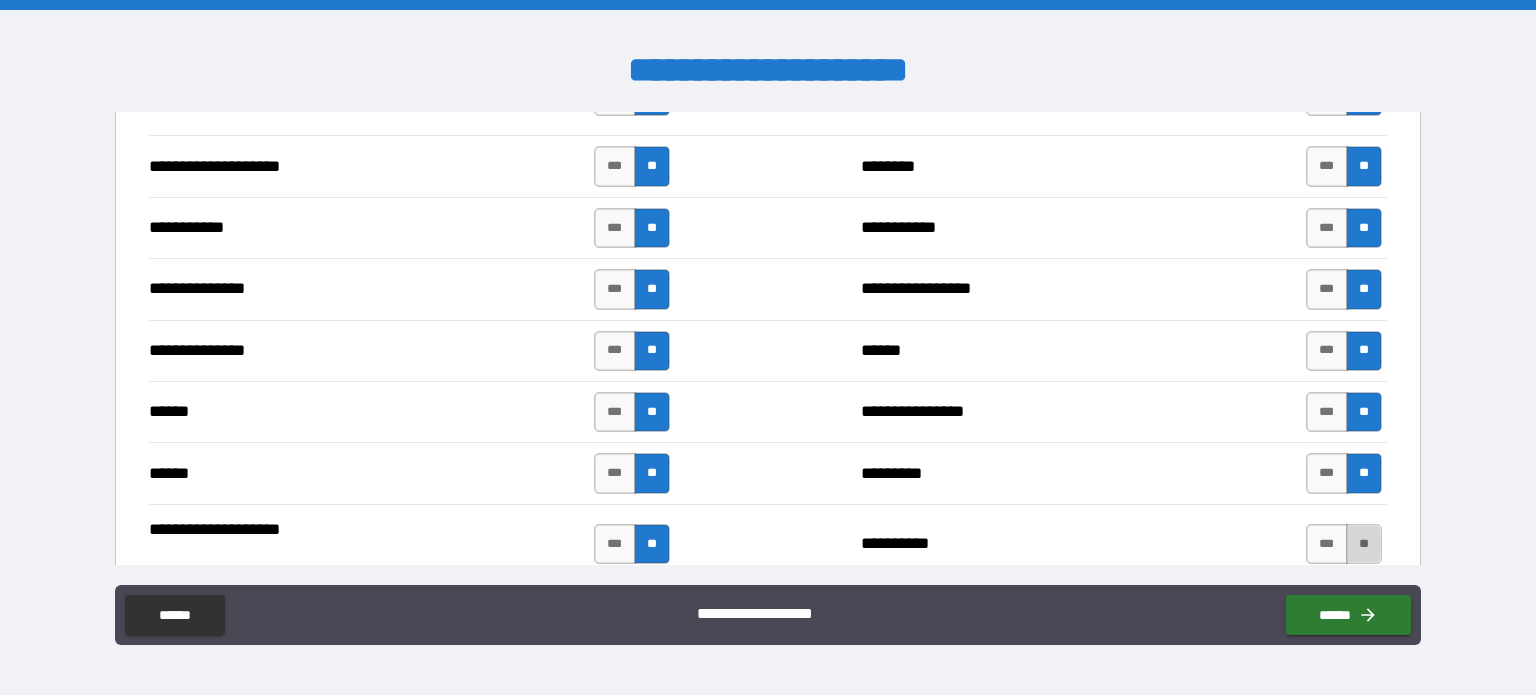 click on "**" at bounding box center (1364, 544) 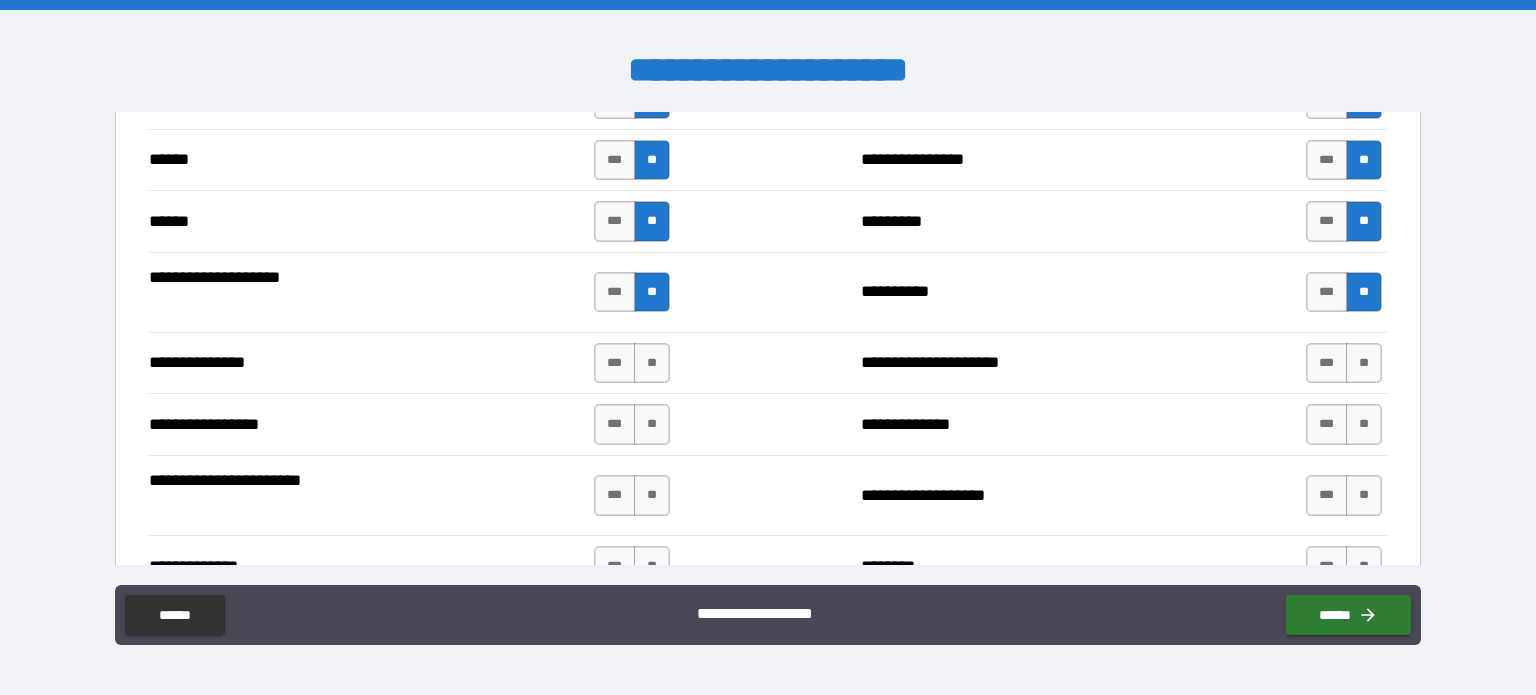 scroll, scrollTop: 2600, scrollLeft: 0, axis: vertical 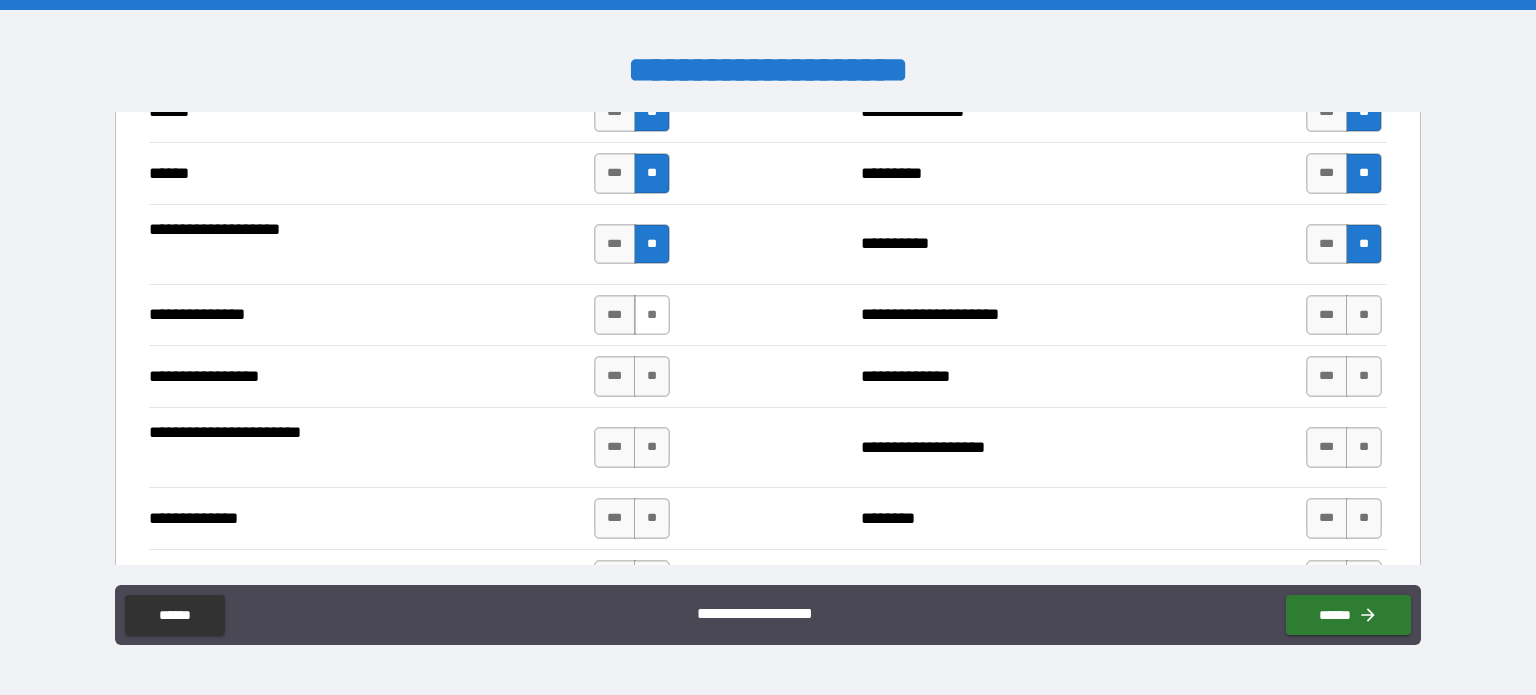 click on "**" at bounding box center (652, 315) 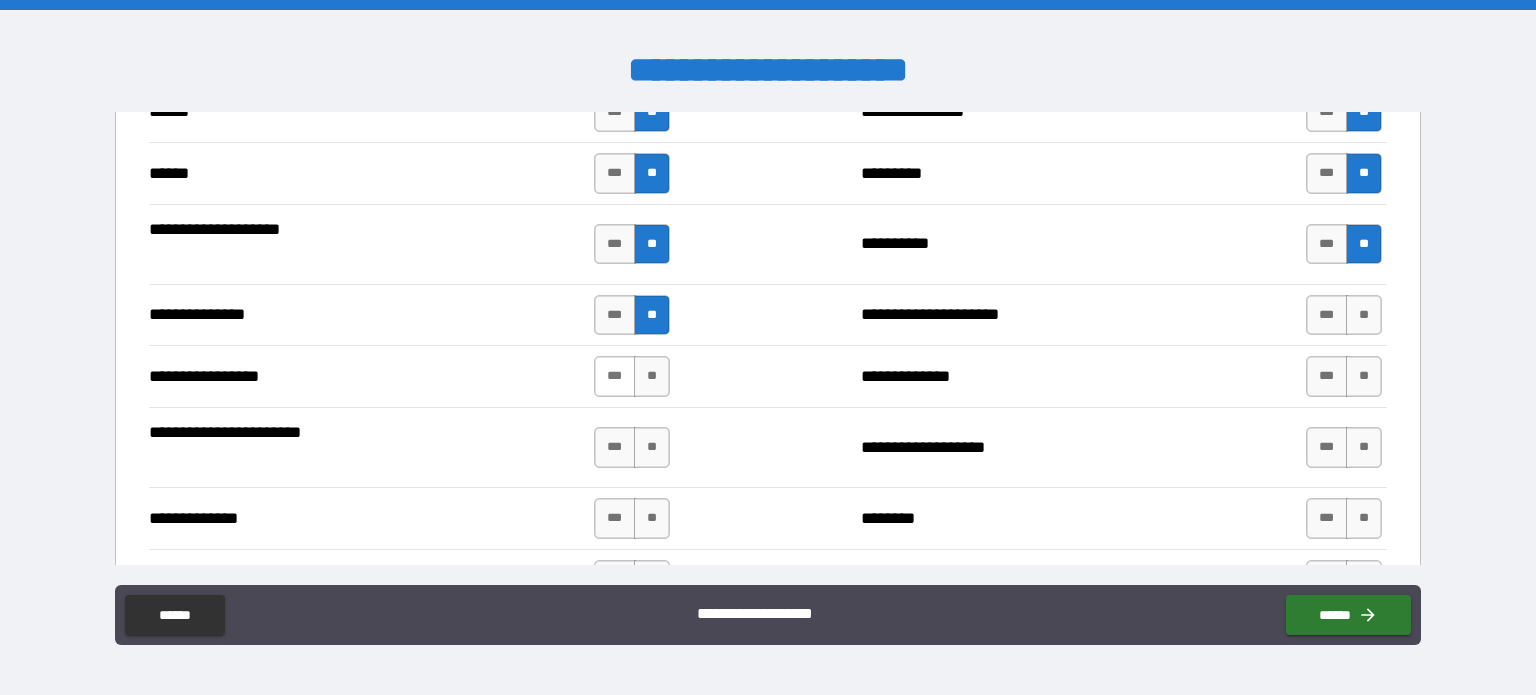 click on "***" at bounding box center [615, 376] 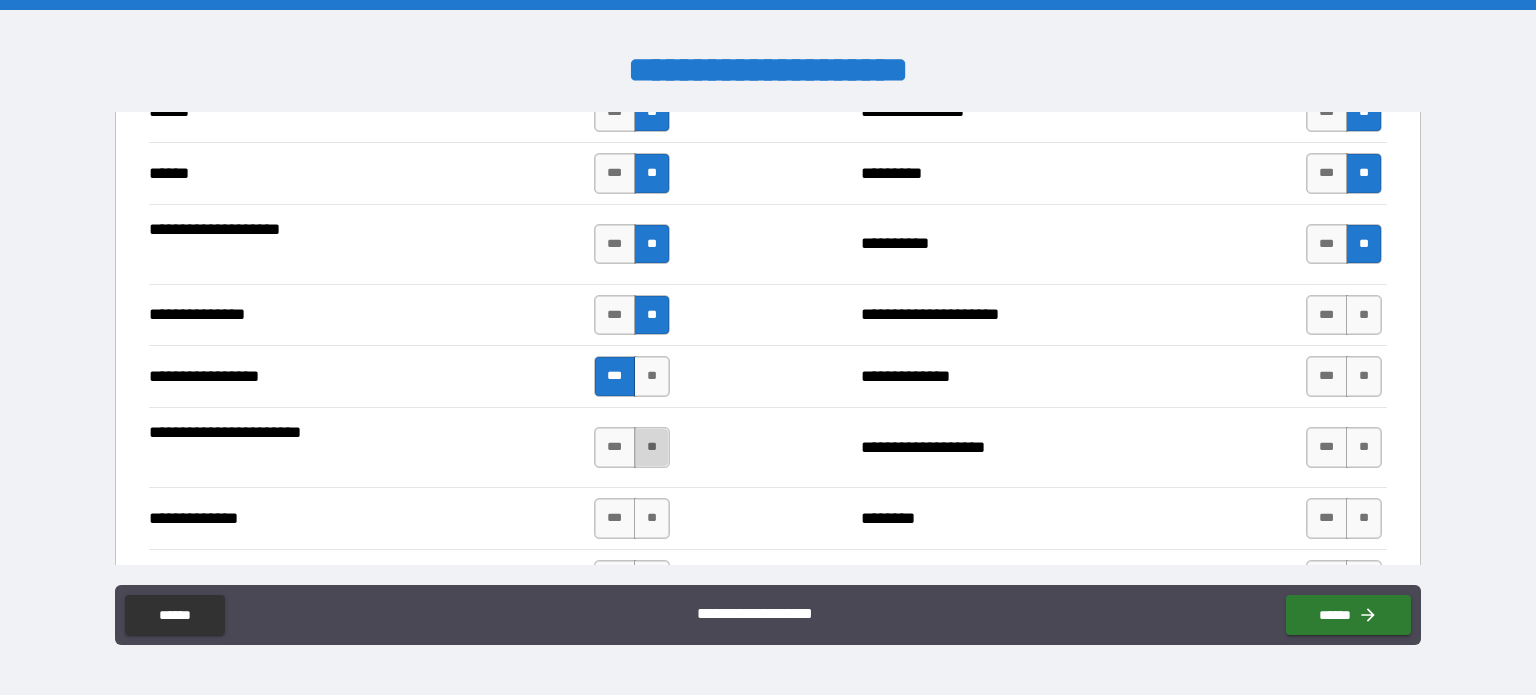 click on "**" at bounding box center [652, 447] 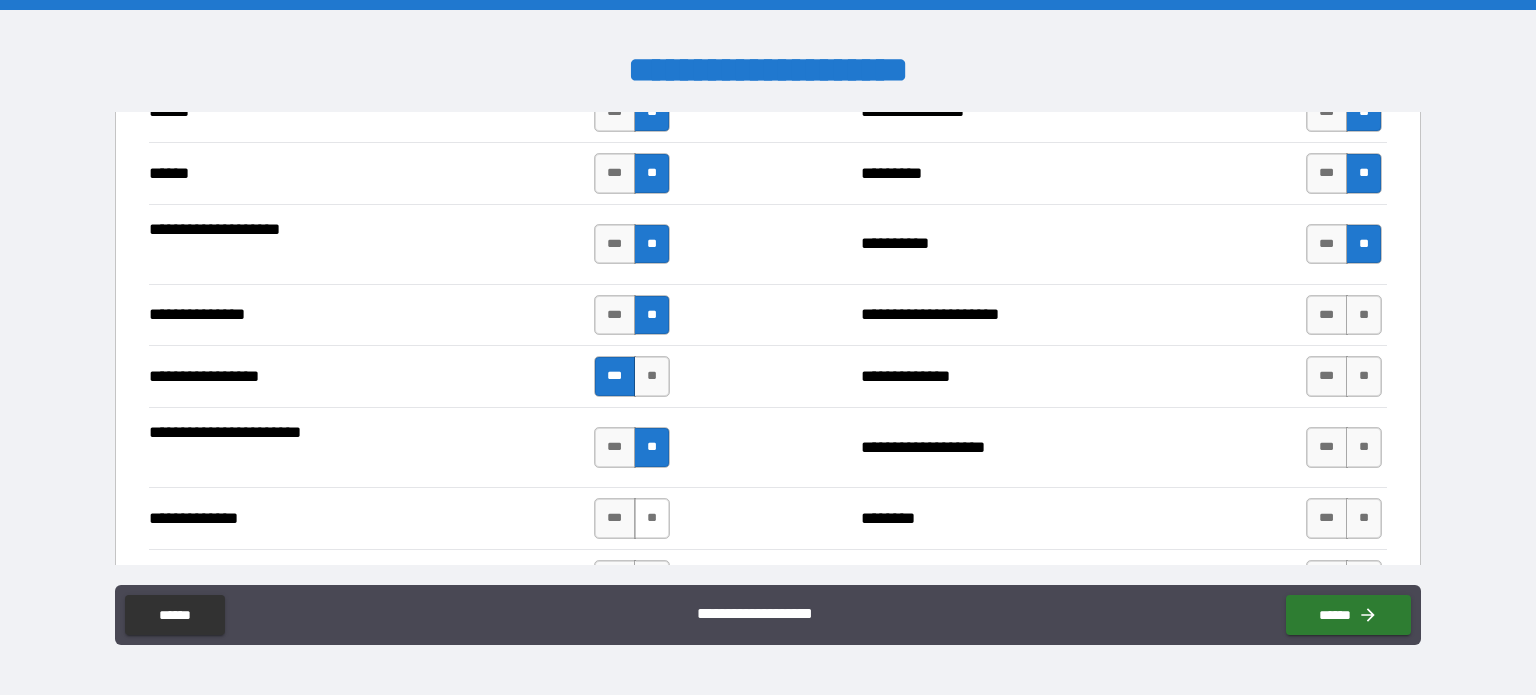 click on "**" at bounding box center (652, 518) 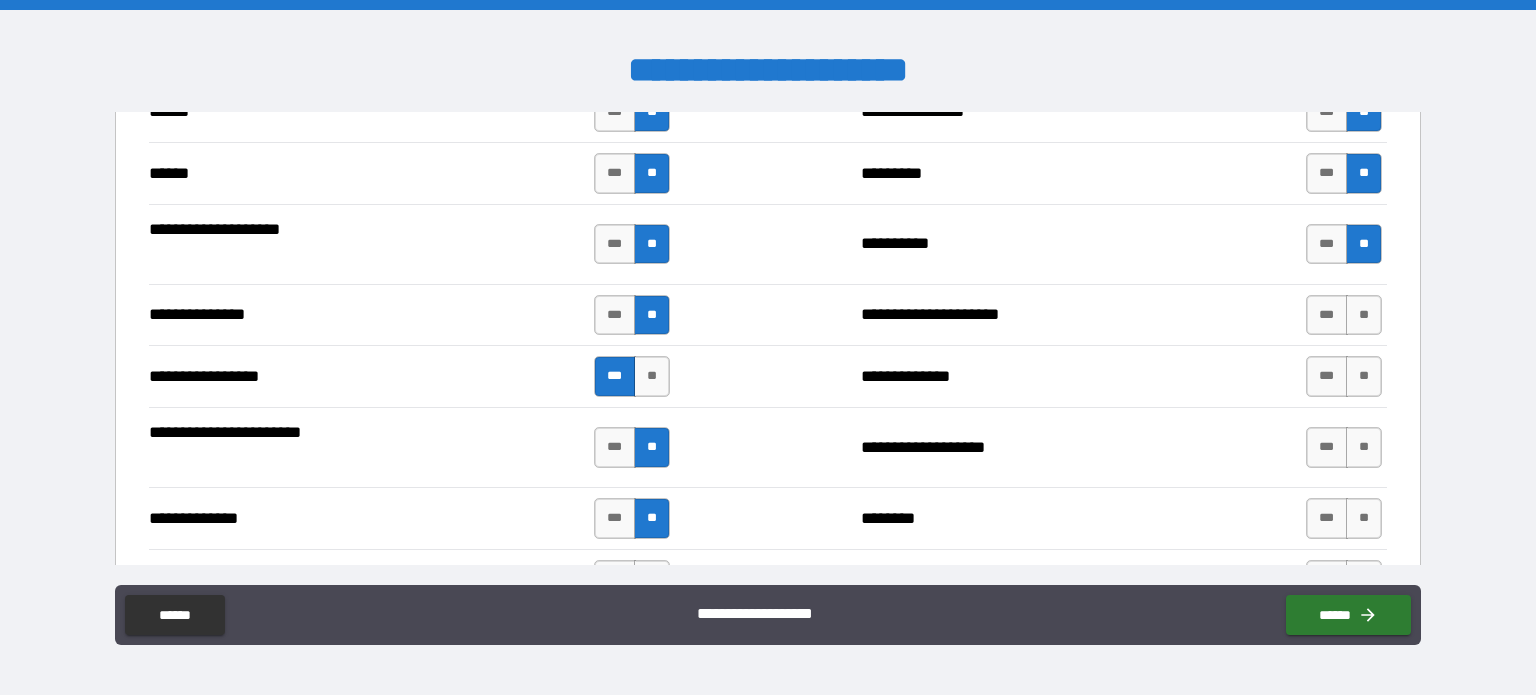 scroll, scrollTop: 2700, scrollLeft: 0, axis: vertical 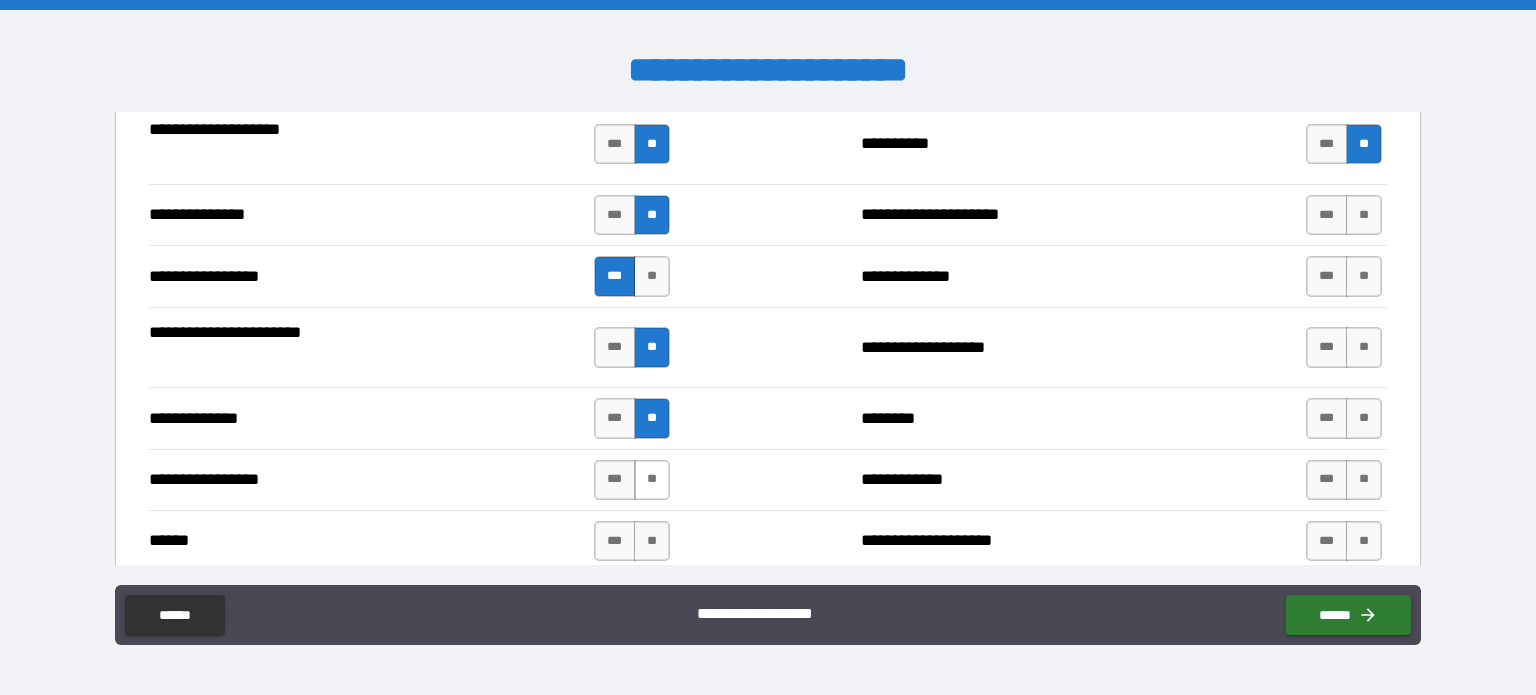 click on "**" at bounding box center (652, 480) 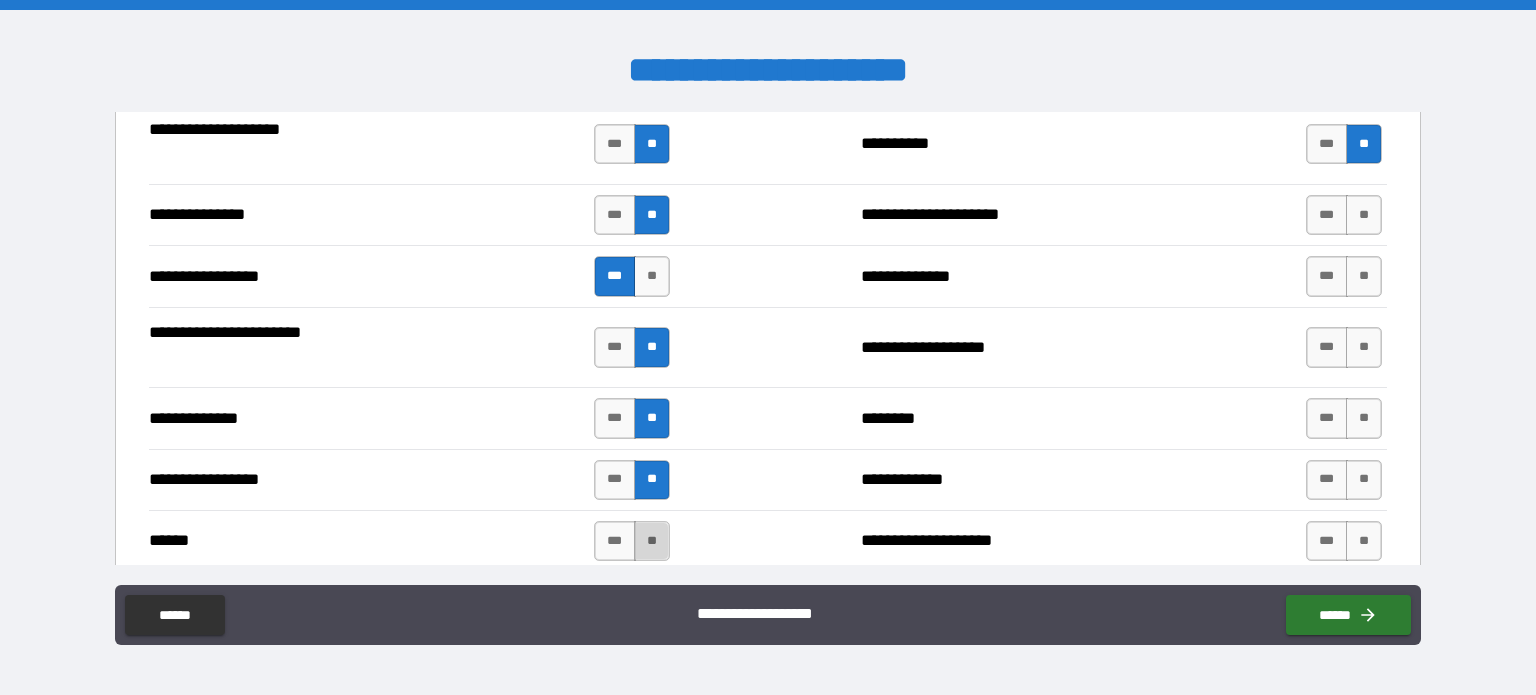 click on "**" at bounding box center [652, 541] 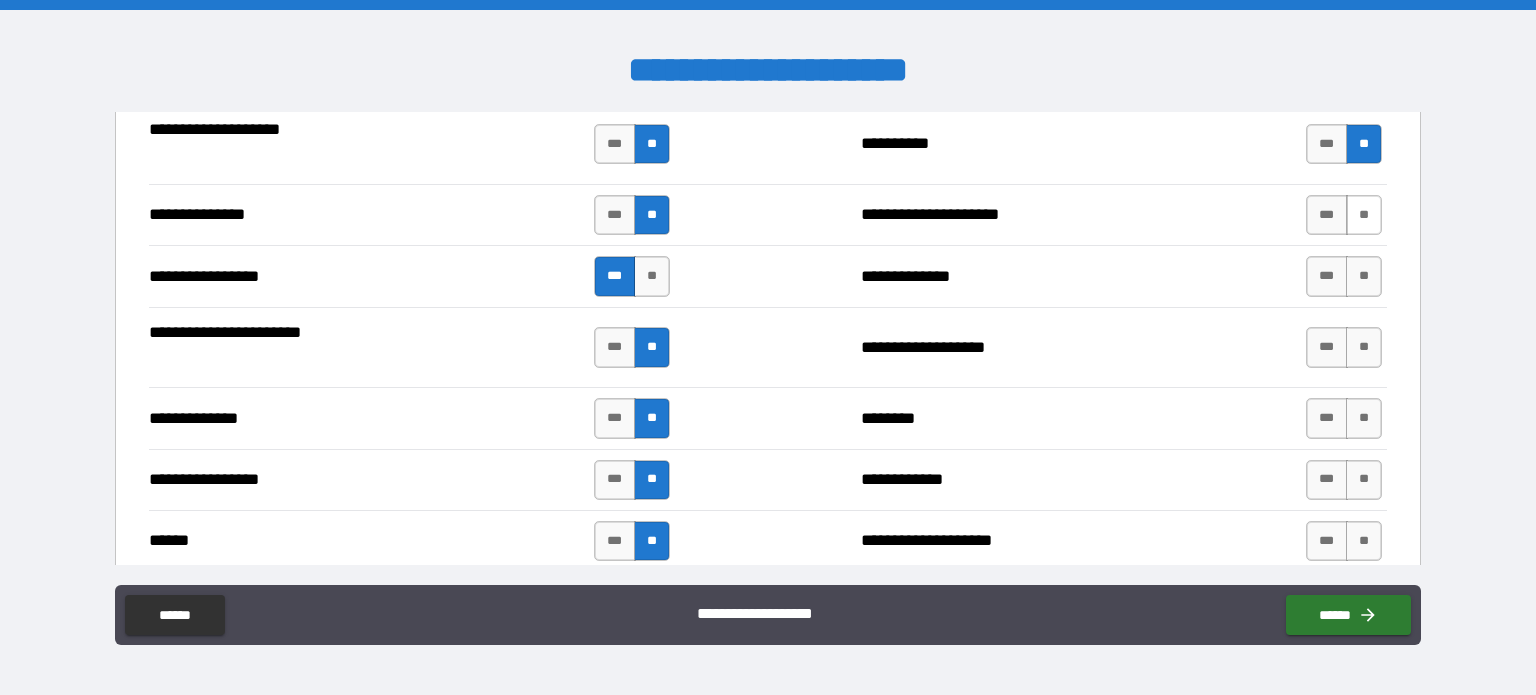 click on "**" at bounding box center (1364, 215) 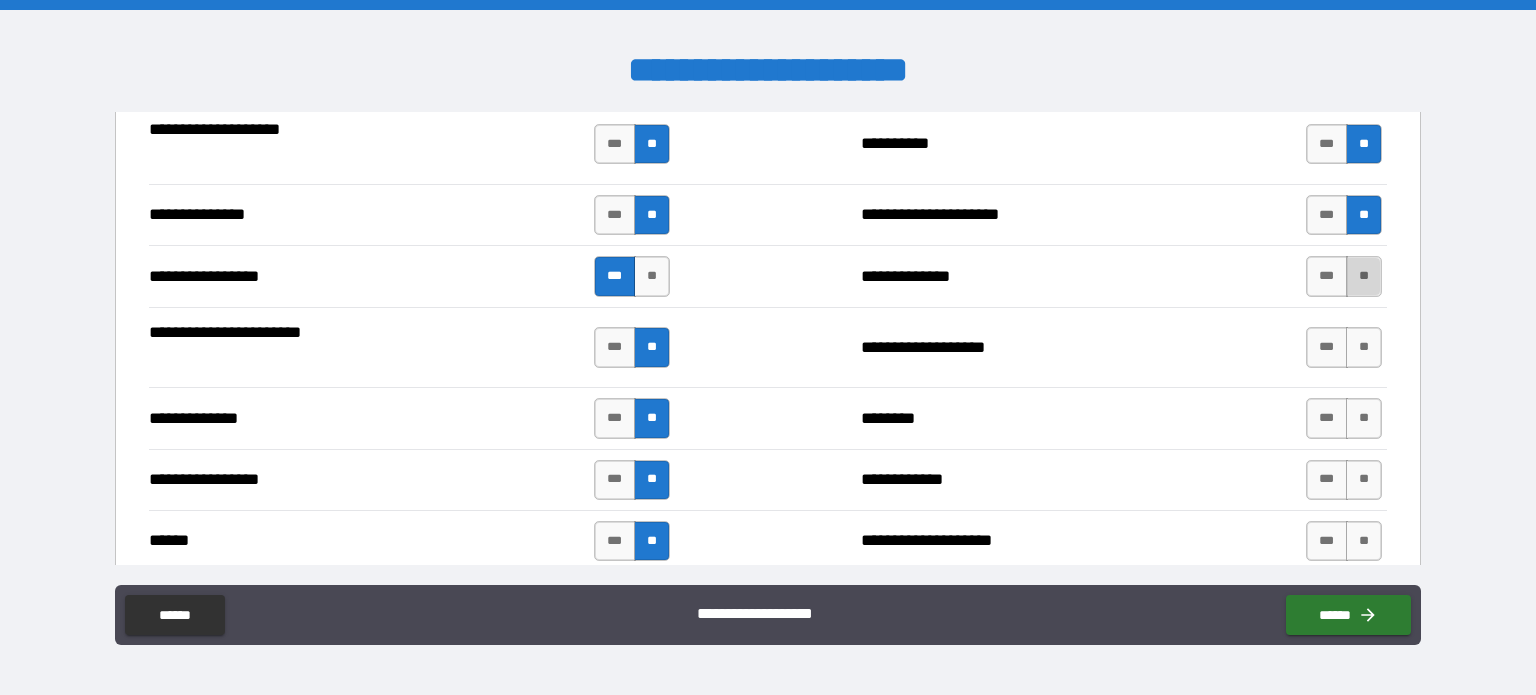 click on "**" at bounding box center [1364, 276] 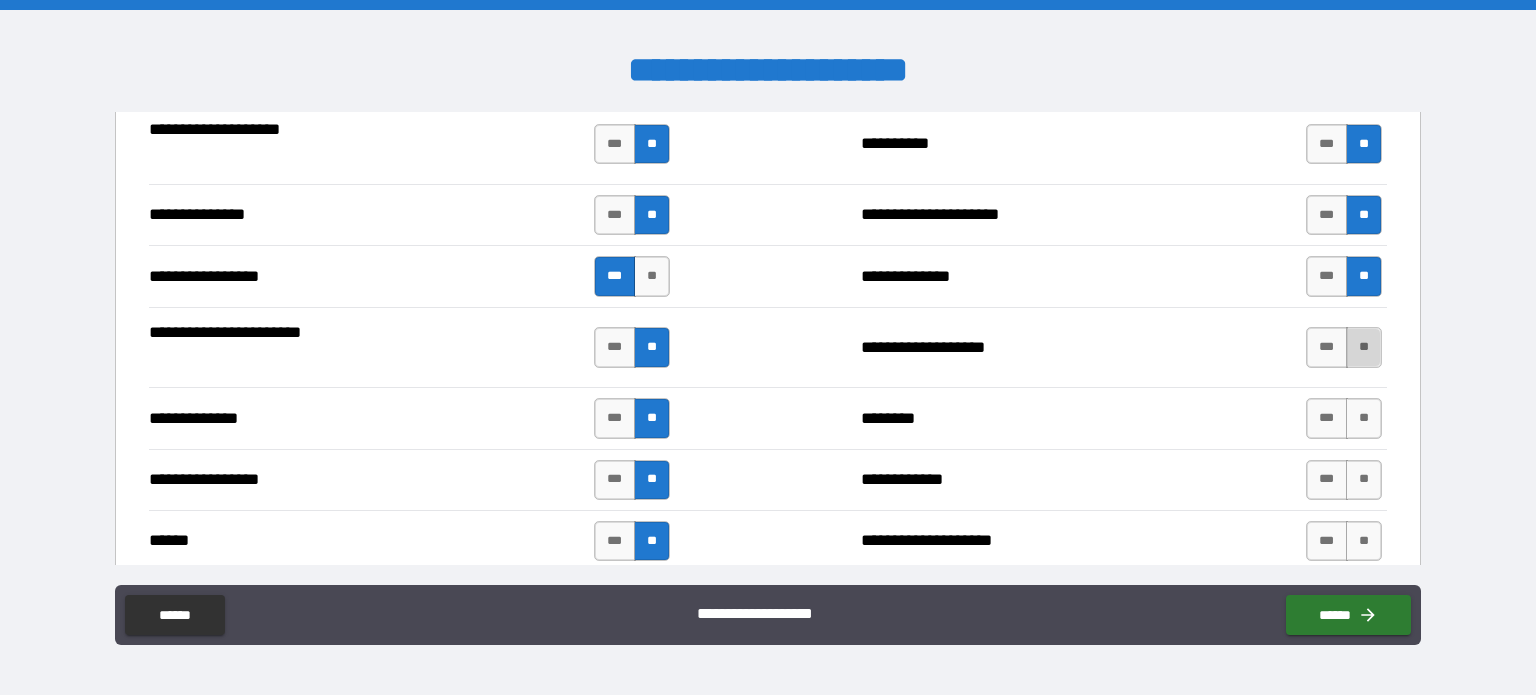 click on "**" at bounding box center (1364, 347) 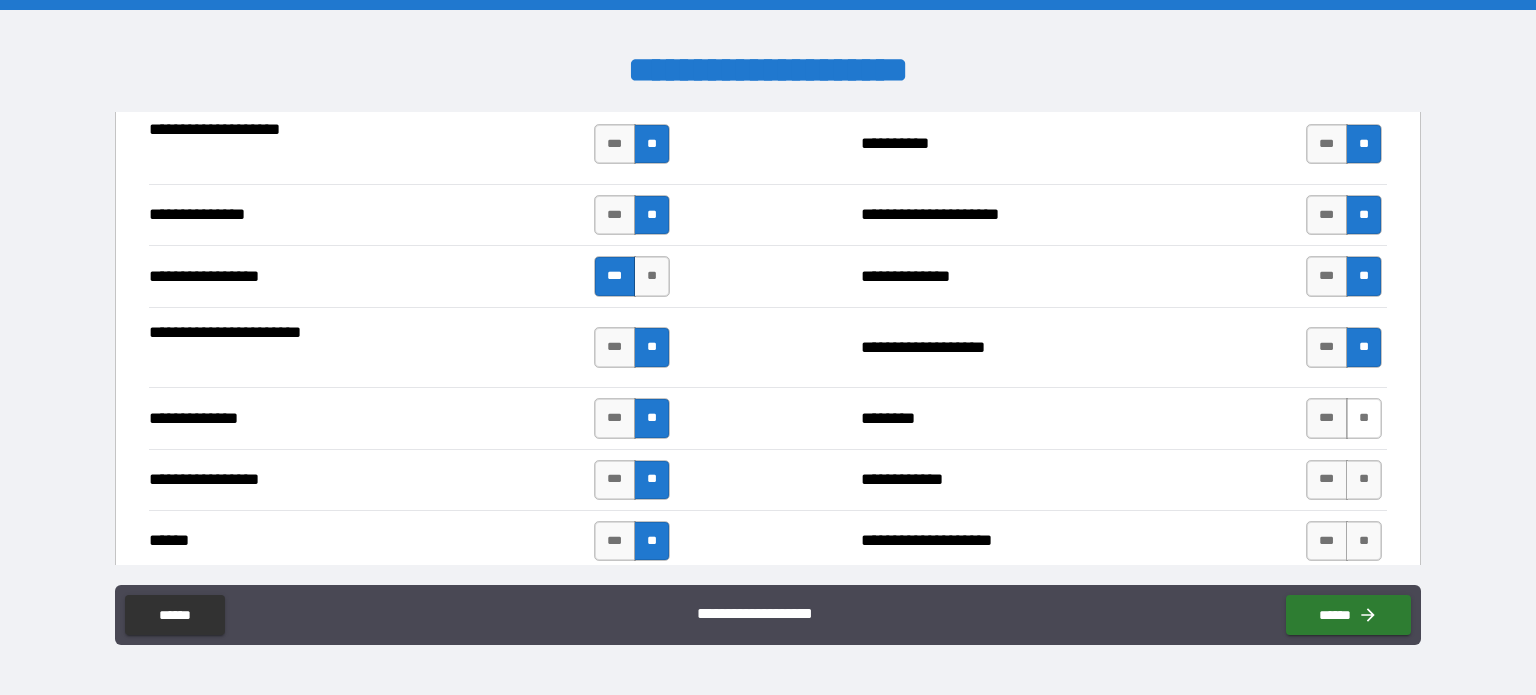 click on "**" at bounding box center [1364, 418] 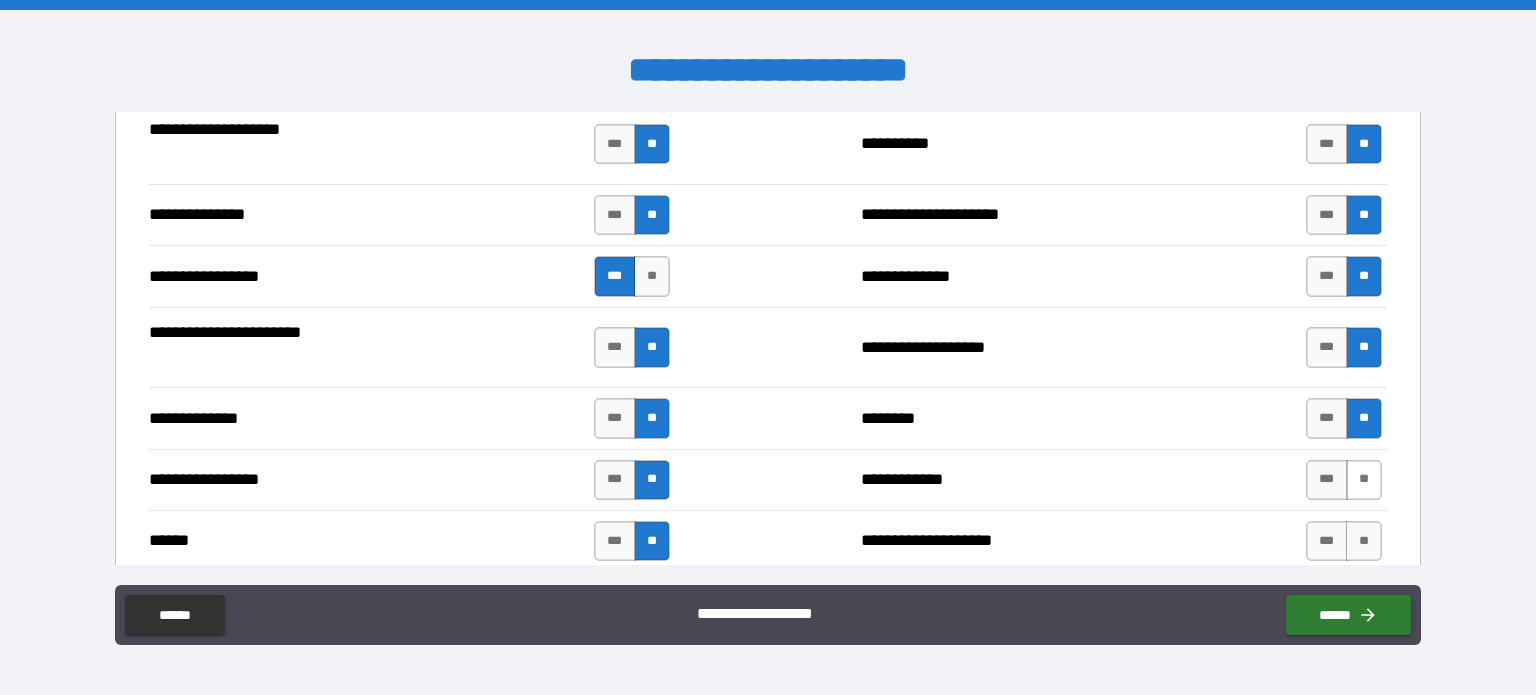click on "**" at bounding box center [1364, 480] 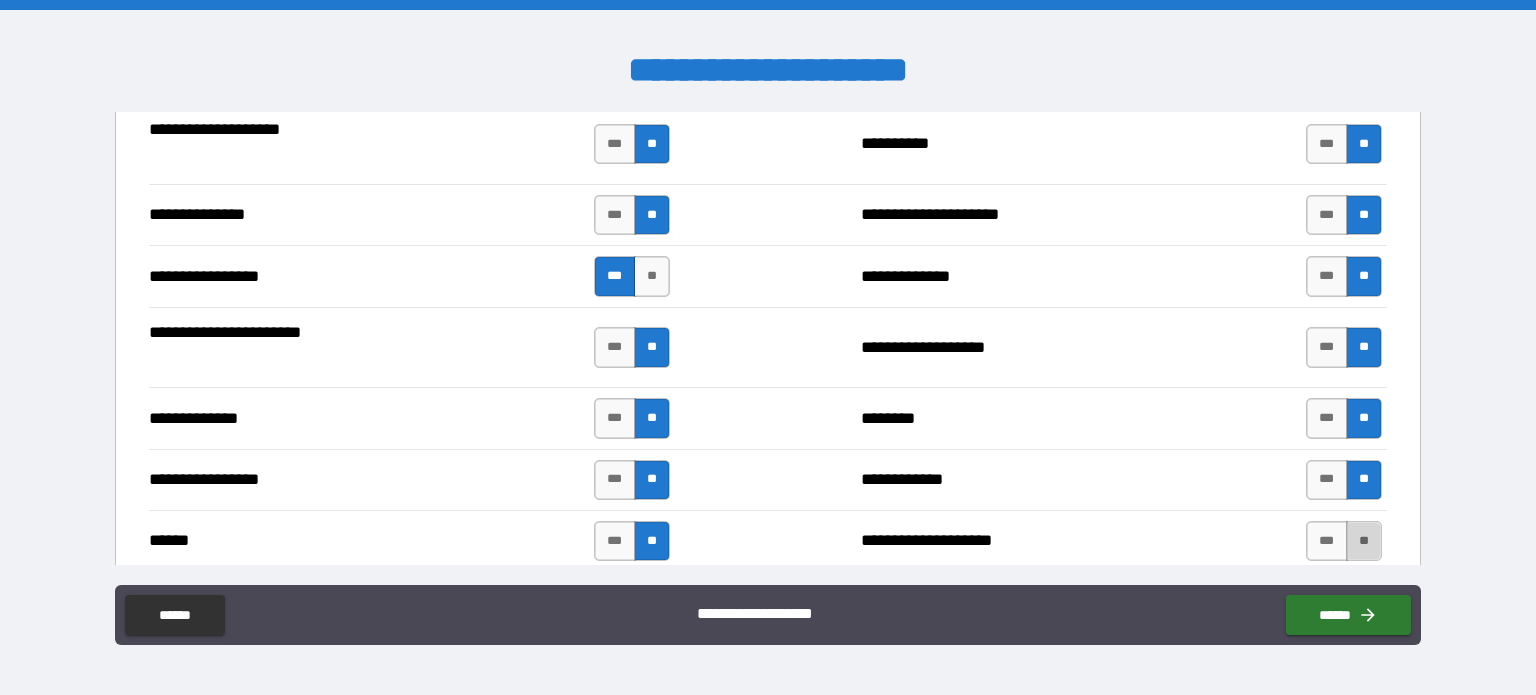 click on "**" at bounding box center (1364, 541) 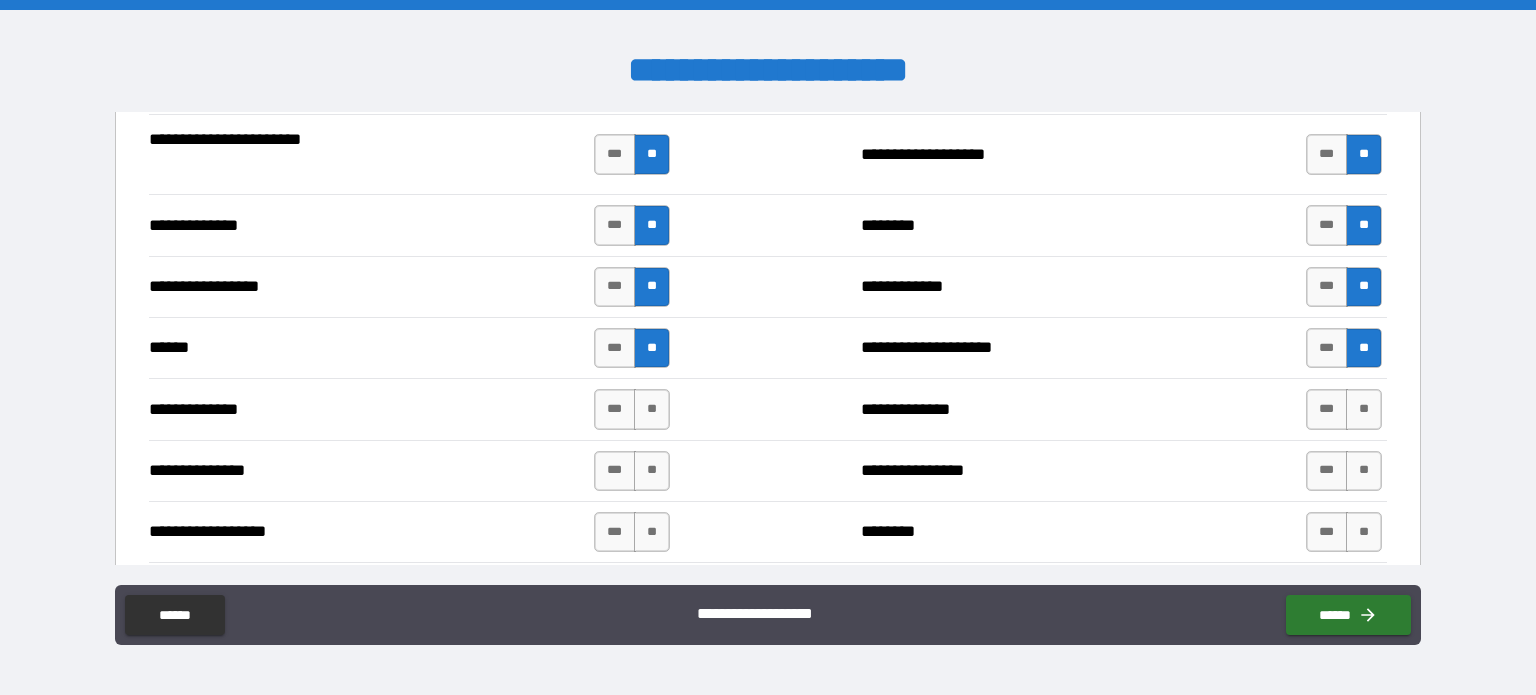 scroll, scrollTop: 2900, scrollLeft: 0, axis: vertical 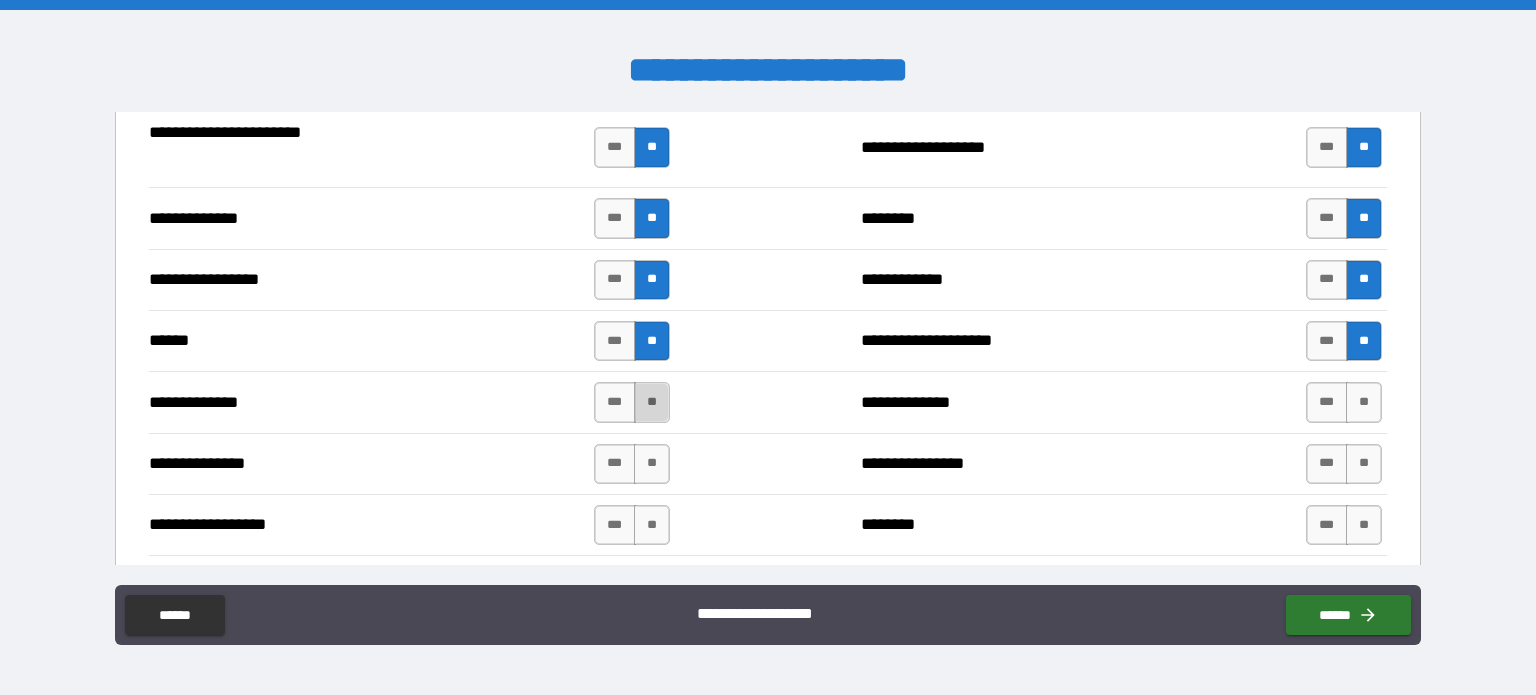 click on "**" at bounding box center (652, 402) 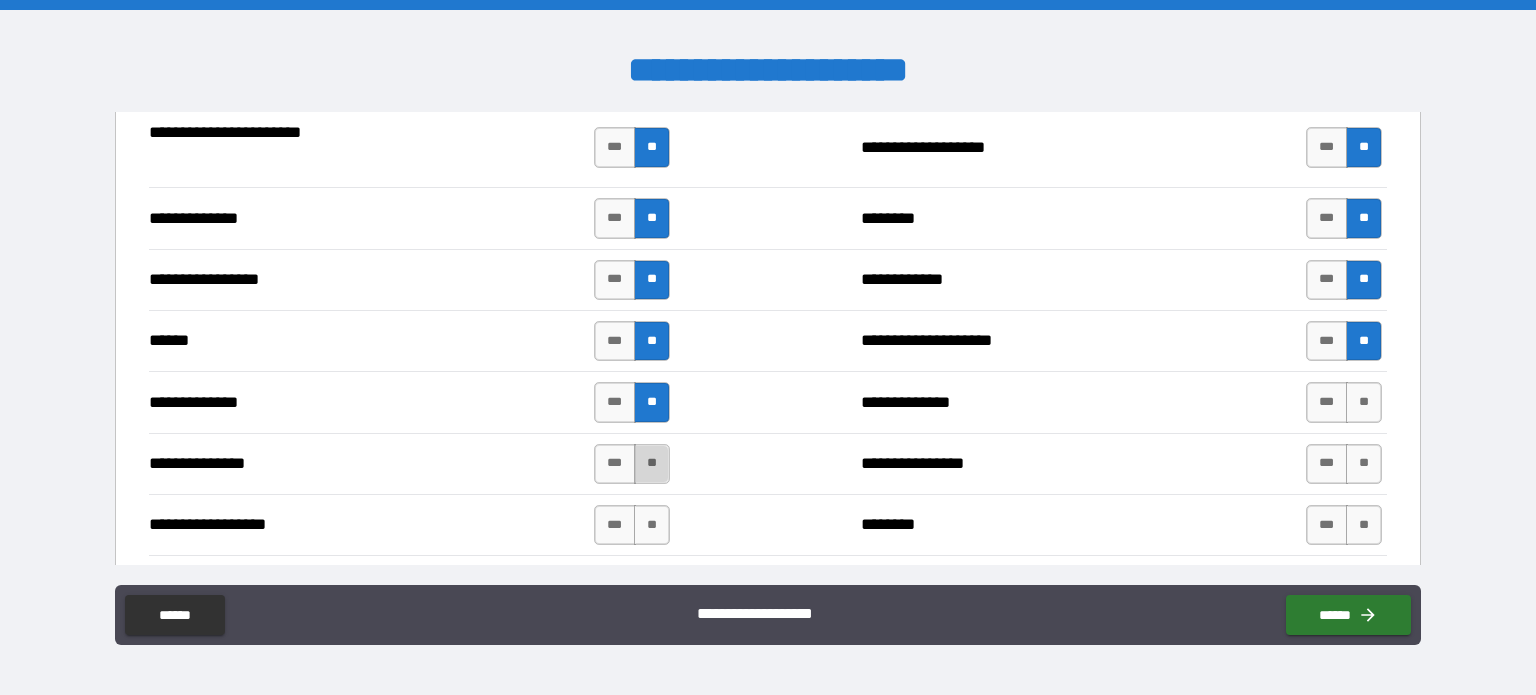 click on "**" at bounding box center (652, 464) 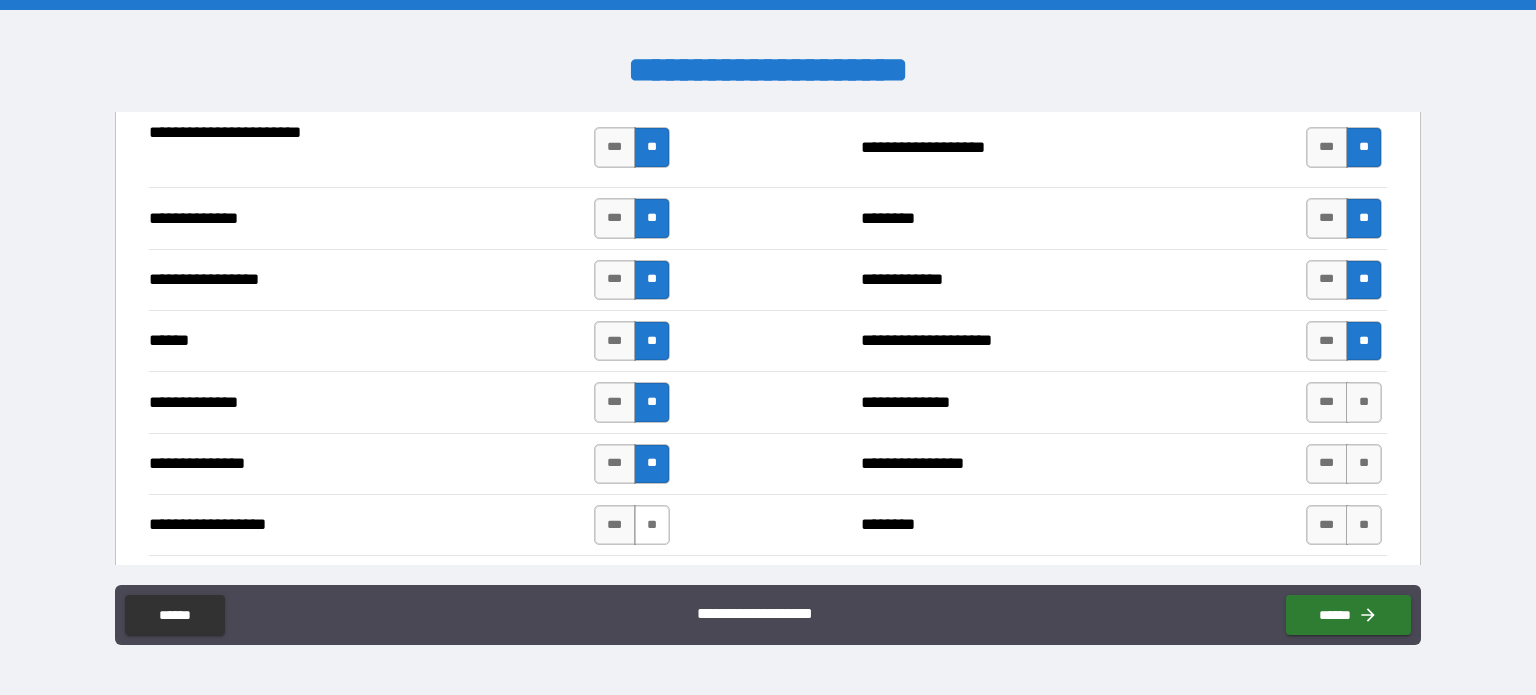 click on "**" at bounding box center (652, 525) 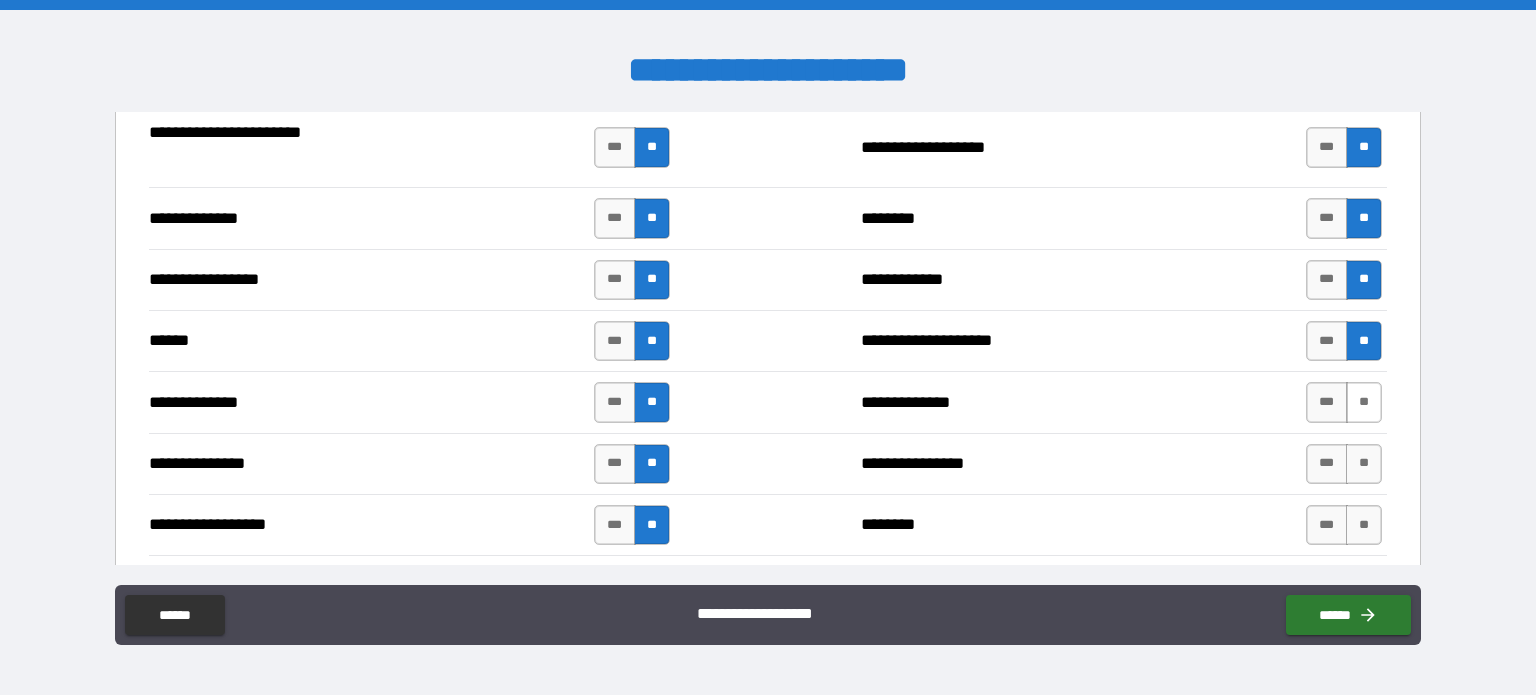 click on "**" at bounding box center [1364, 402] 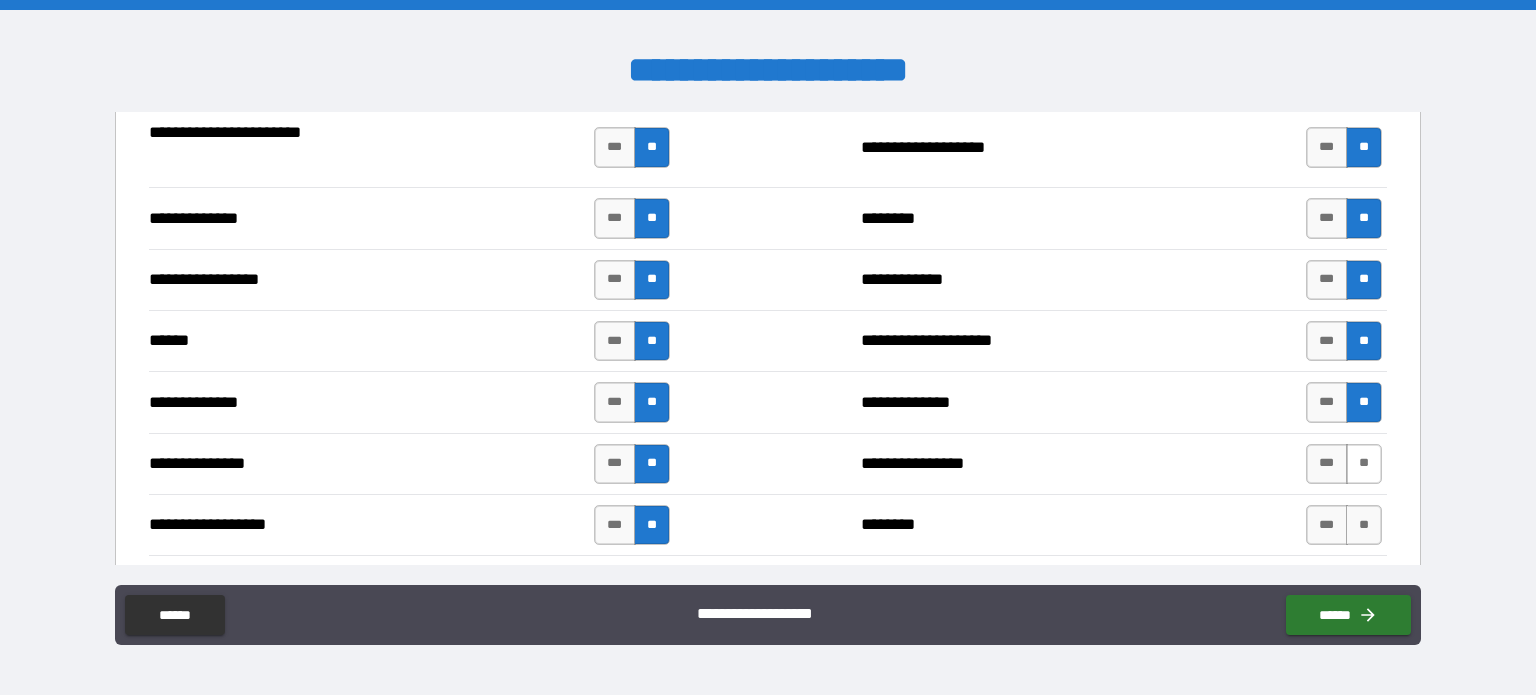 click on "**" at bounding box center (1364, 464) 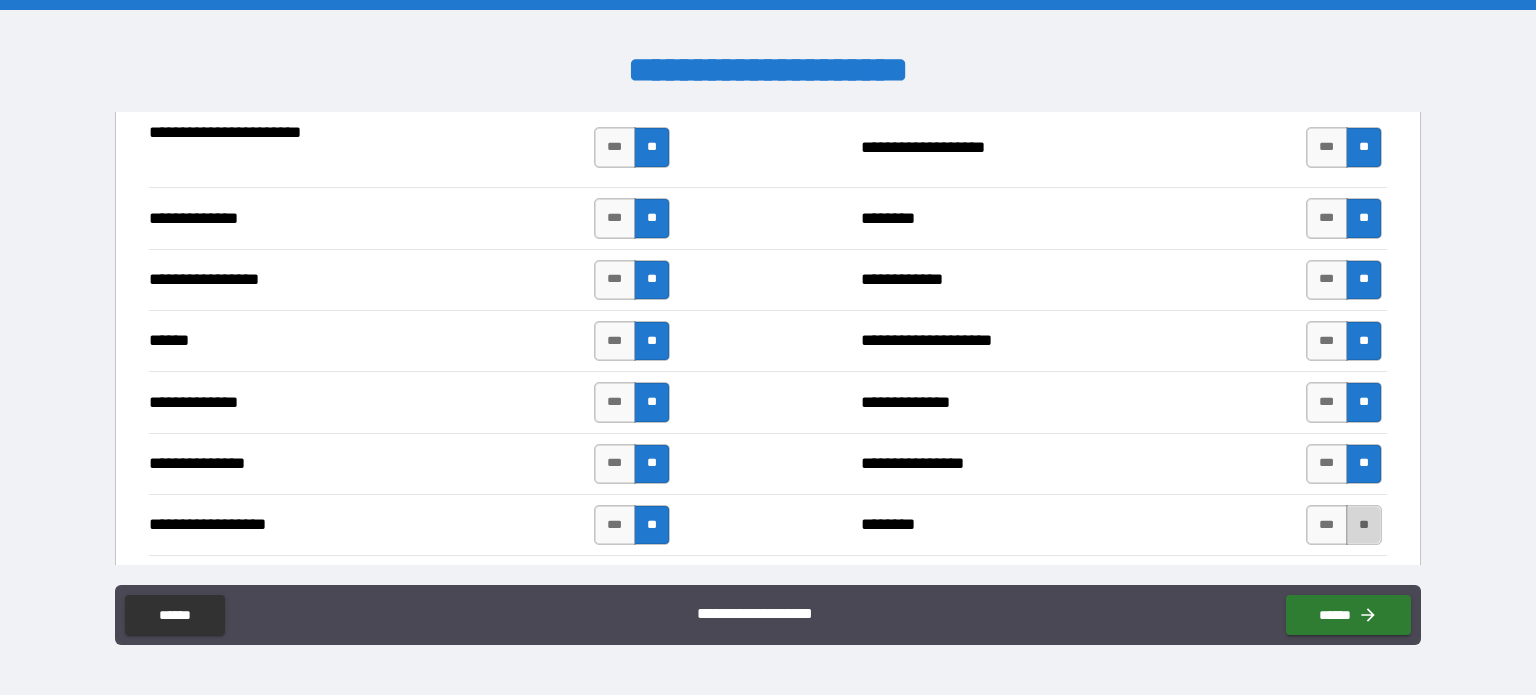 click on "**" at bounding box center [1364, 525] 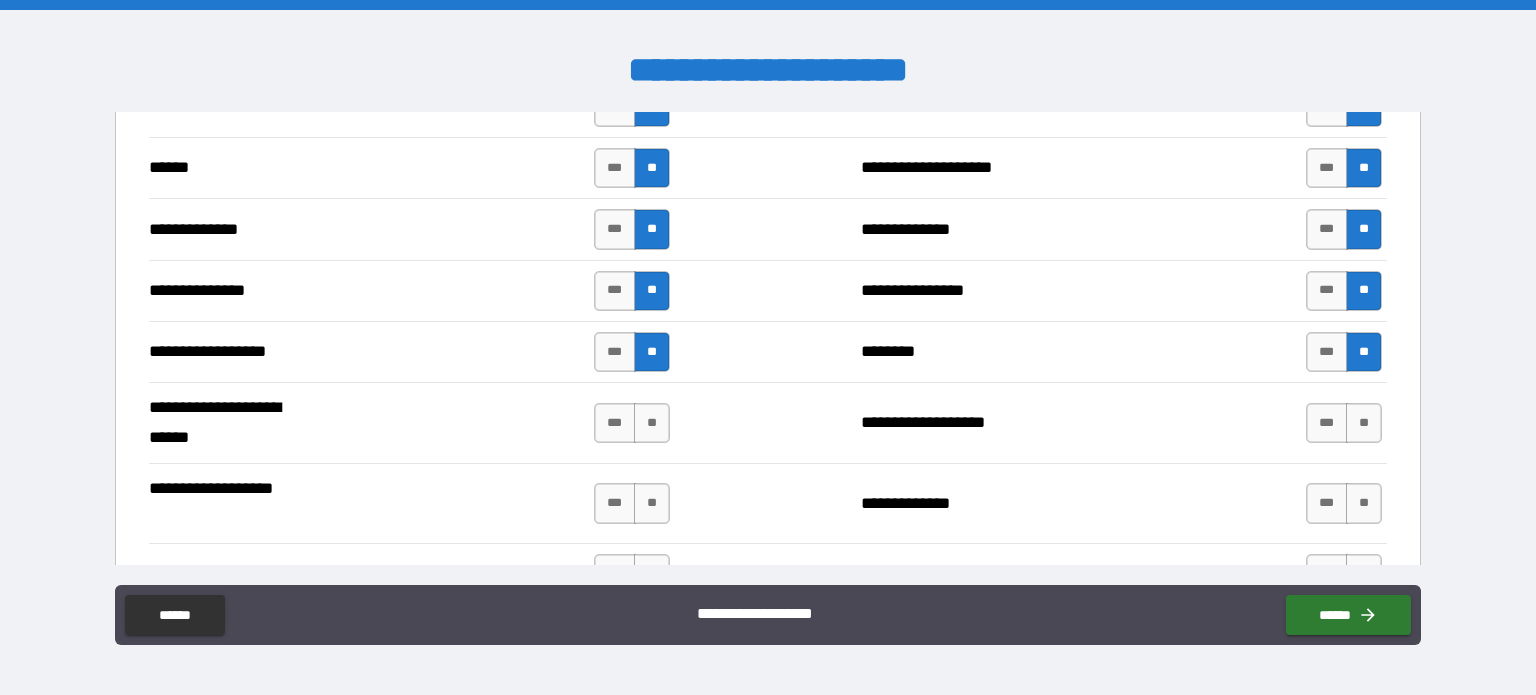 scroll, scrollTop: 3100, scrollLeft: 0, axis: vertical 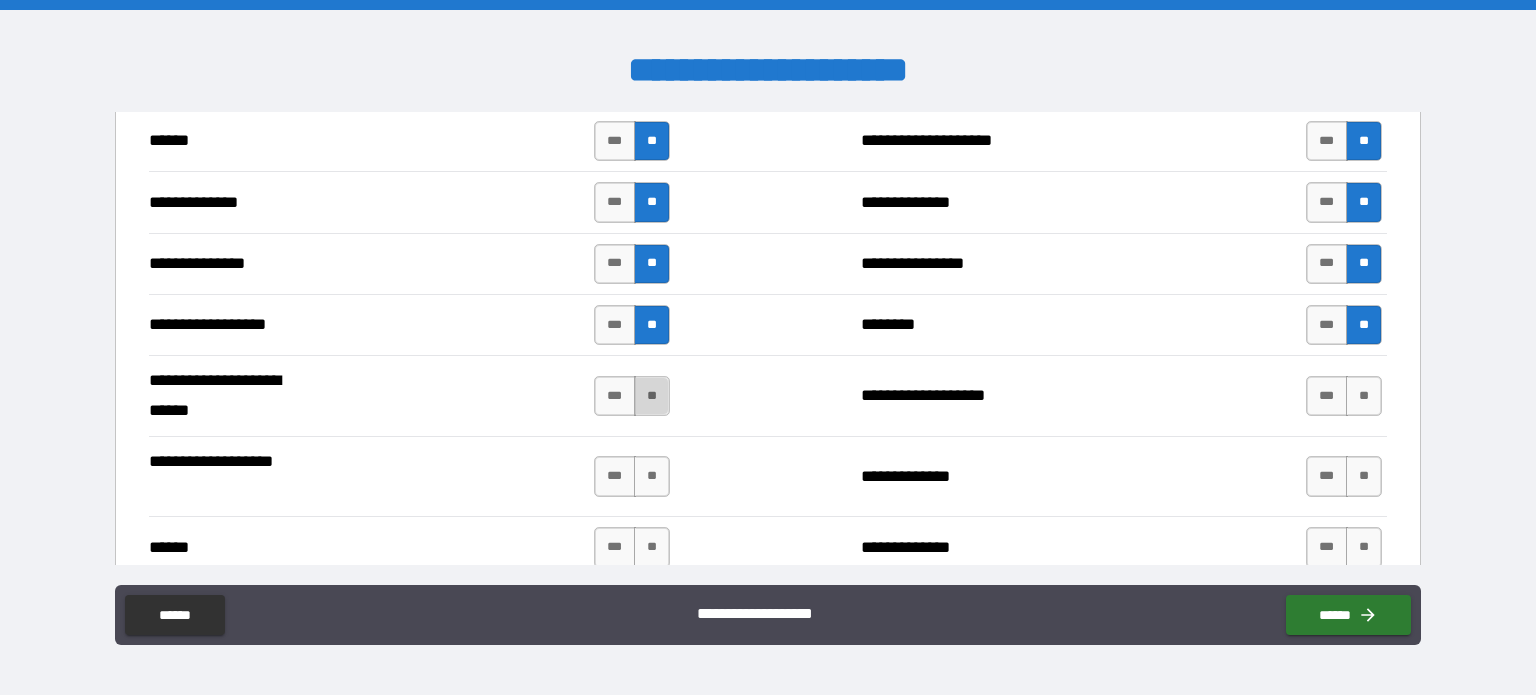 click on "**" at bounding box center [652, 396] 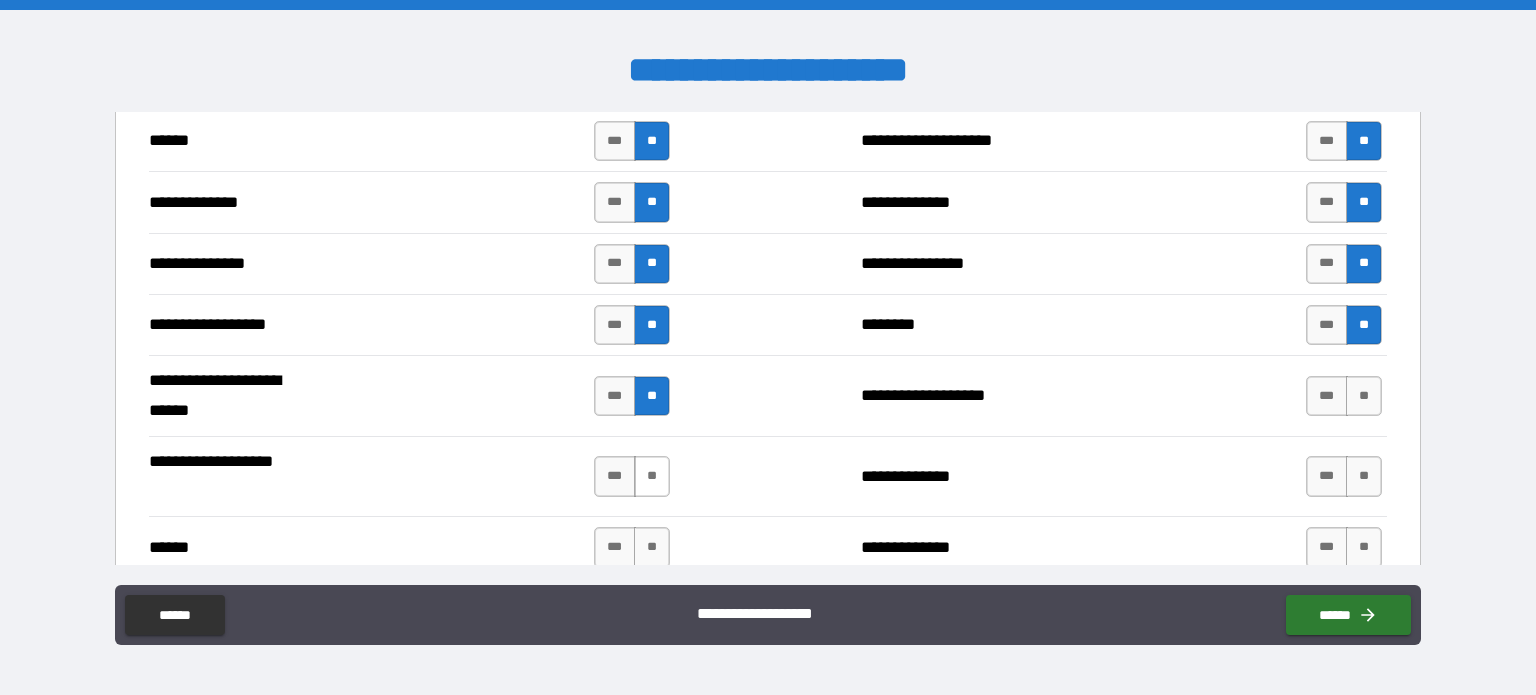 click on "**" at bounding box center (652, 476) 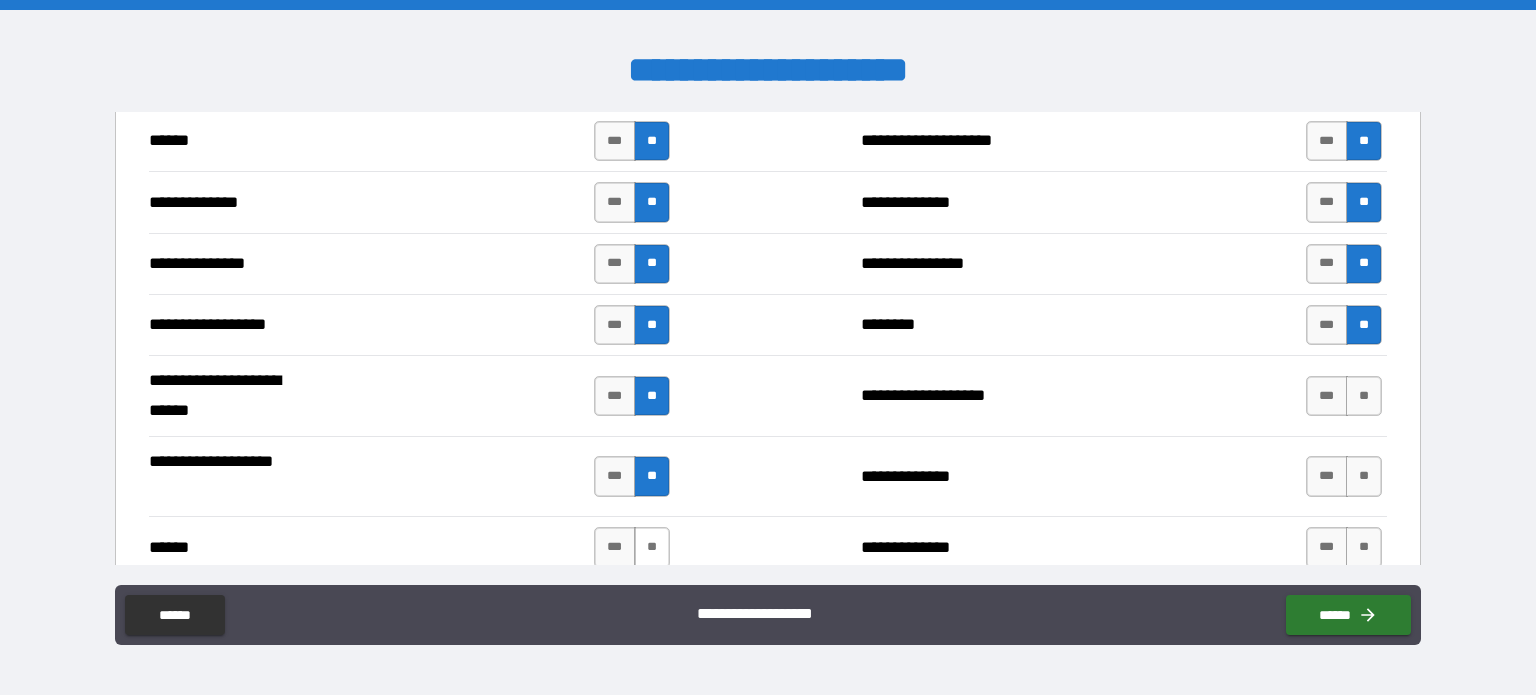 click on "**" at bounding box center [652, 547] 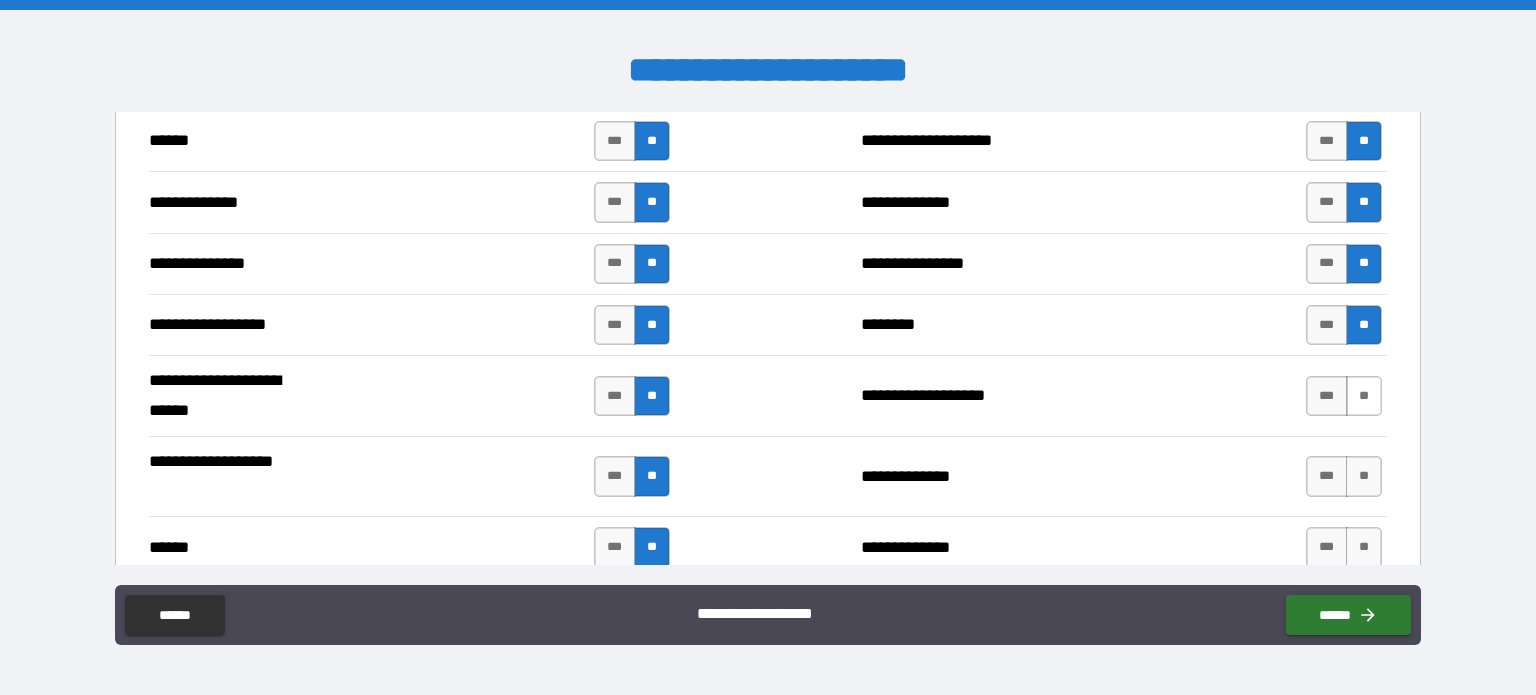 click on "**" at bounding box center [1364, 396] 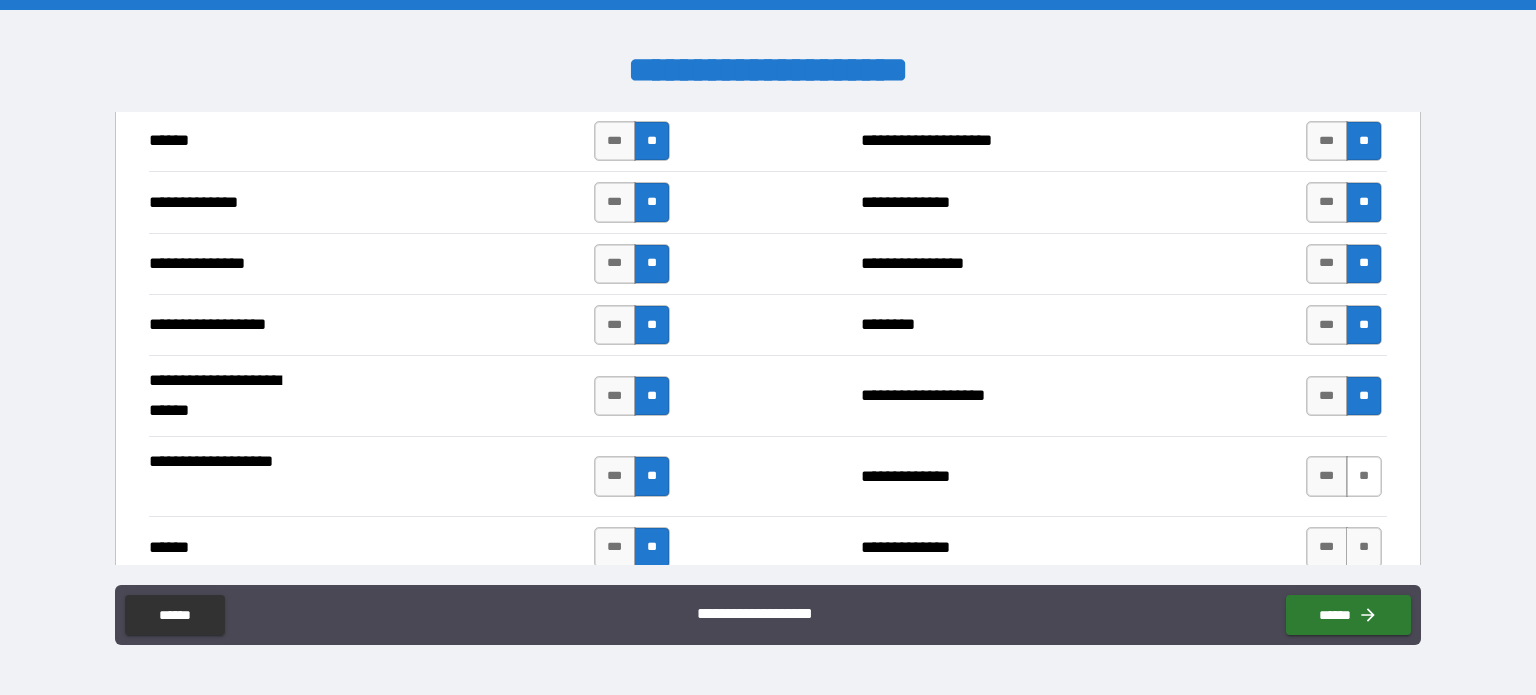 drag, startPoint x: 1350, startPoint y: 459, endPoint x: 1347, endPoint y: 482, distance: 23.194826 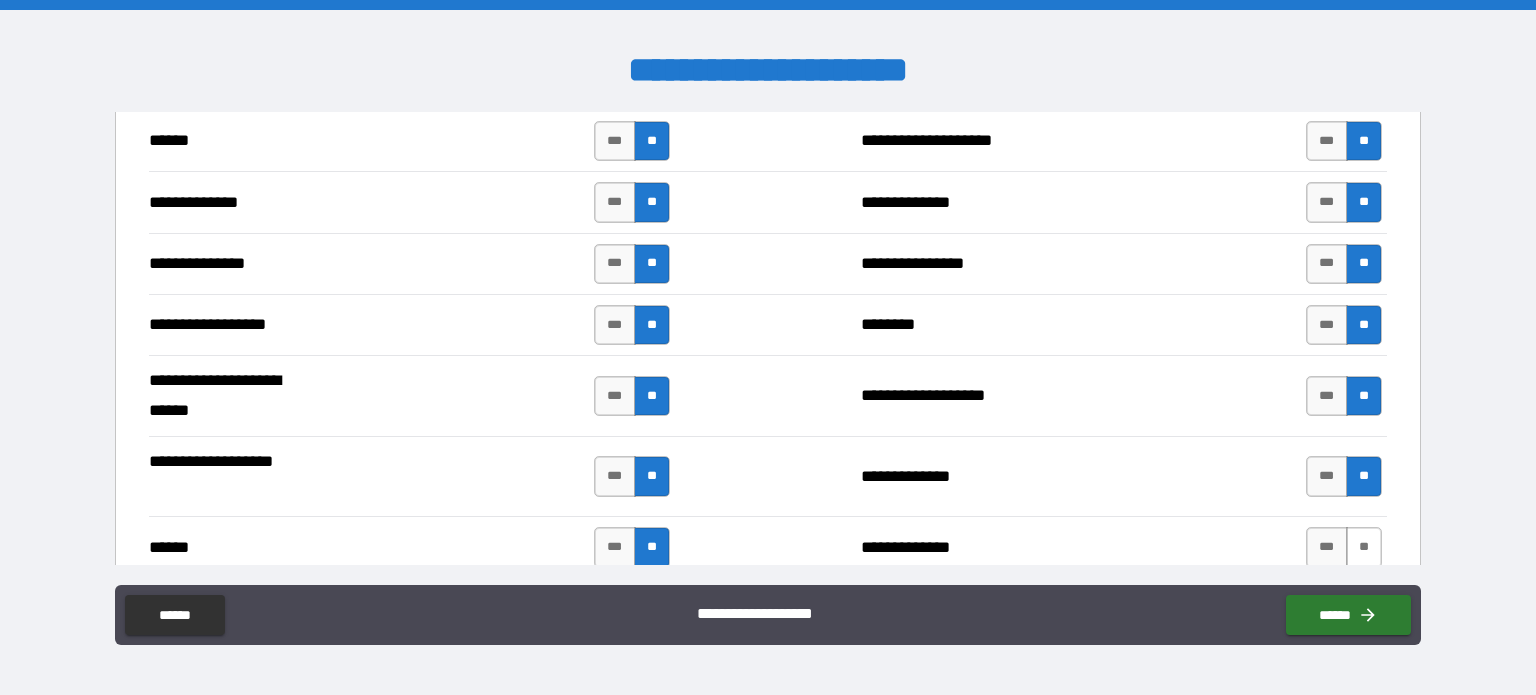 click on "**" at bounding box center (1364, 547) 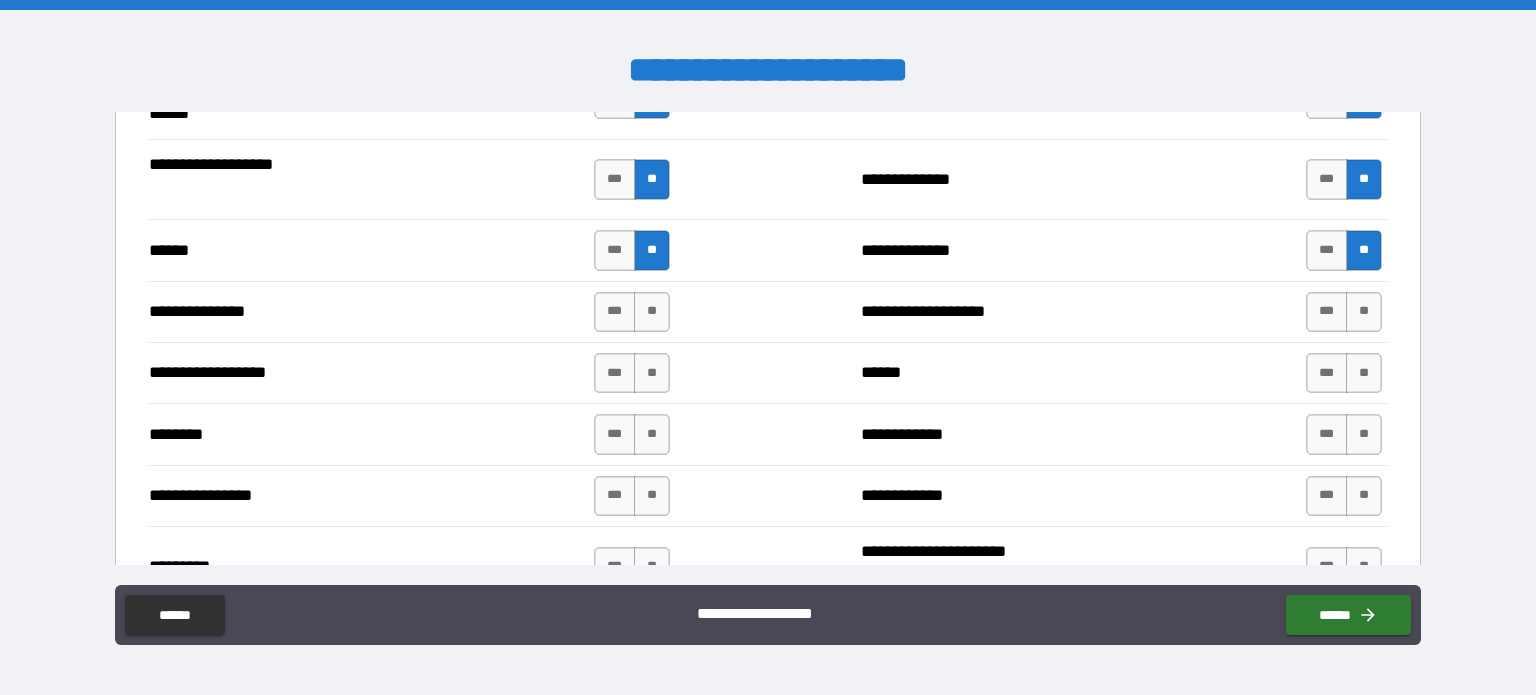 scroll, scrollTop: 3400, scrollLeft: 0, axis: vertical 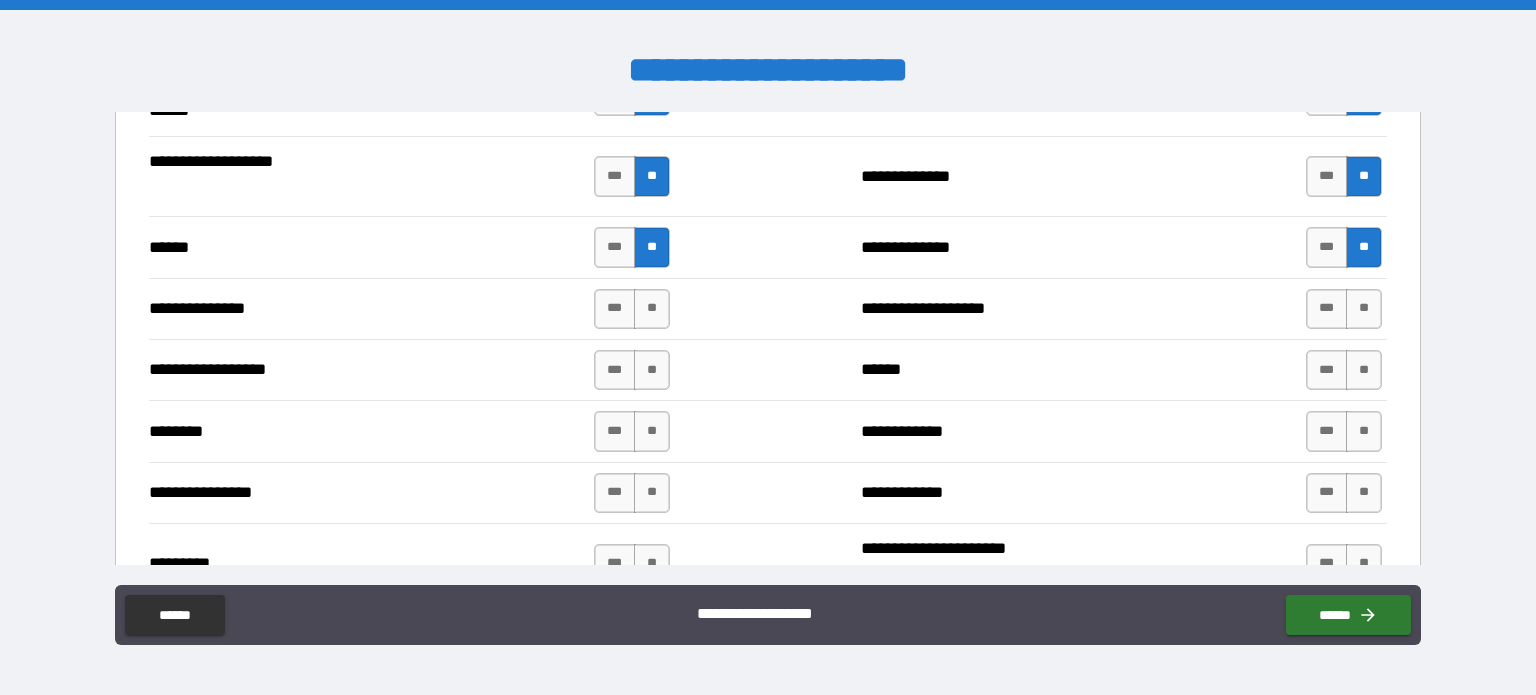 drag, startPoint x: 644, startPoint y: 302, endPoint x: 646, endPoint y: 319, distance: 17.117243 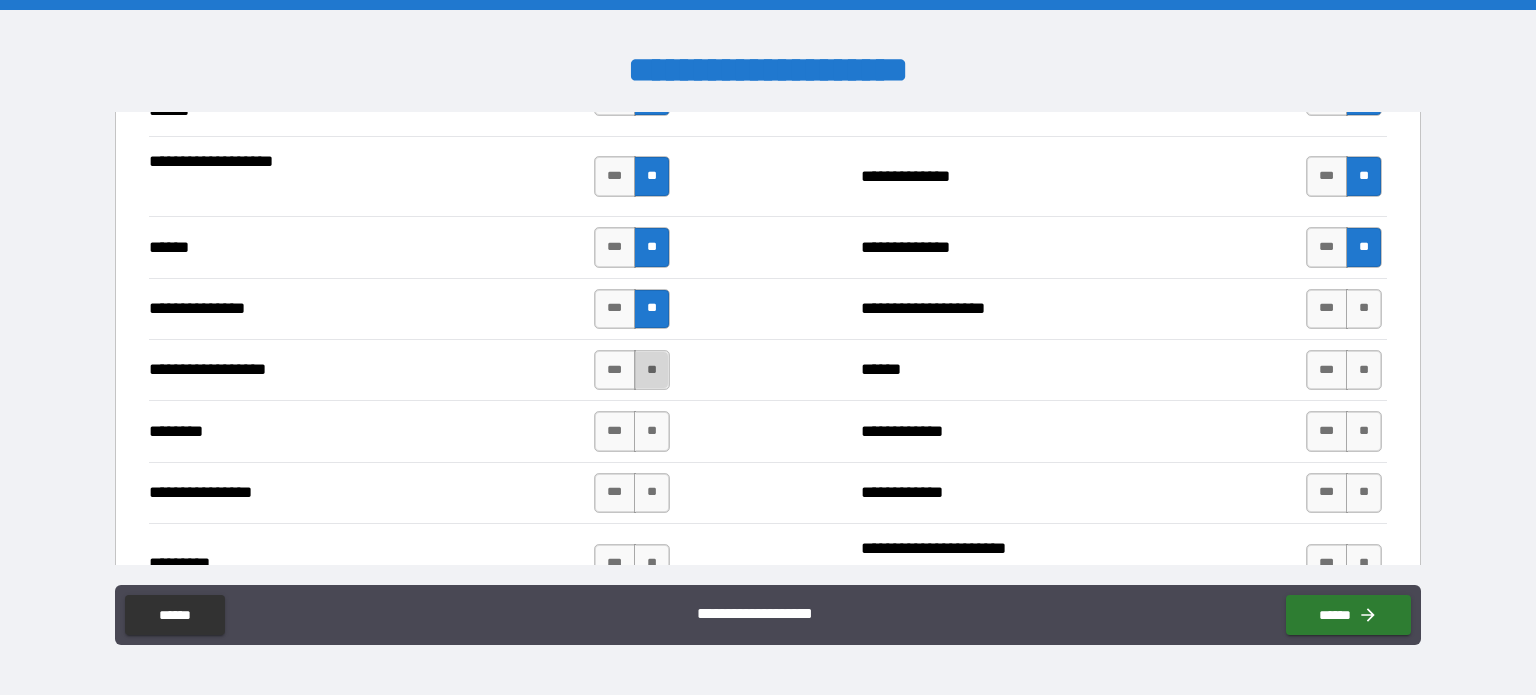 click on "**" at bounding box center (652, 370) 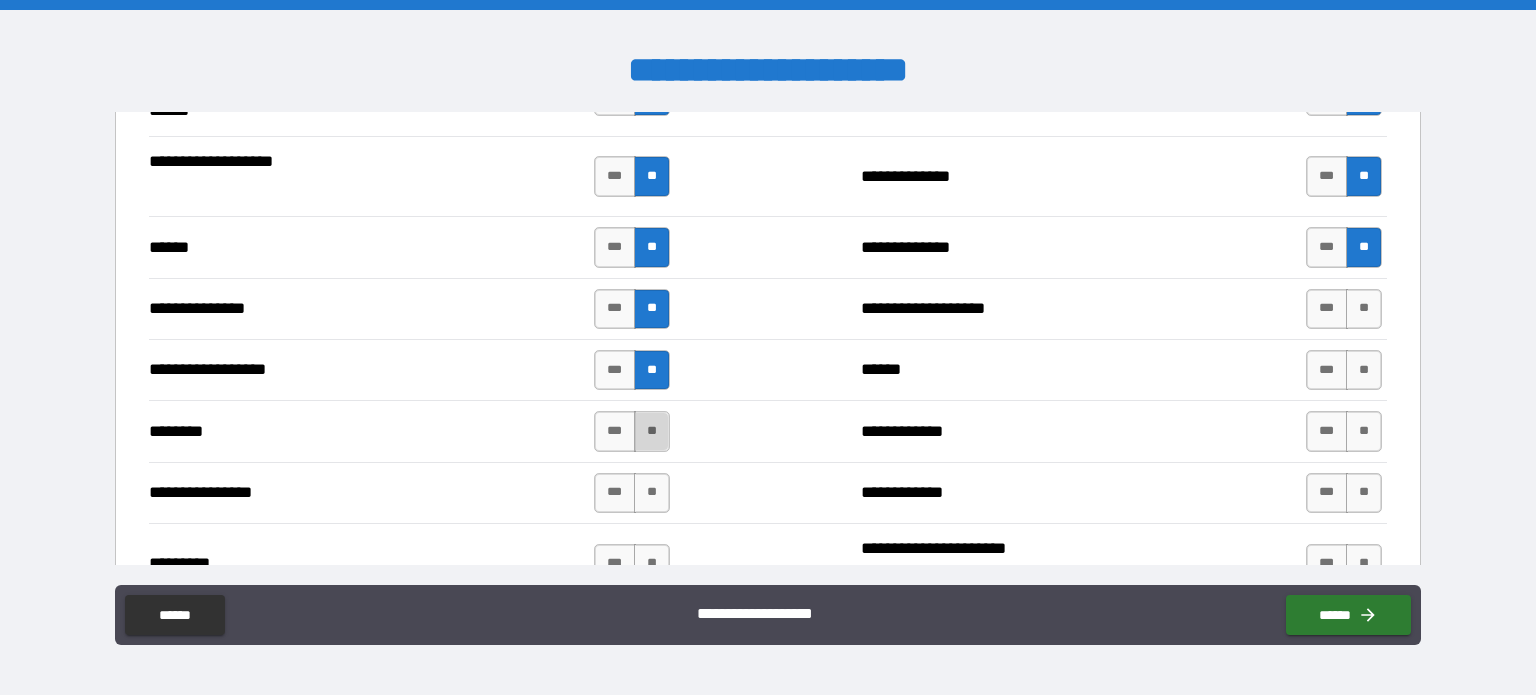 click on "**" at bounding box center (652, 431) 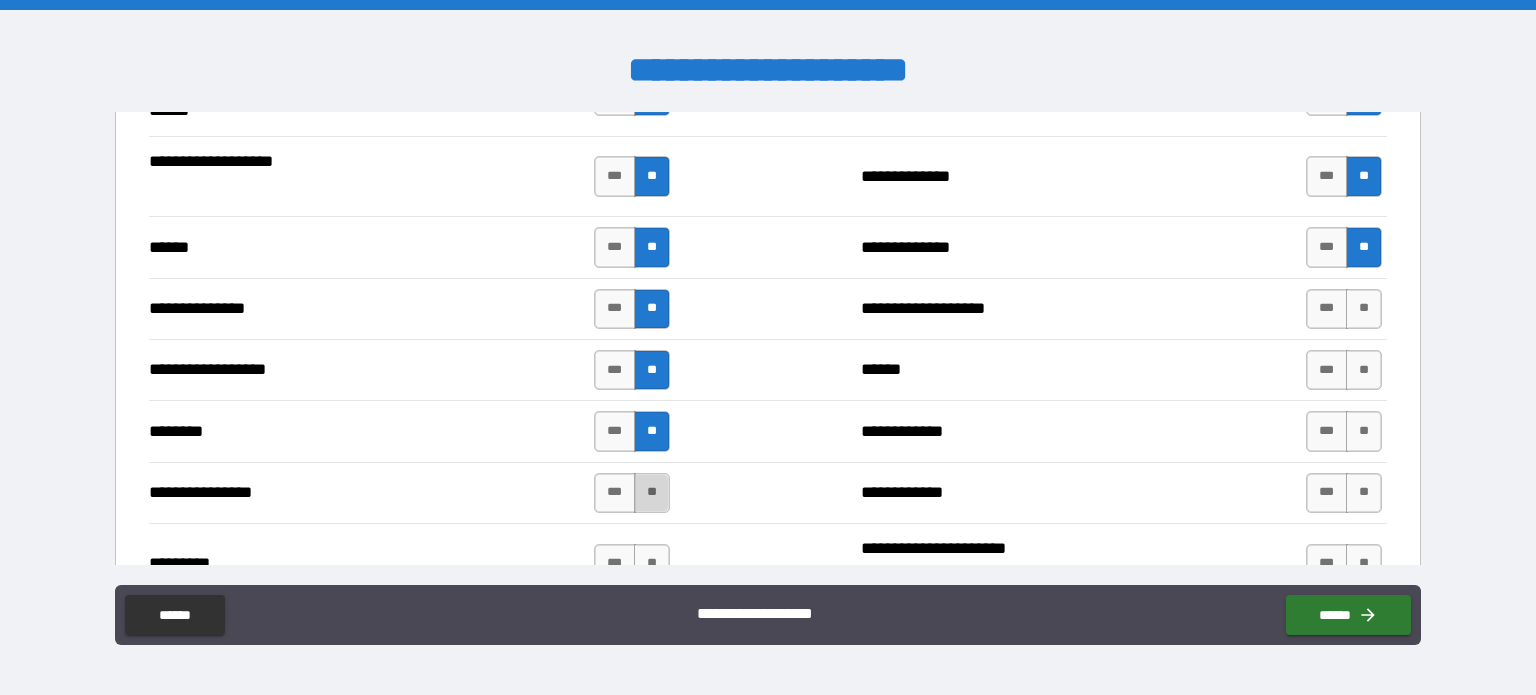 click on "**" at bounding box center [652, 493] 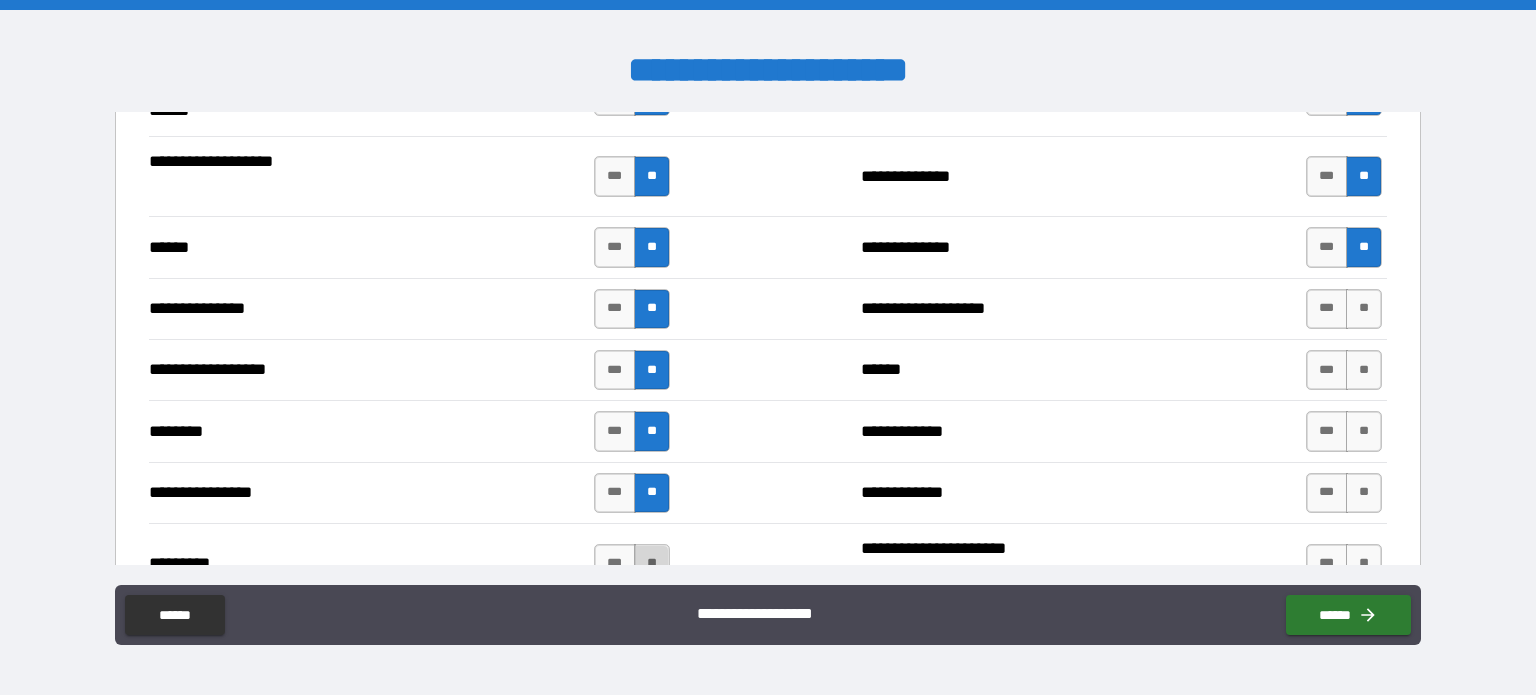 click on "**" at bounding box center [652, 564] 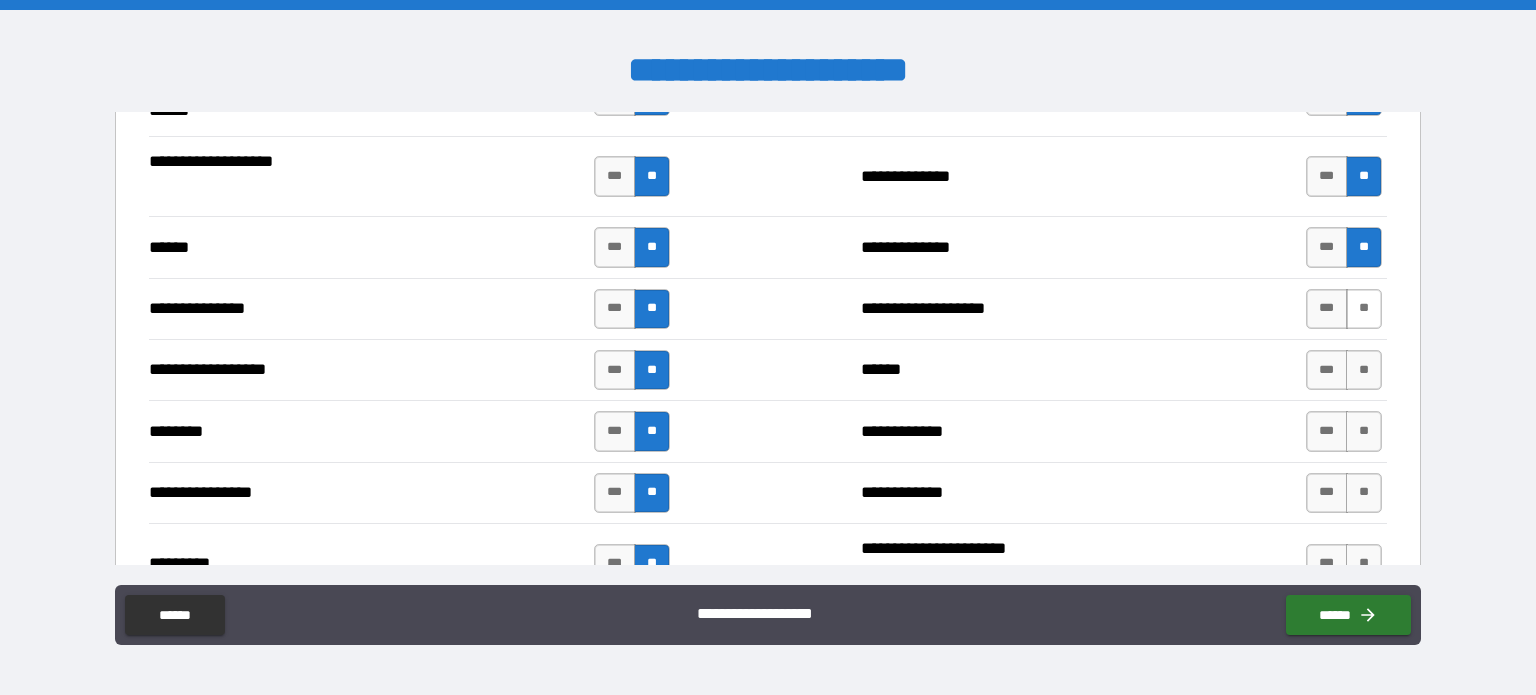 click on "**" at bounding box center [1364, 309] 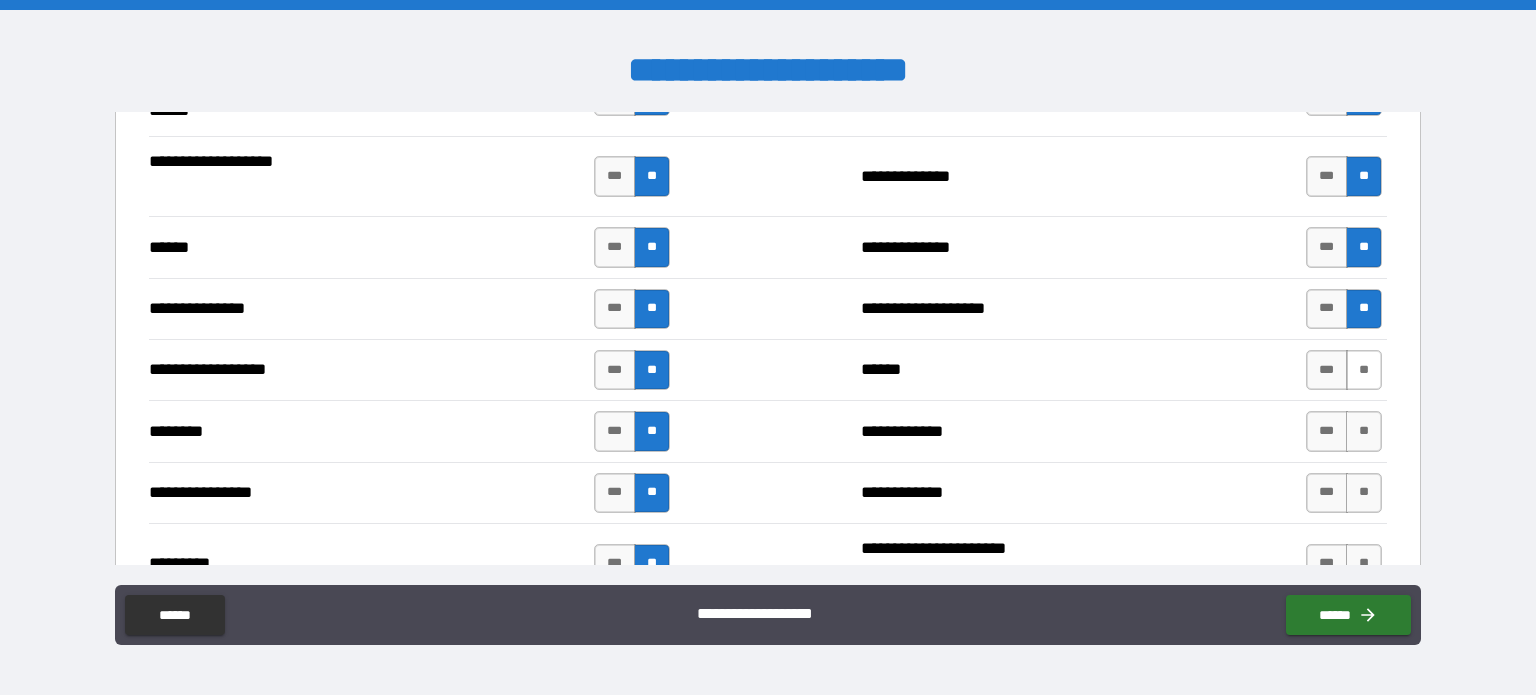 click on "**" at bounding box center (1364, 370) 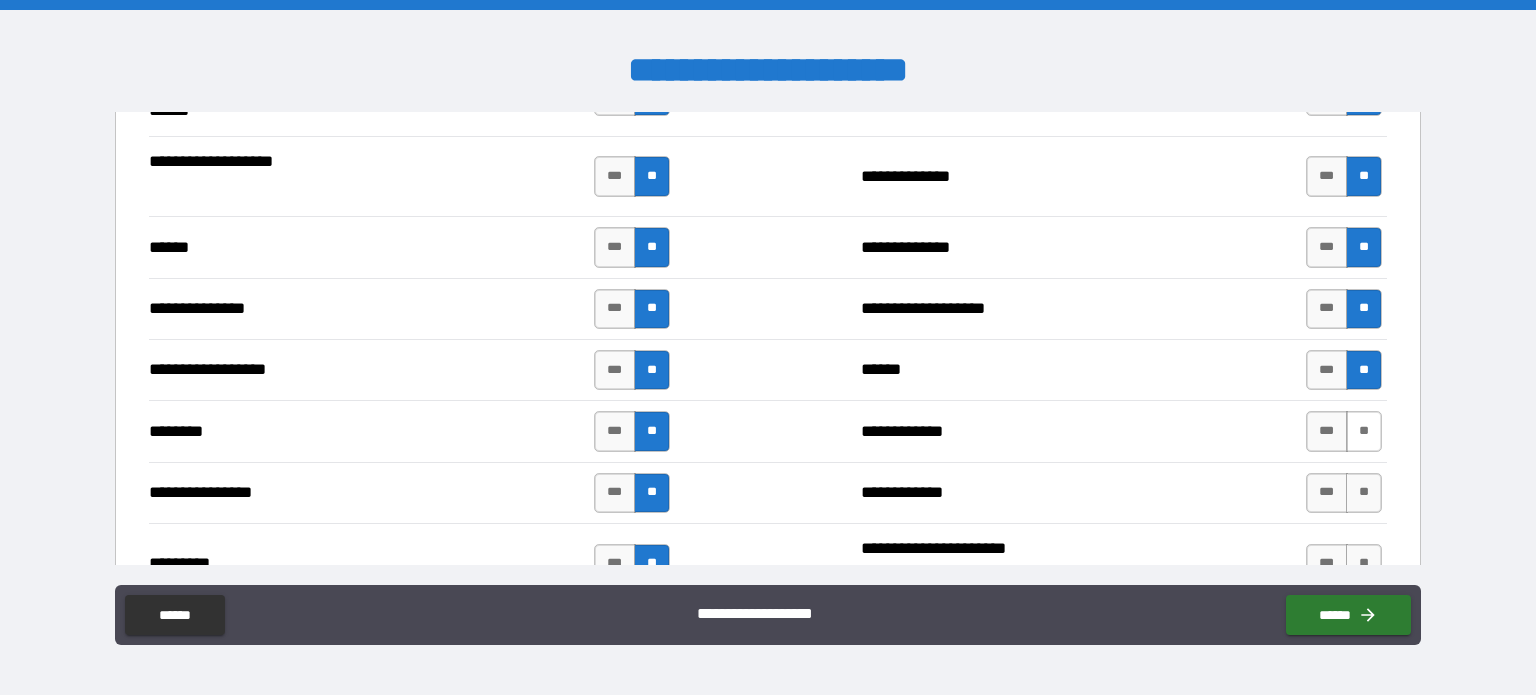 click on "**" at bounding box center (1364, 431) 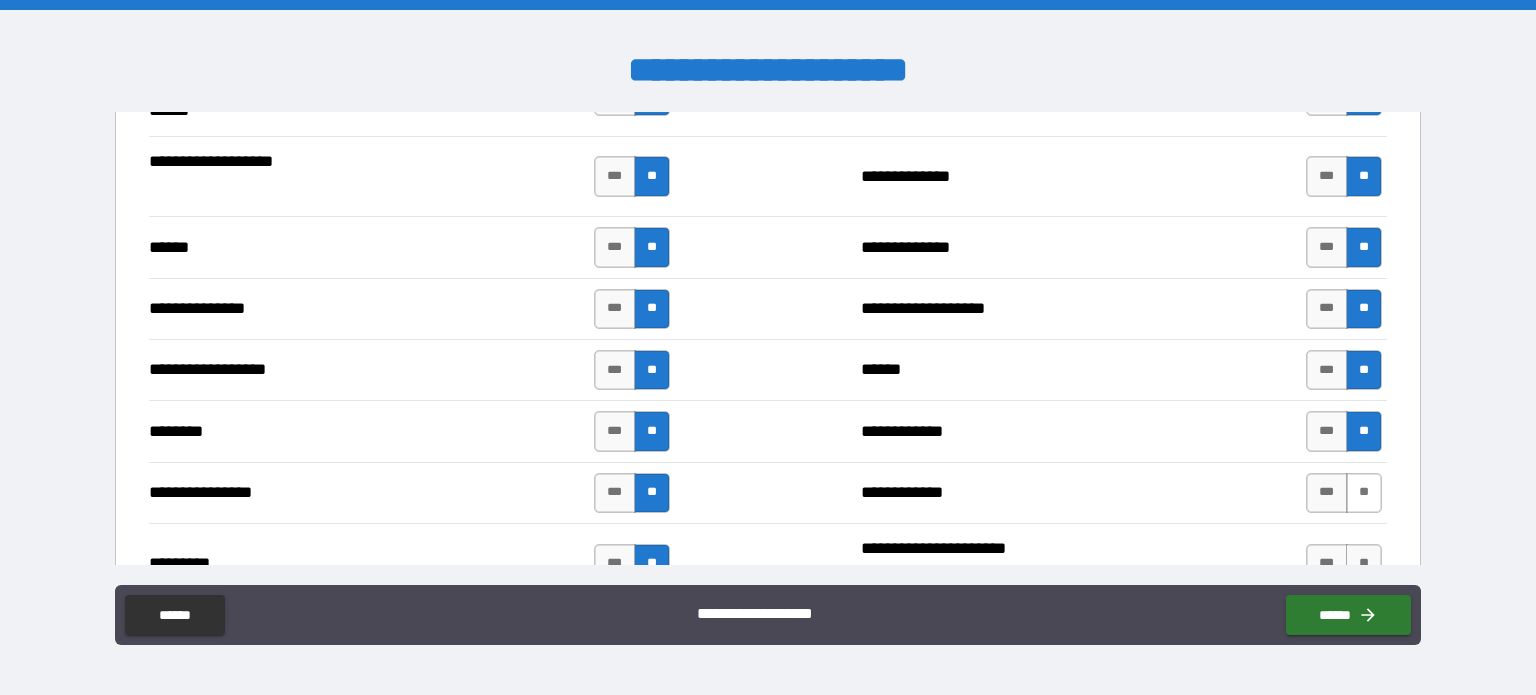 click on "**" at bounding box center (1364, 493) 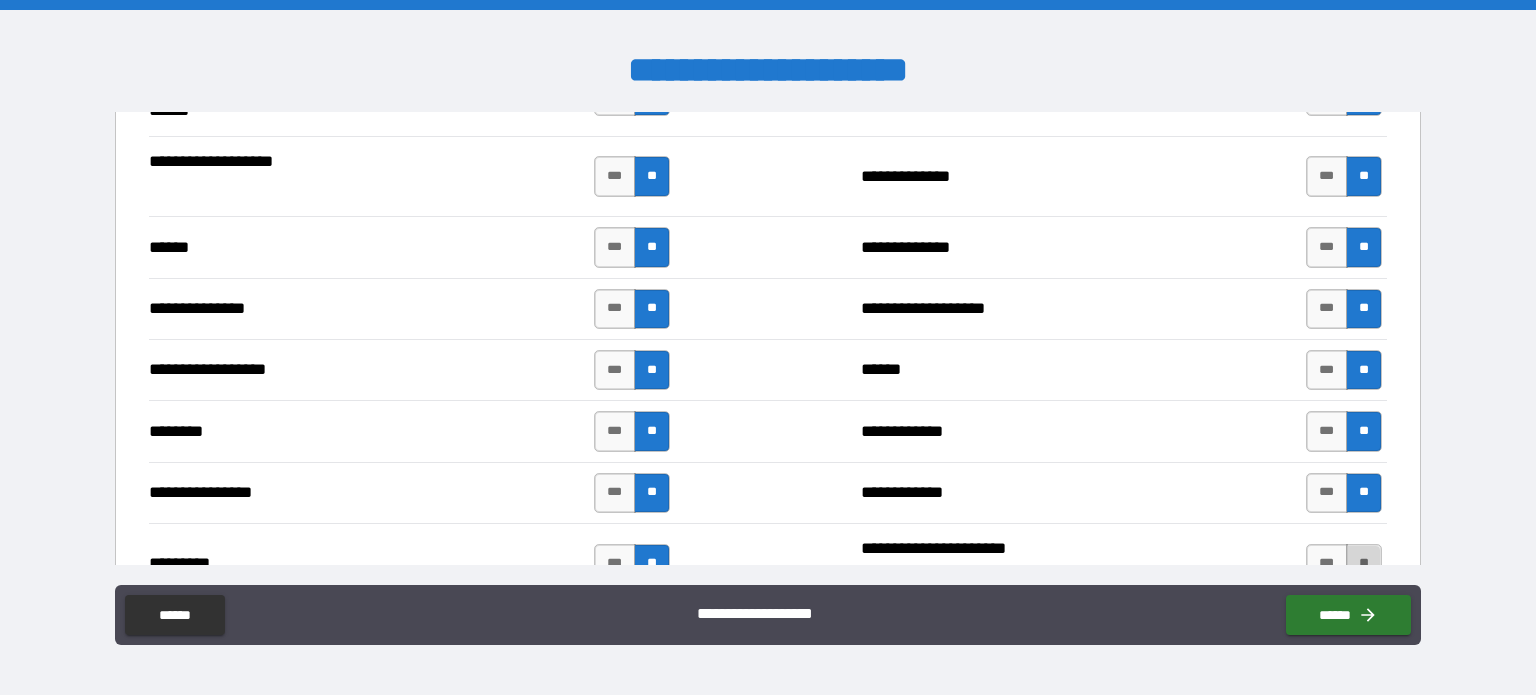 click on "**" at bounding box center [1364, 564] 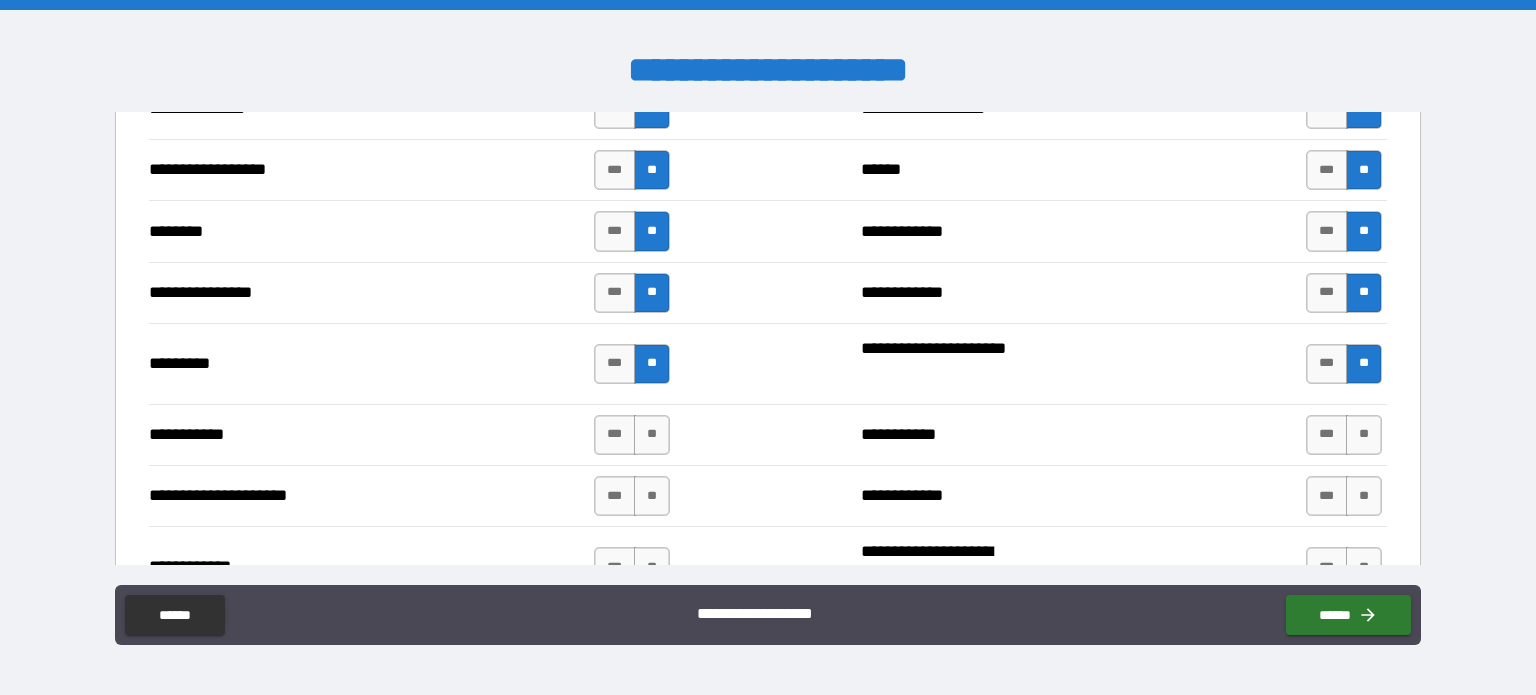 scroll, scrollTop: 3700, scrollLeft: 0, axis: vertical 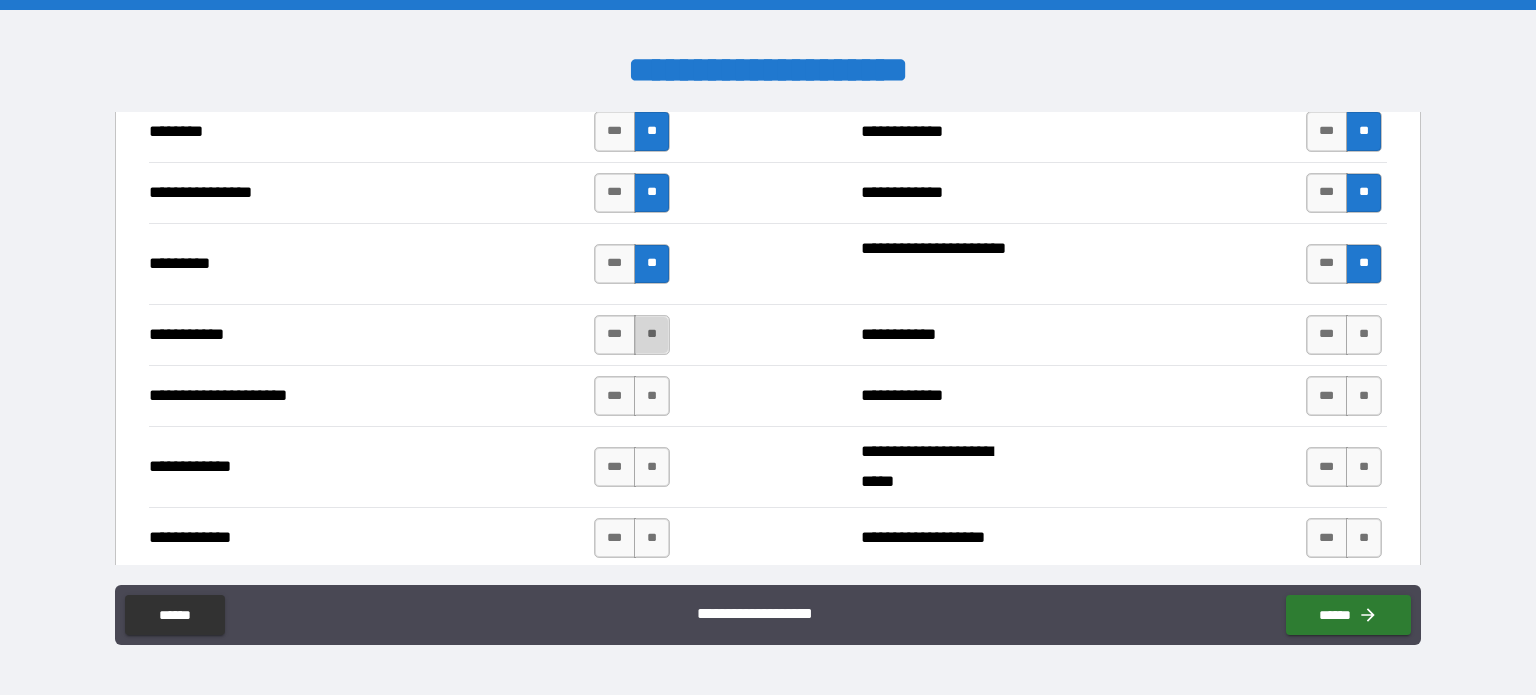 click on "**" at bounding box center (652, 335) 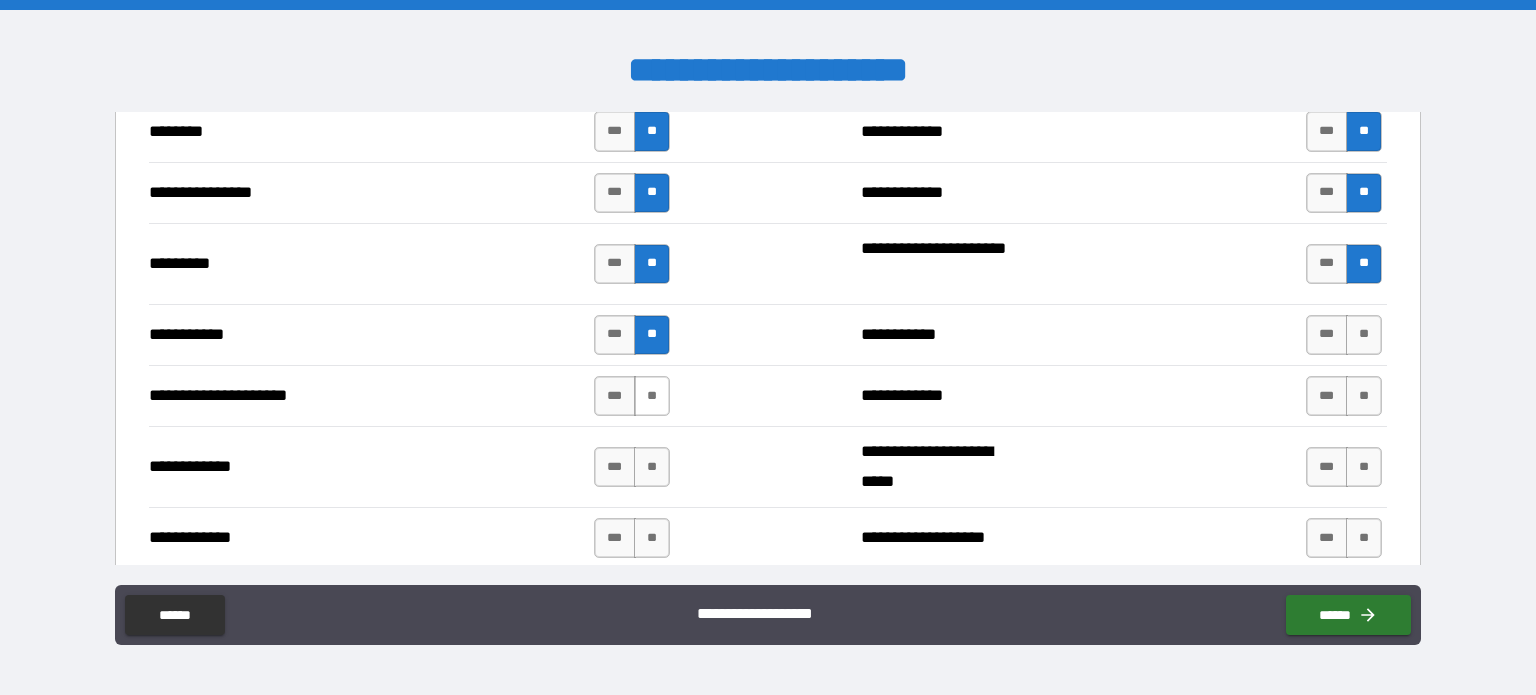 click on "**" at bounding box center [652, 396] 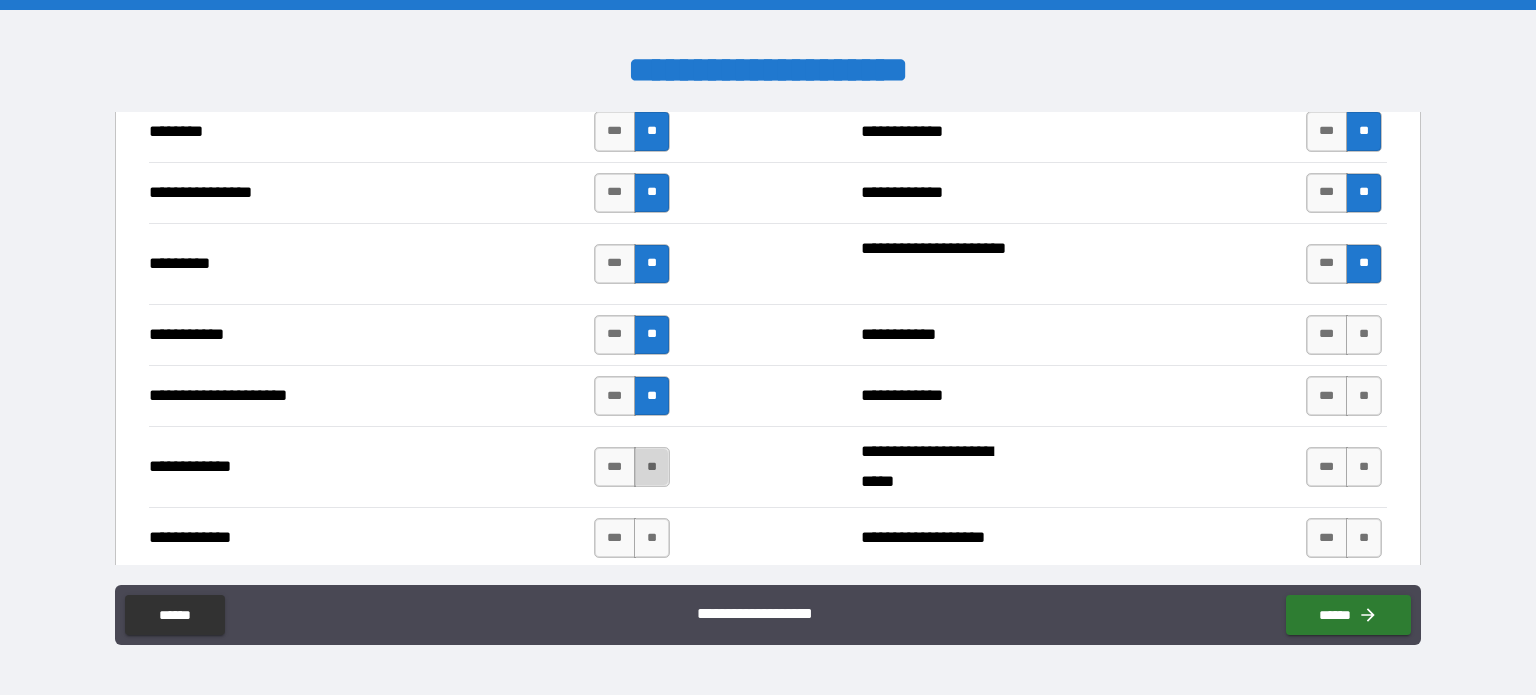 click on "**" at bounding box center (652, 467) 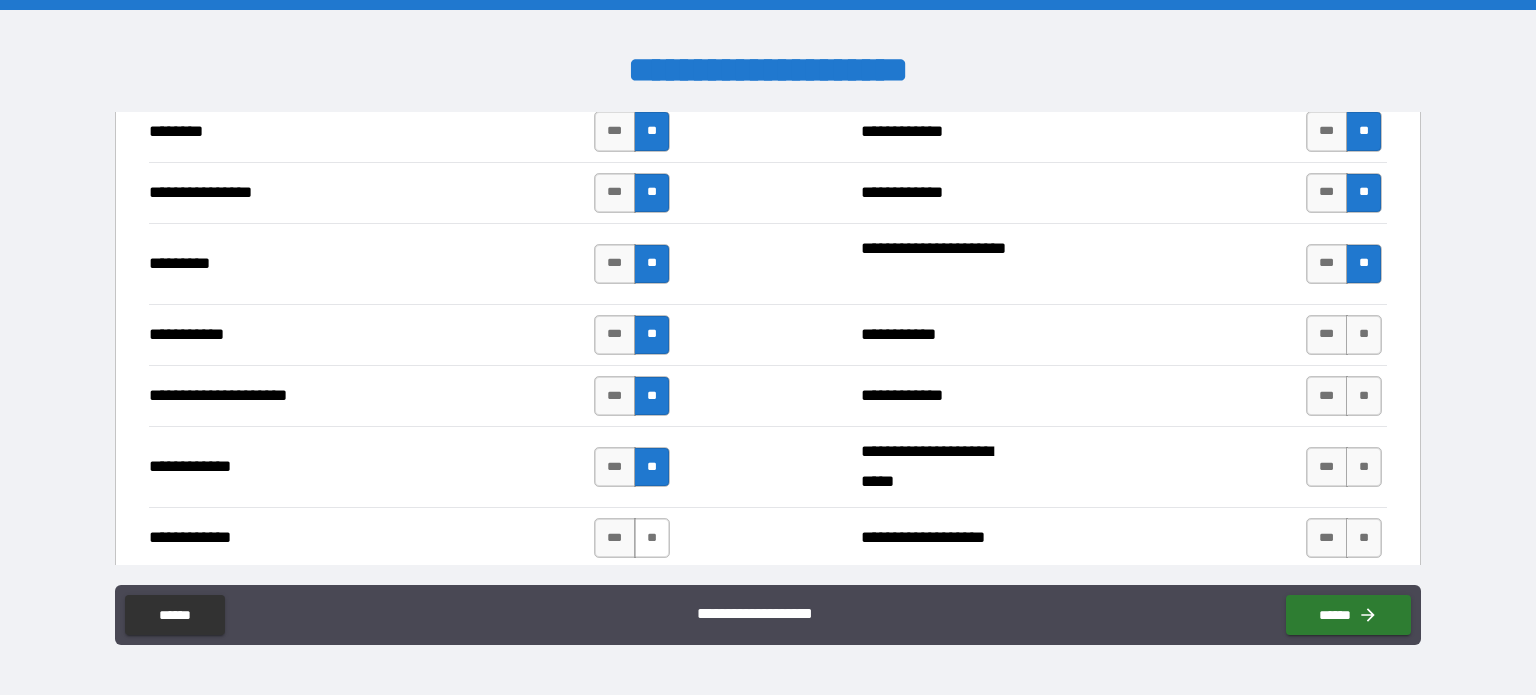 click on "**" at bounding box center [652, 538] 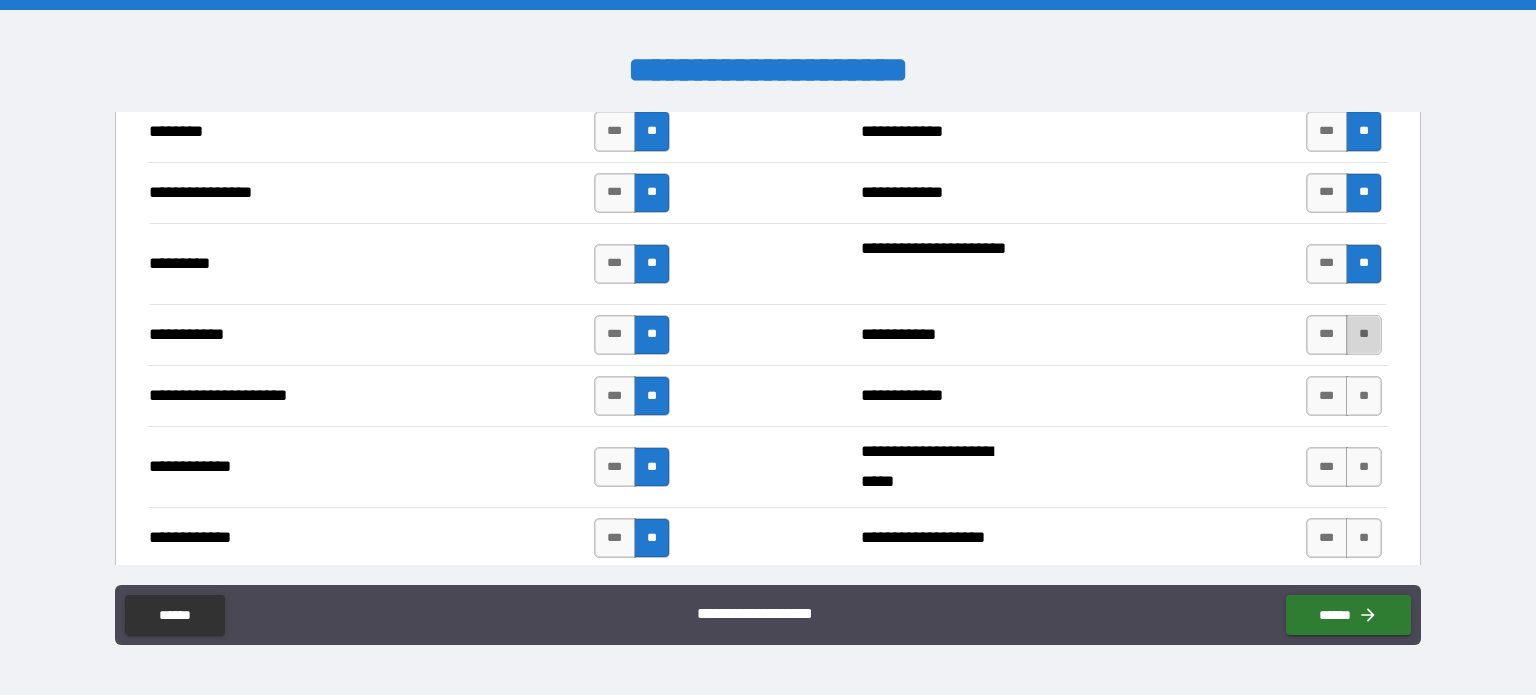 click on "**" at bounding box center [1364, 335] 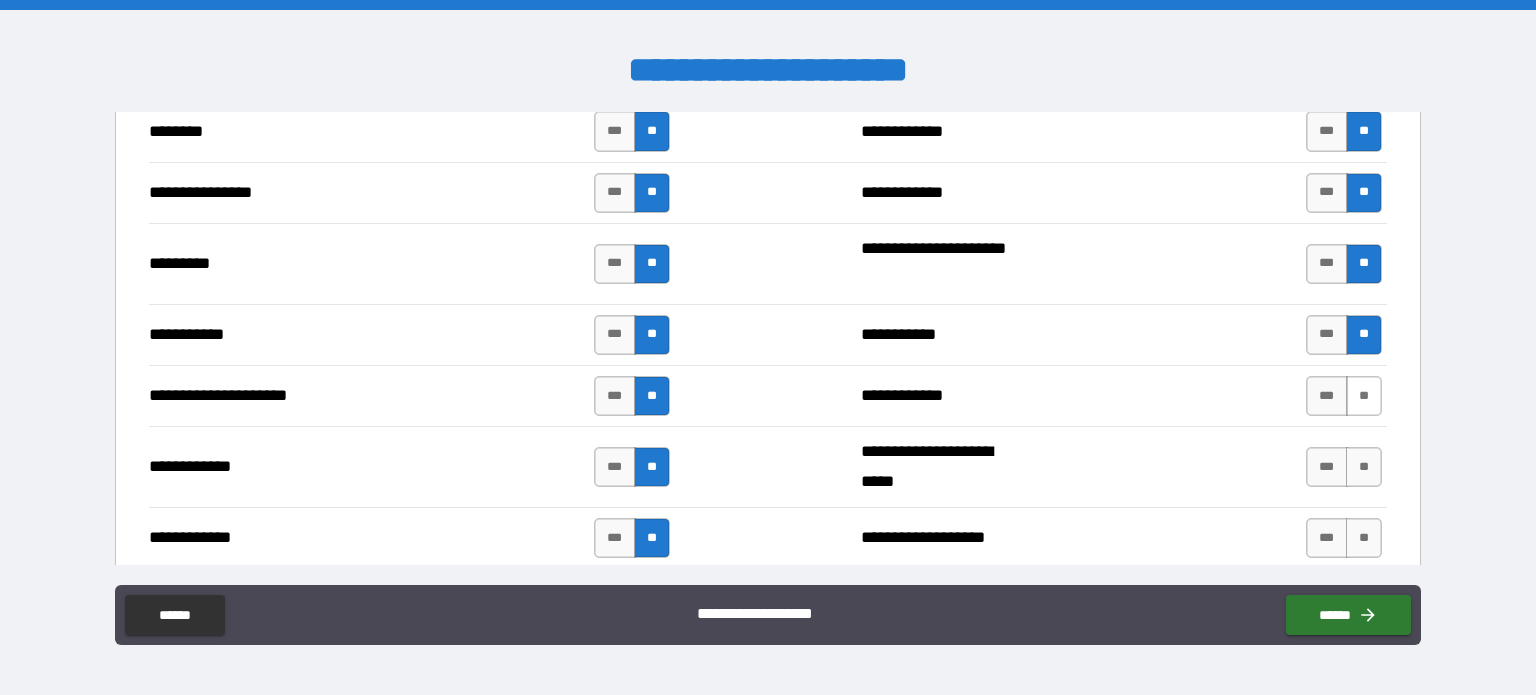 click on "**" at bounding box center (1364, 396) 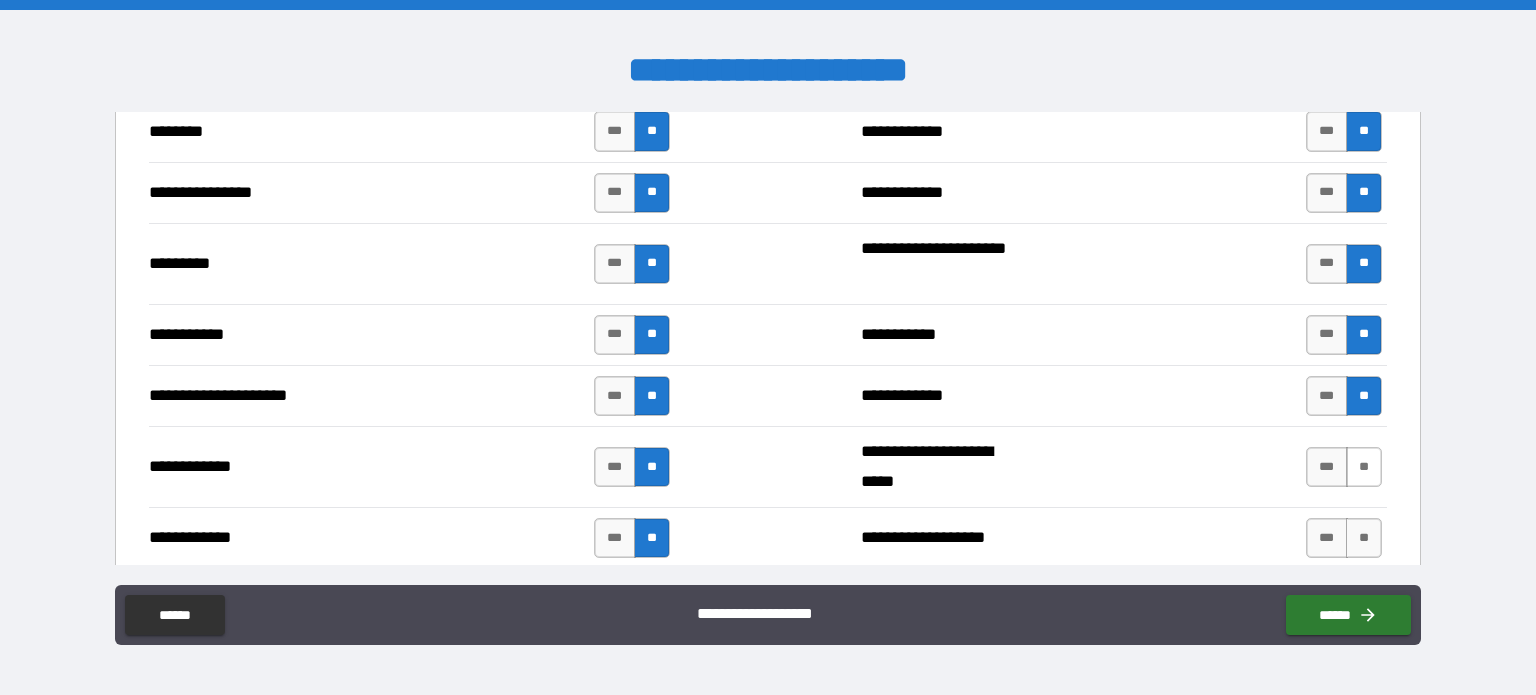click on "**" at bounding box center (1364, 467) 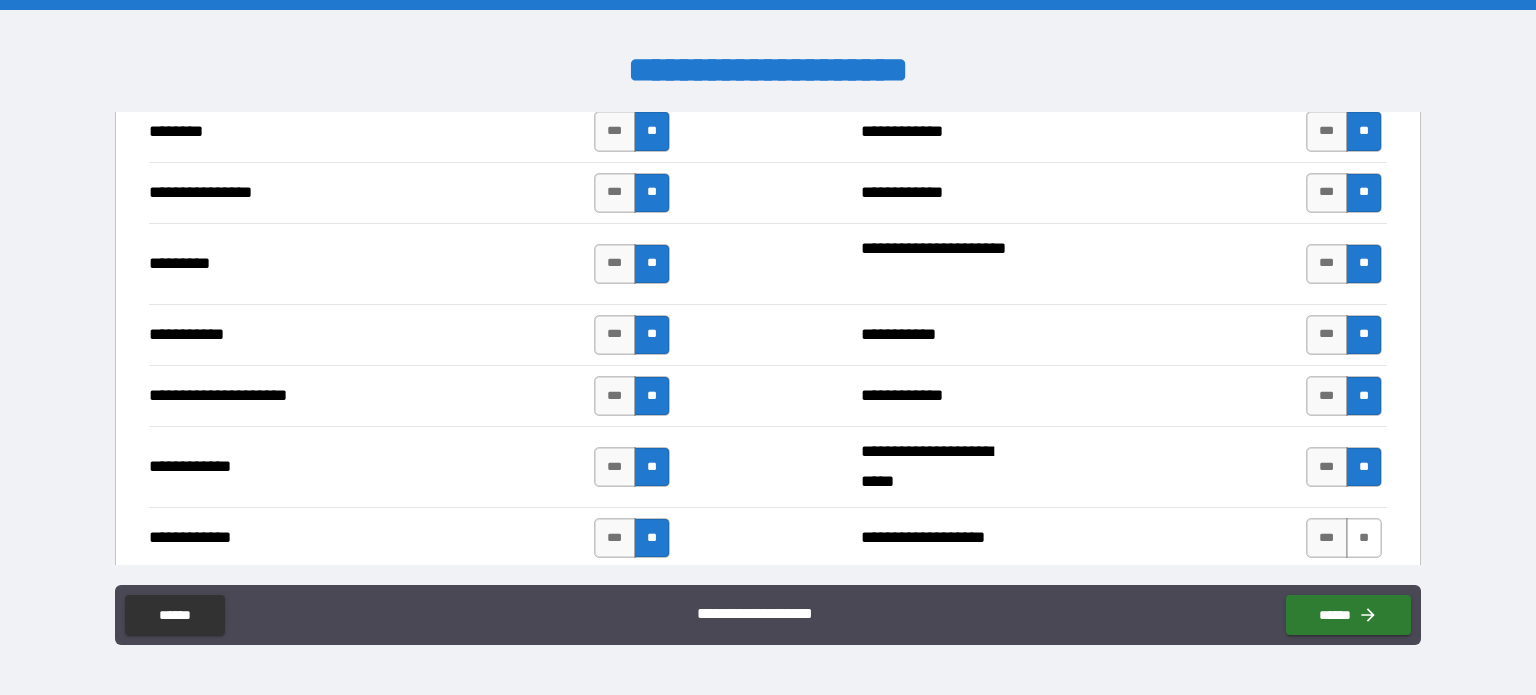 click on "**" at bounding box center [1364, 538] 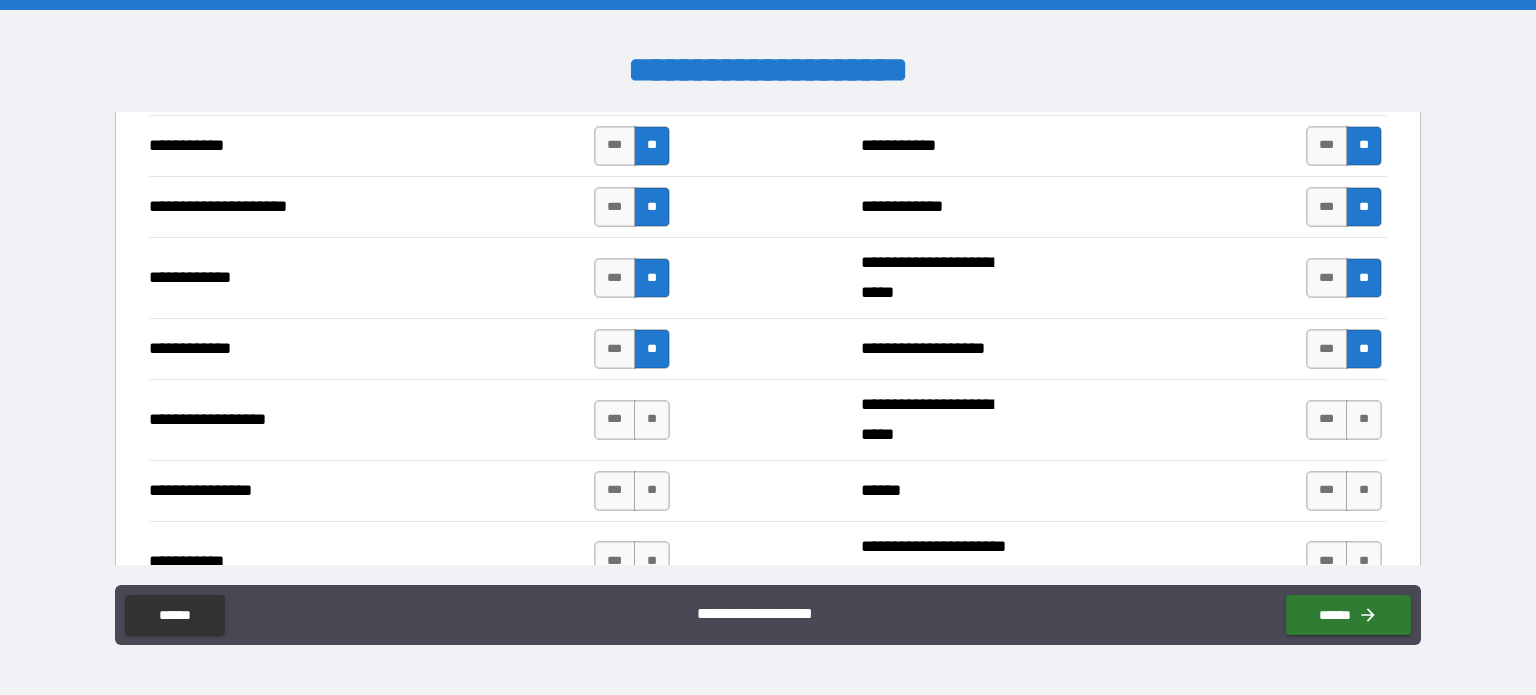 scroll, scrollTop: 3900, scrollLeft: 0, axis: vertical 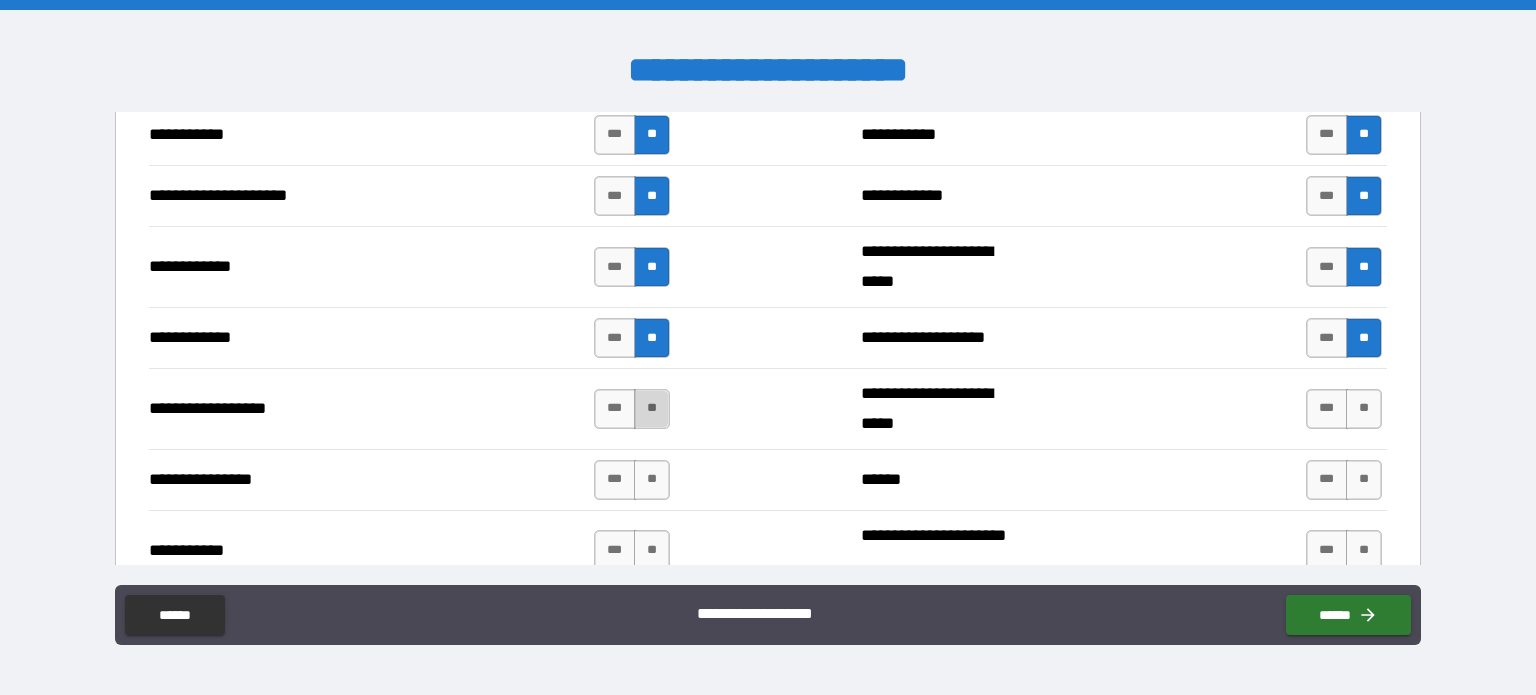 click on "**" at bounding box center (652, 409) 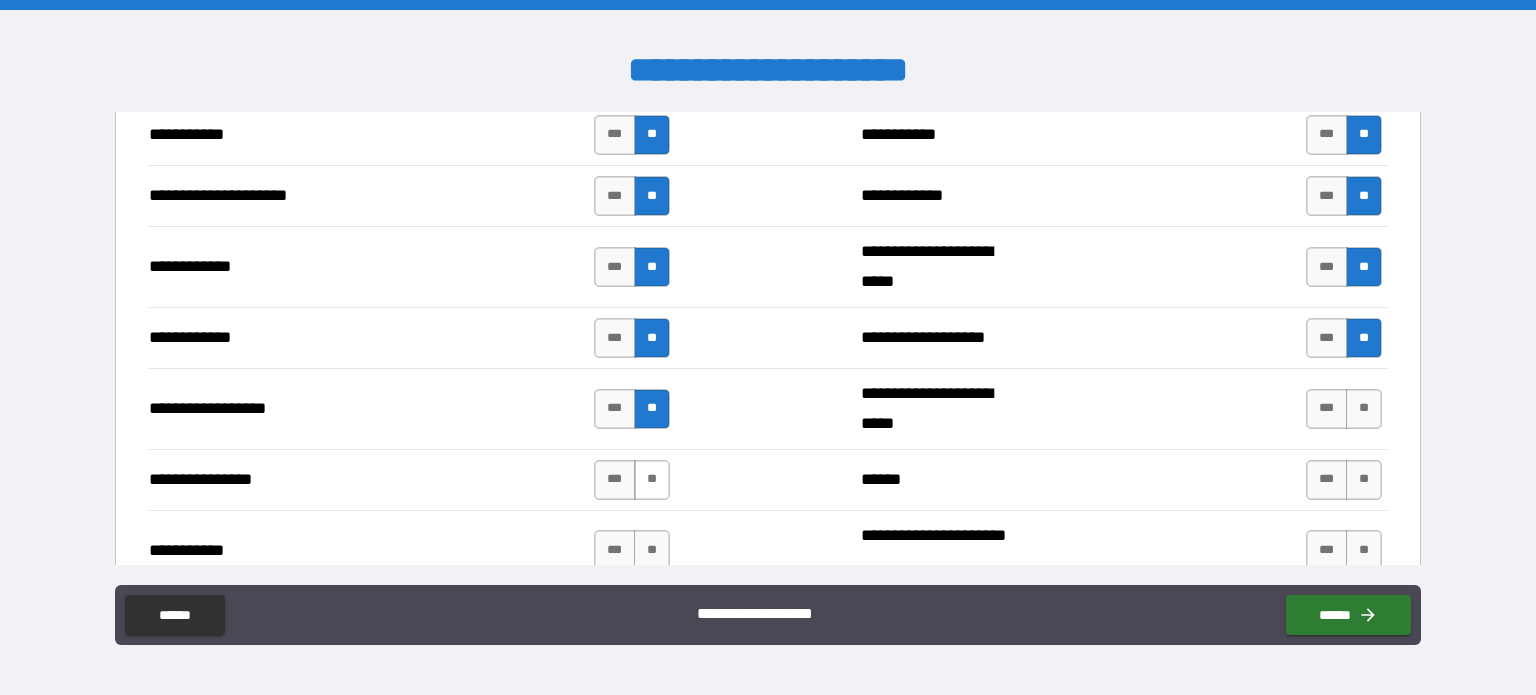 click on "**" at bounding box center [652, 480] 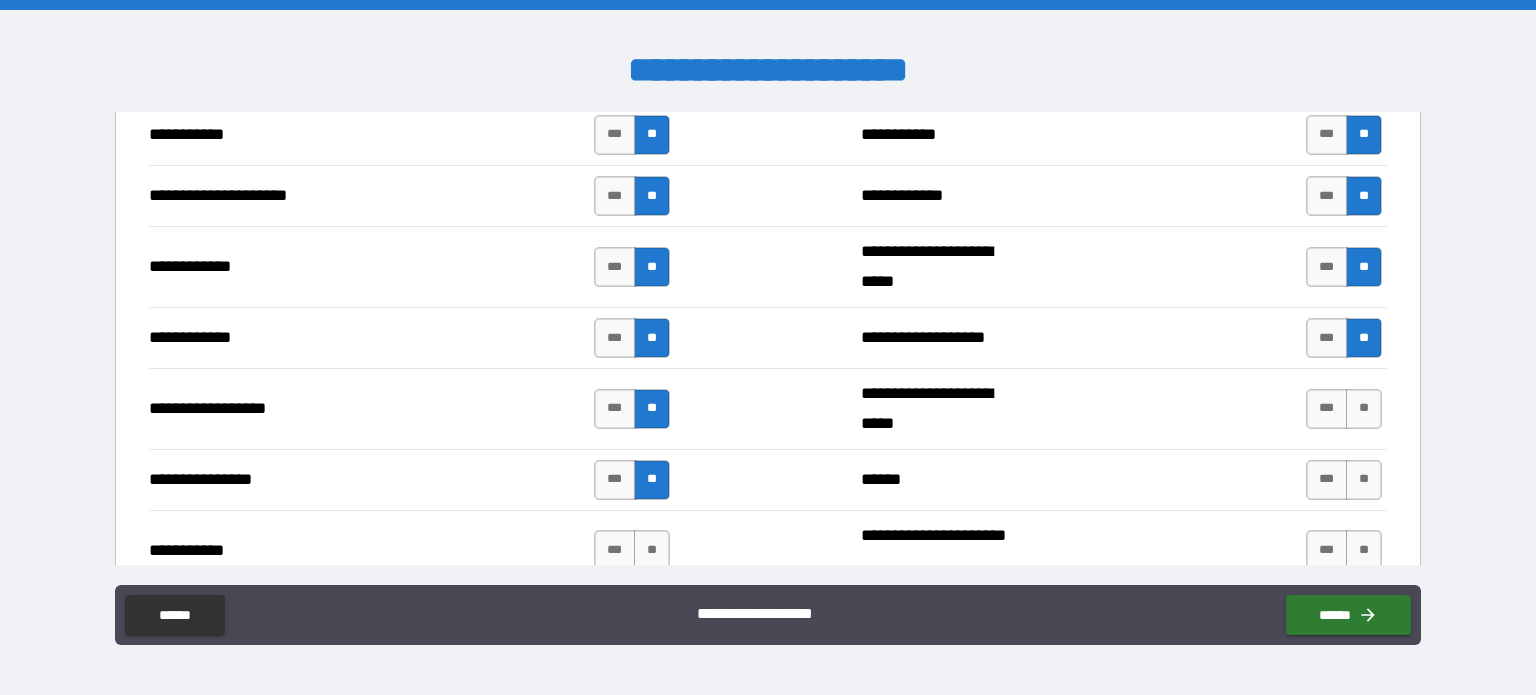 drag, startPoint x: 655, startPoint y: 540, endPoint x: 680, endPoint y: 528, distance: 27.730848 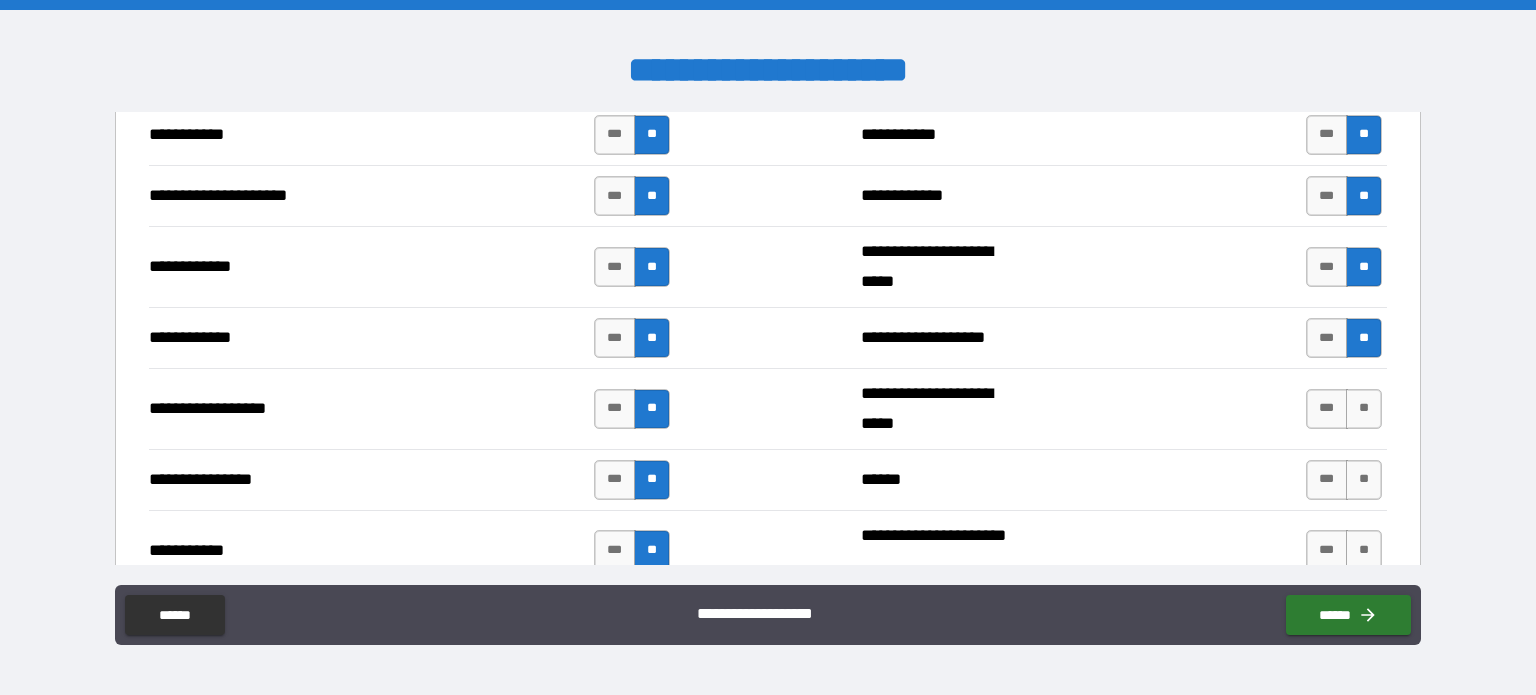 click on "**" at bounding box center (1364, 409) 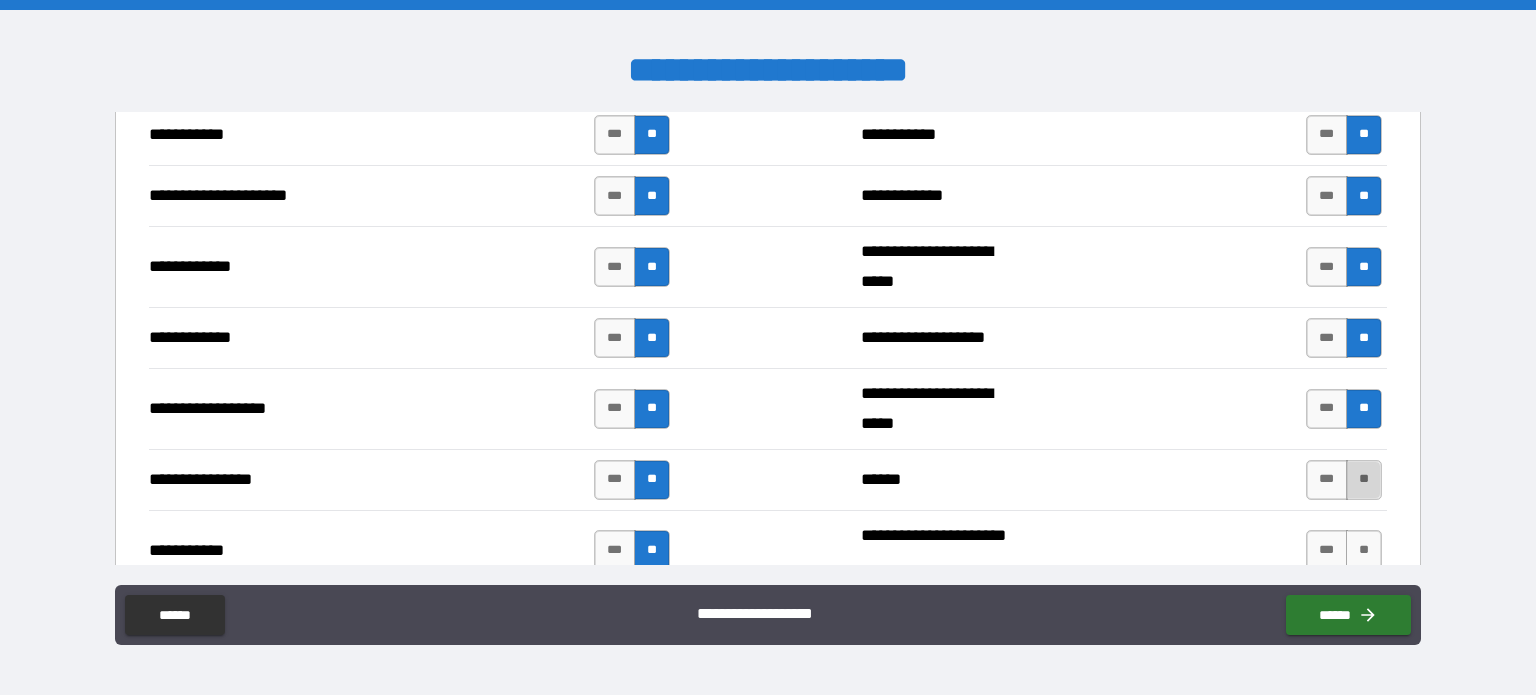 click on "**" at bounding box center [1364, 480] 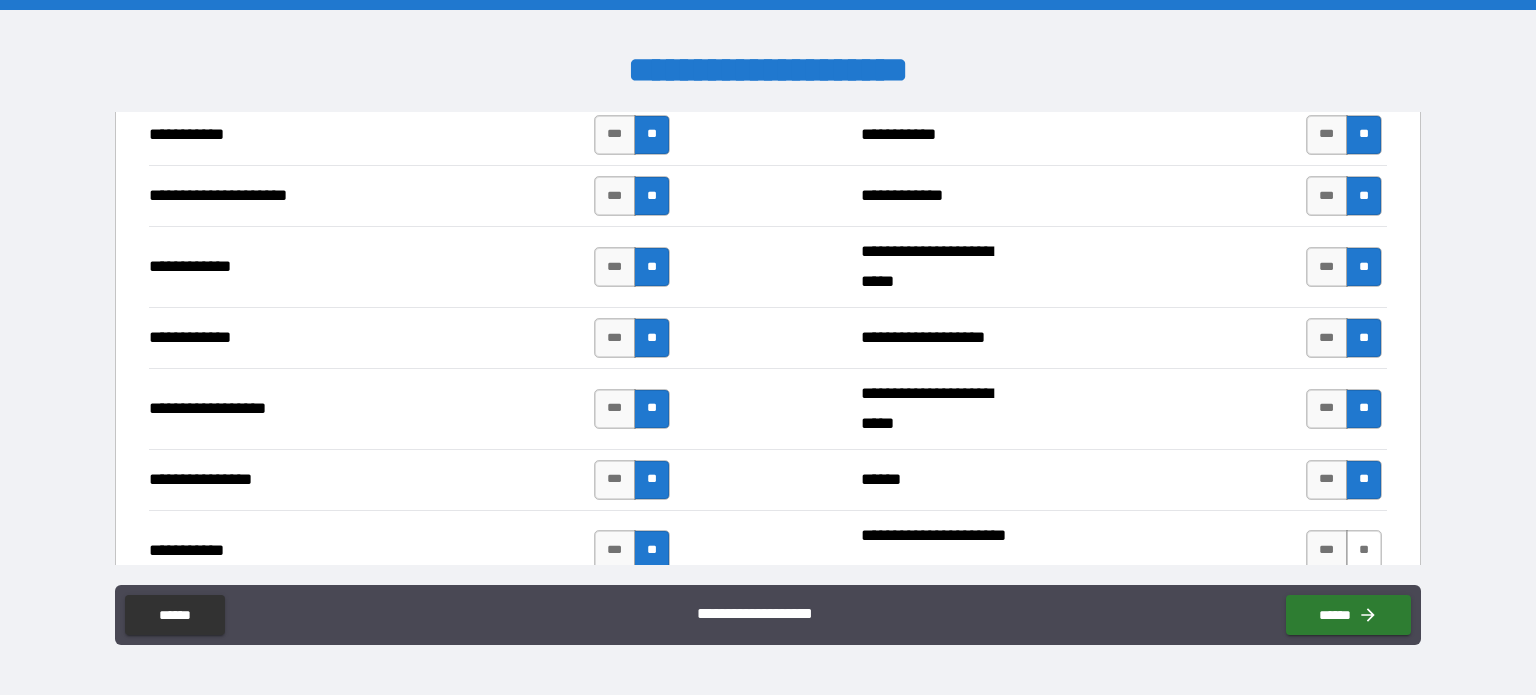 click on "**" at bounding box center [1364, 550] 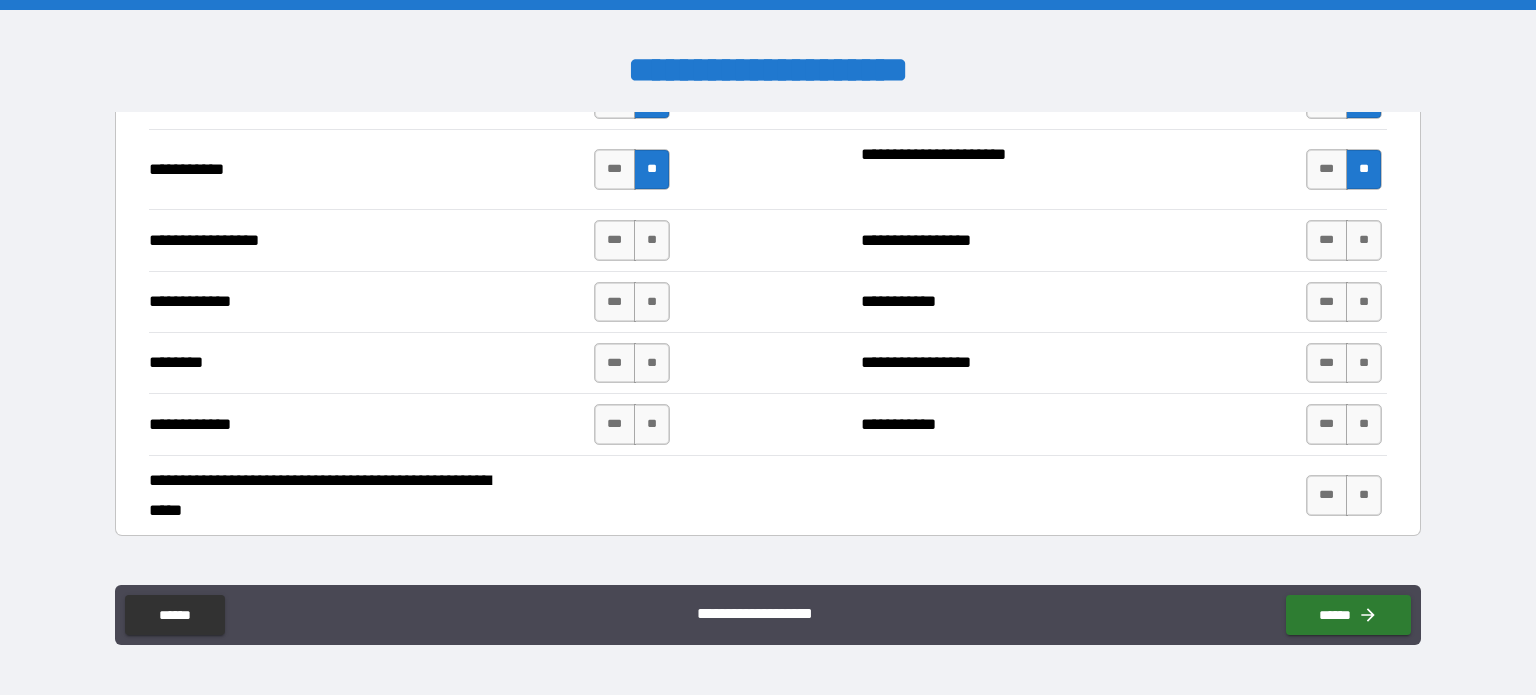 scroll, scrollTop: 4300, scrollLeft: 0, axis: vertical 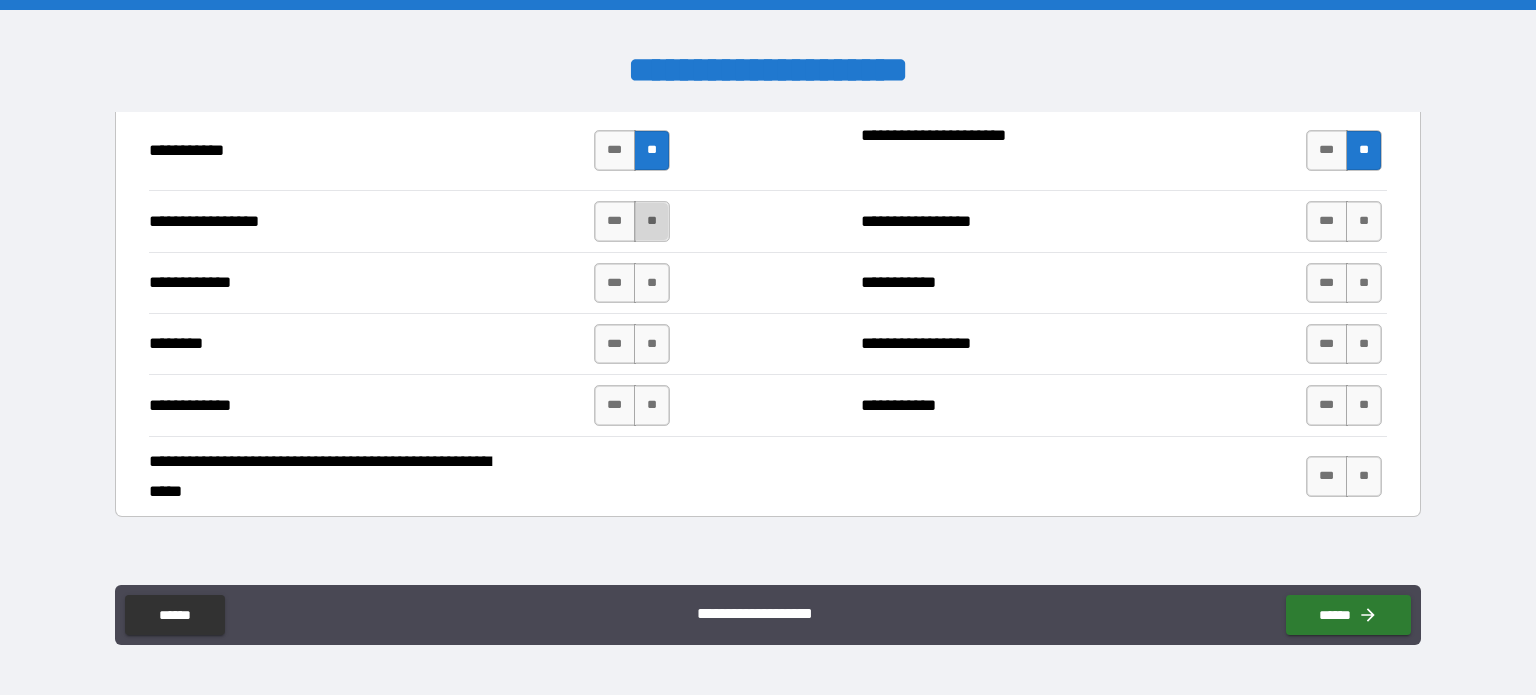 click on "**" at bounding box center (652, 221) 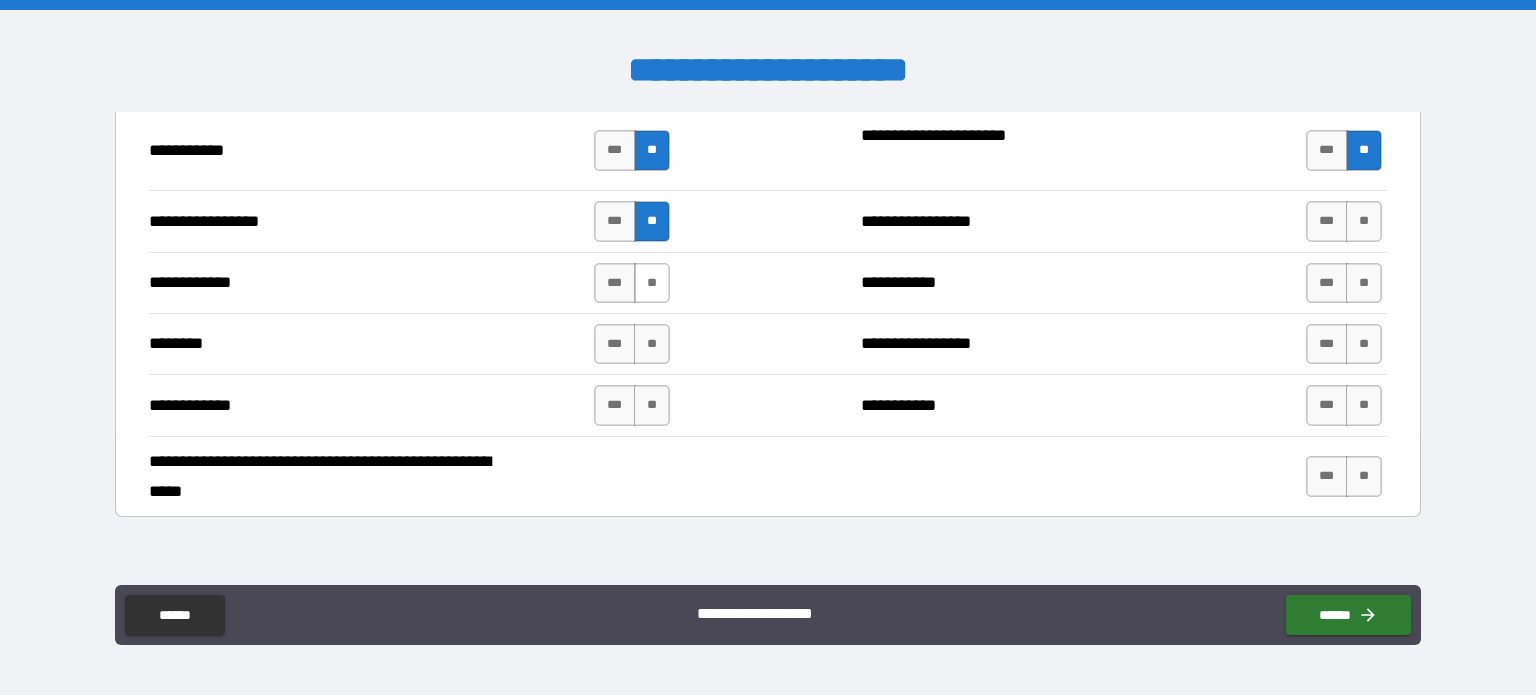 click on "**" at bounding box center [652, 283] 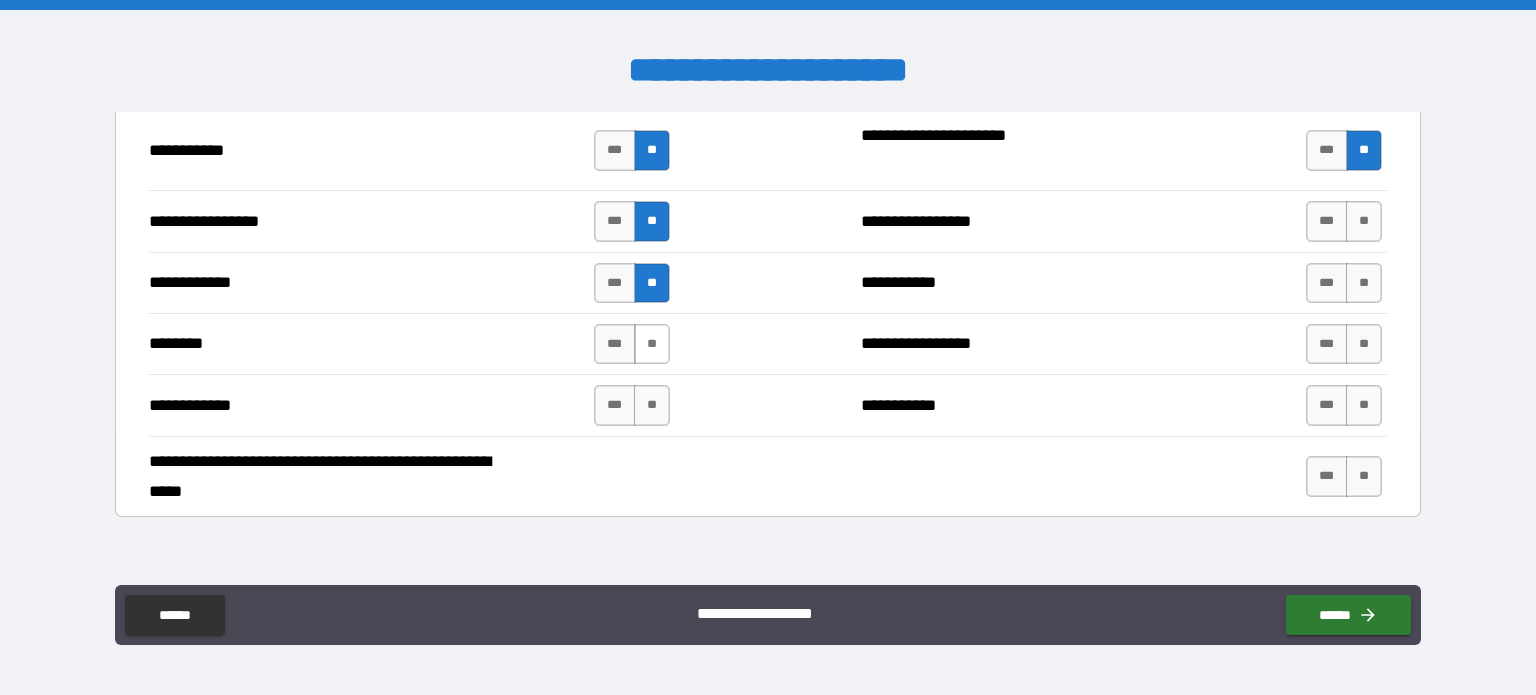 click on "**" at bounding box center [652, 344] 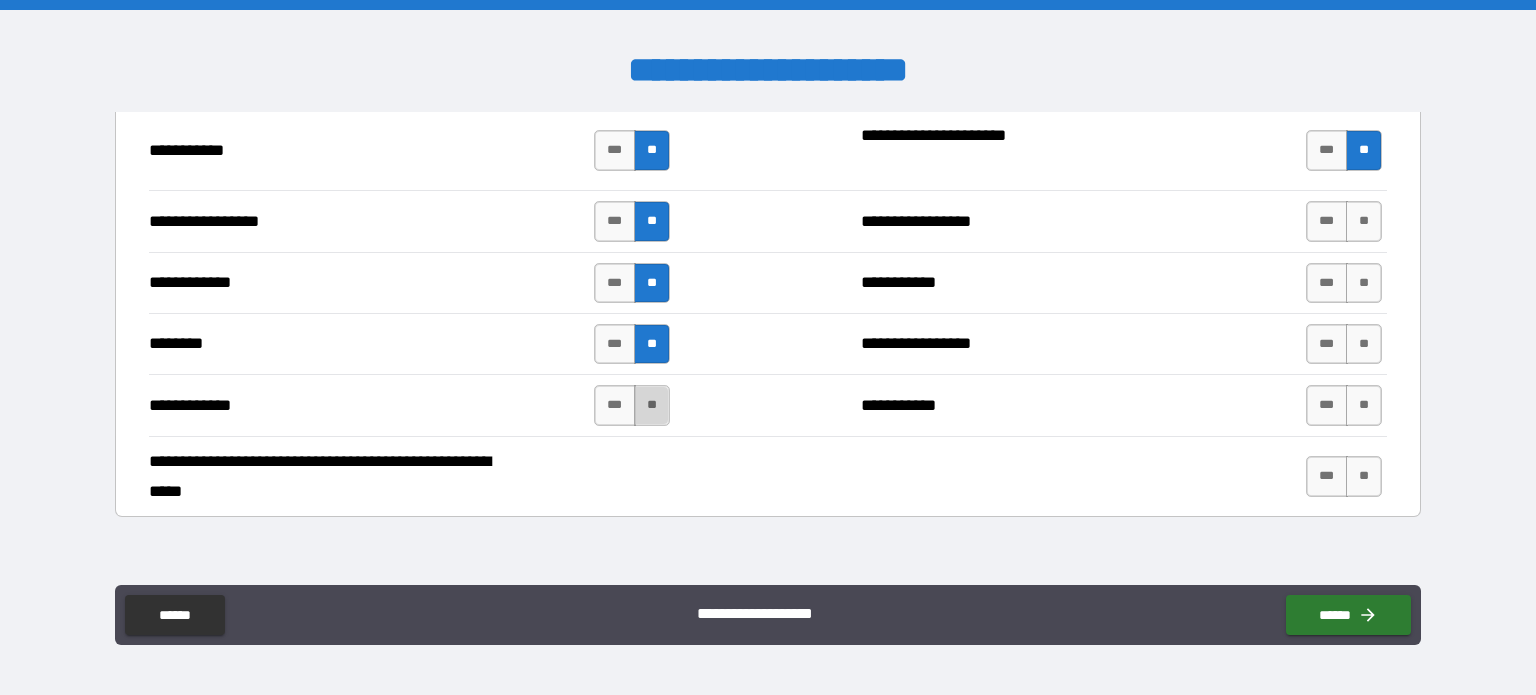 click on "**" at bounding box center (652, 405) 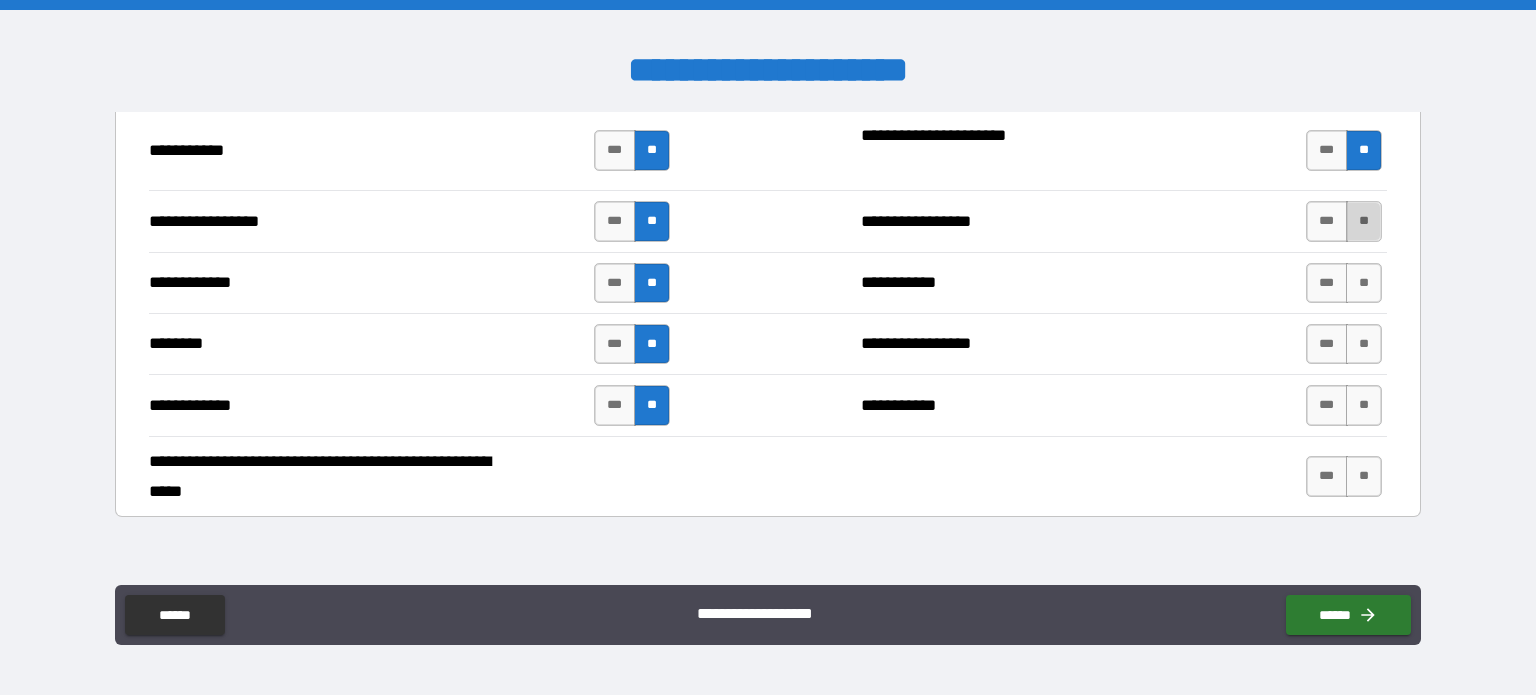 drag, startPoint x: 1356, startPoint y: 211, endPoint x: 1351, endPoint y: 243, distance: 32.38827 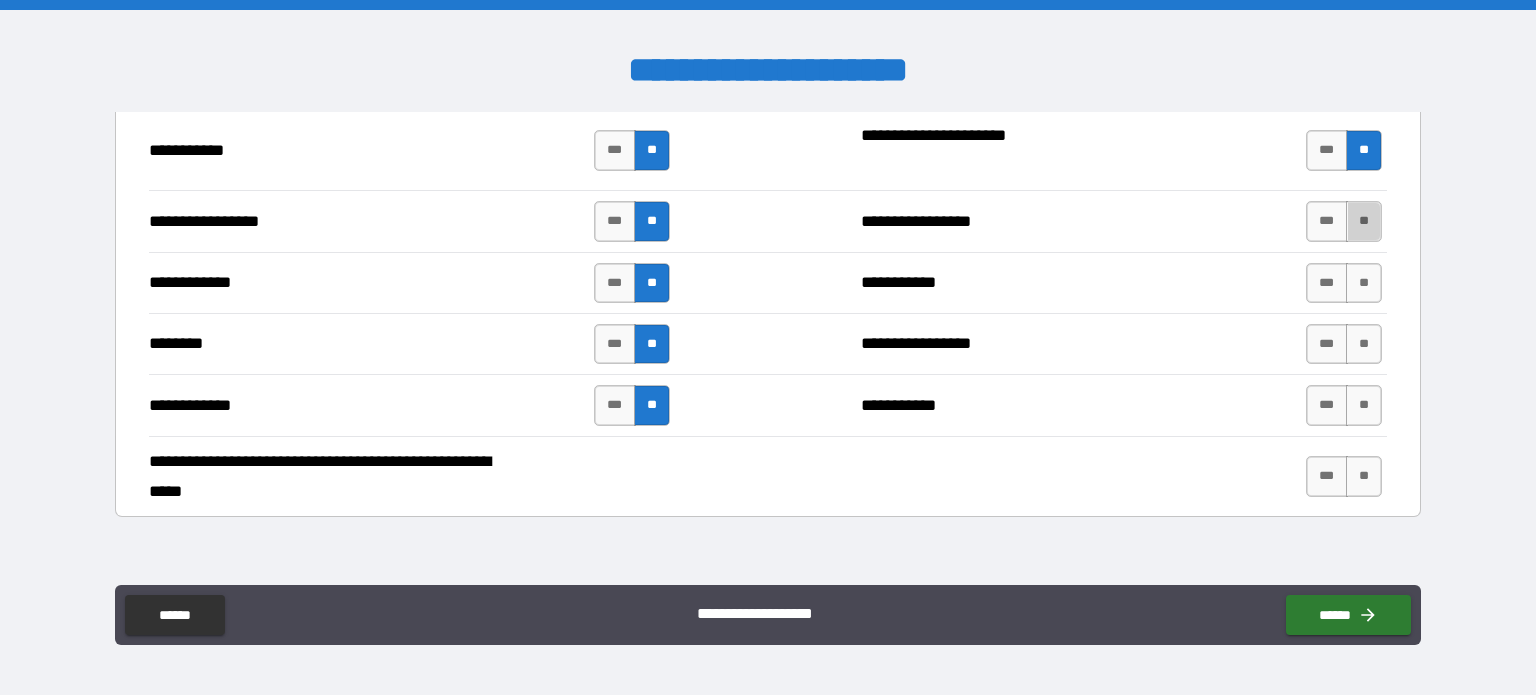 click on "**" at bounding box center (1364, 221) 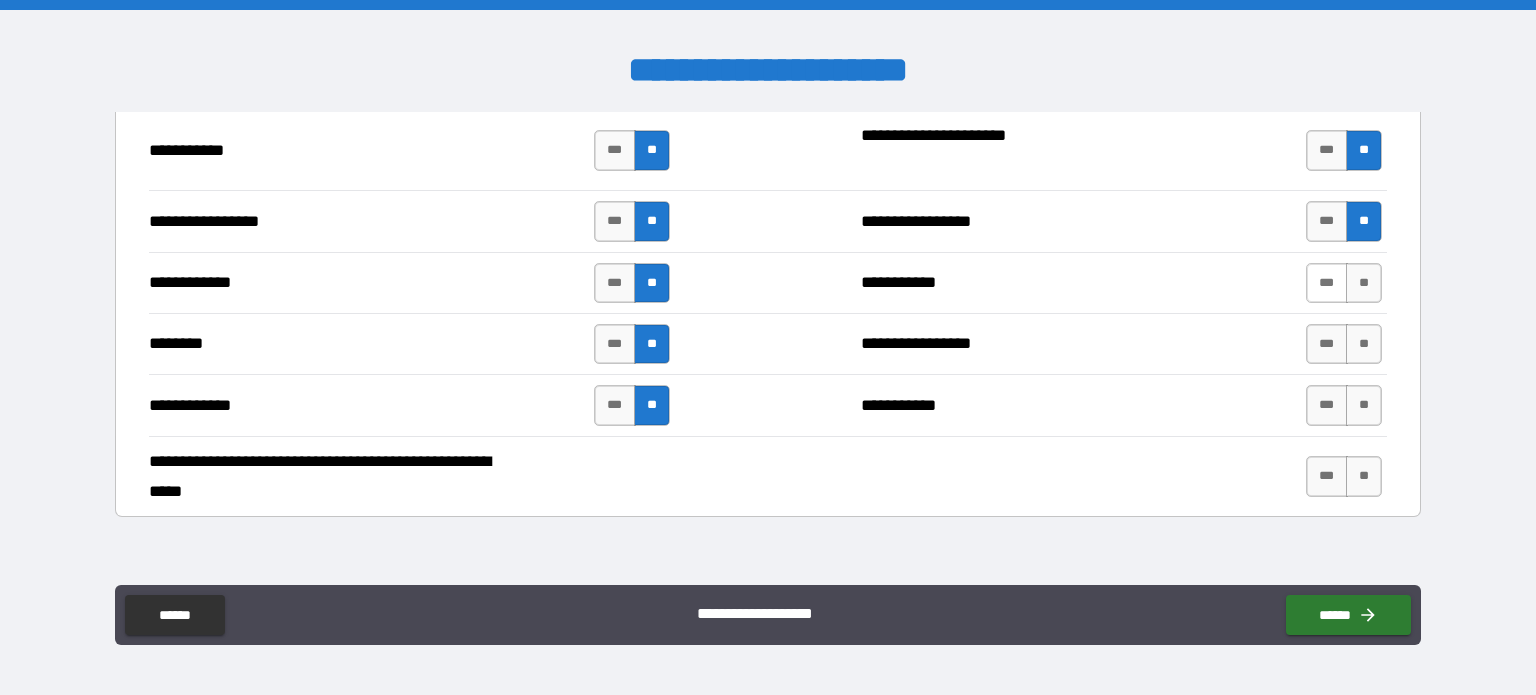 click on "***" at bounding box center [1327, 283] 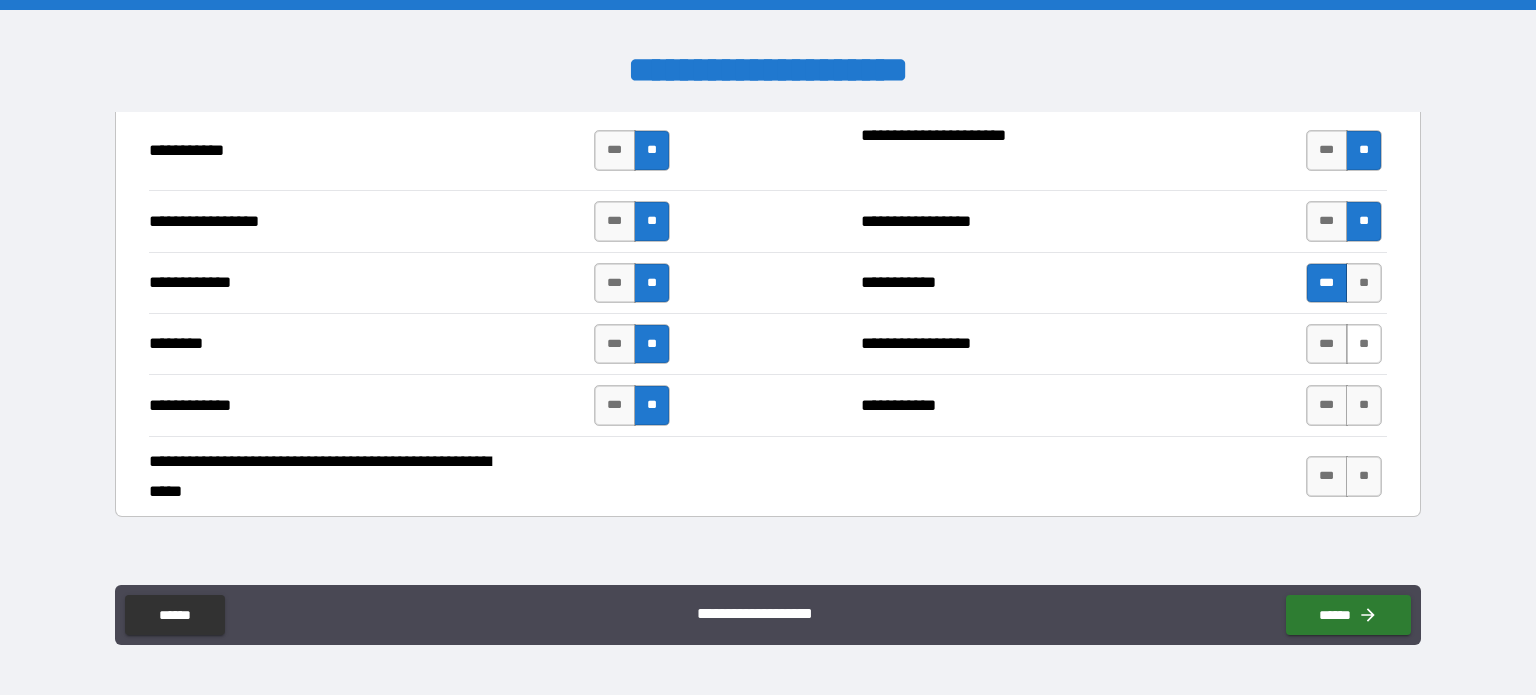 click on "**" at bounding box center (1364, 344) 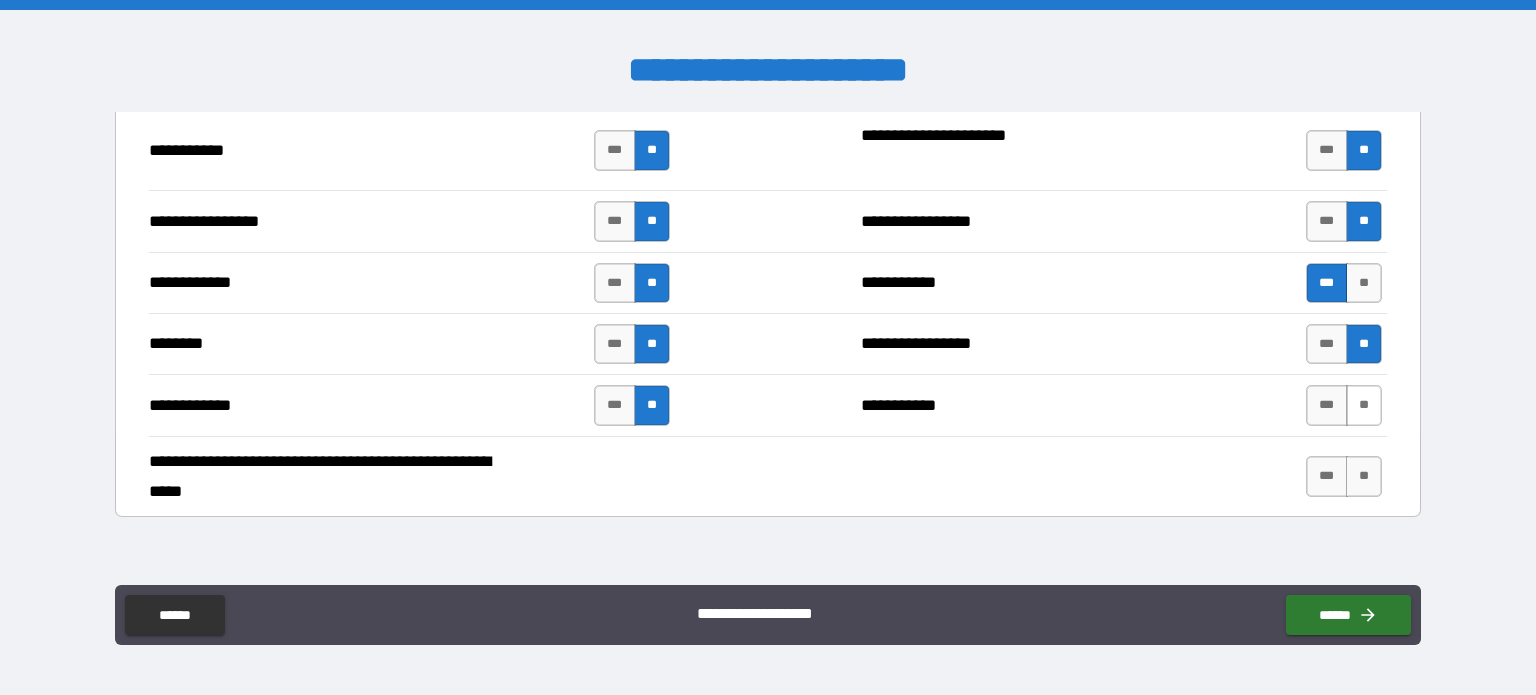 click on "**" at bounding box center [1364, 405] 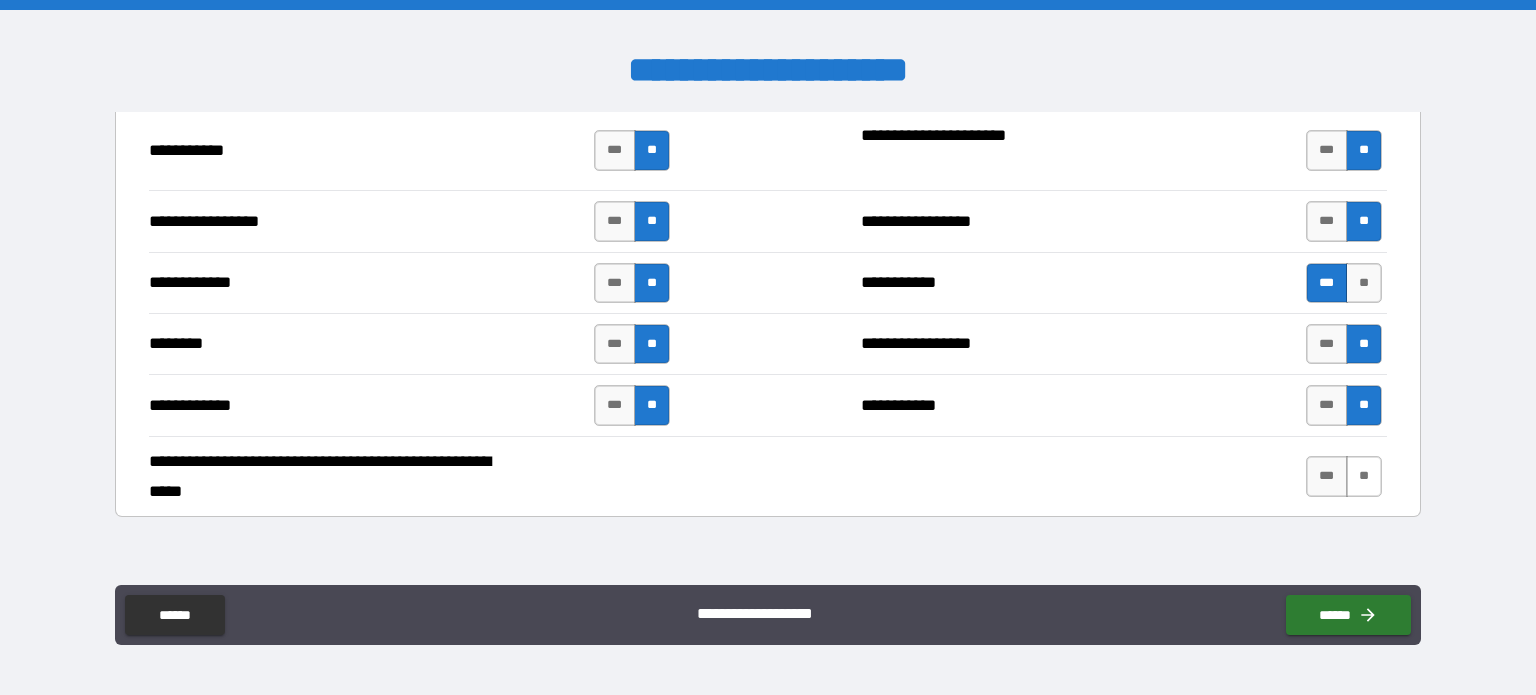 click on "**" at bounding box center [1364, 476] 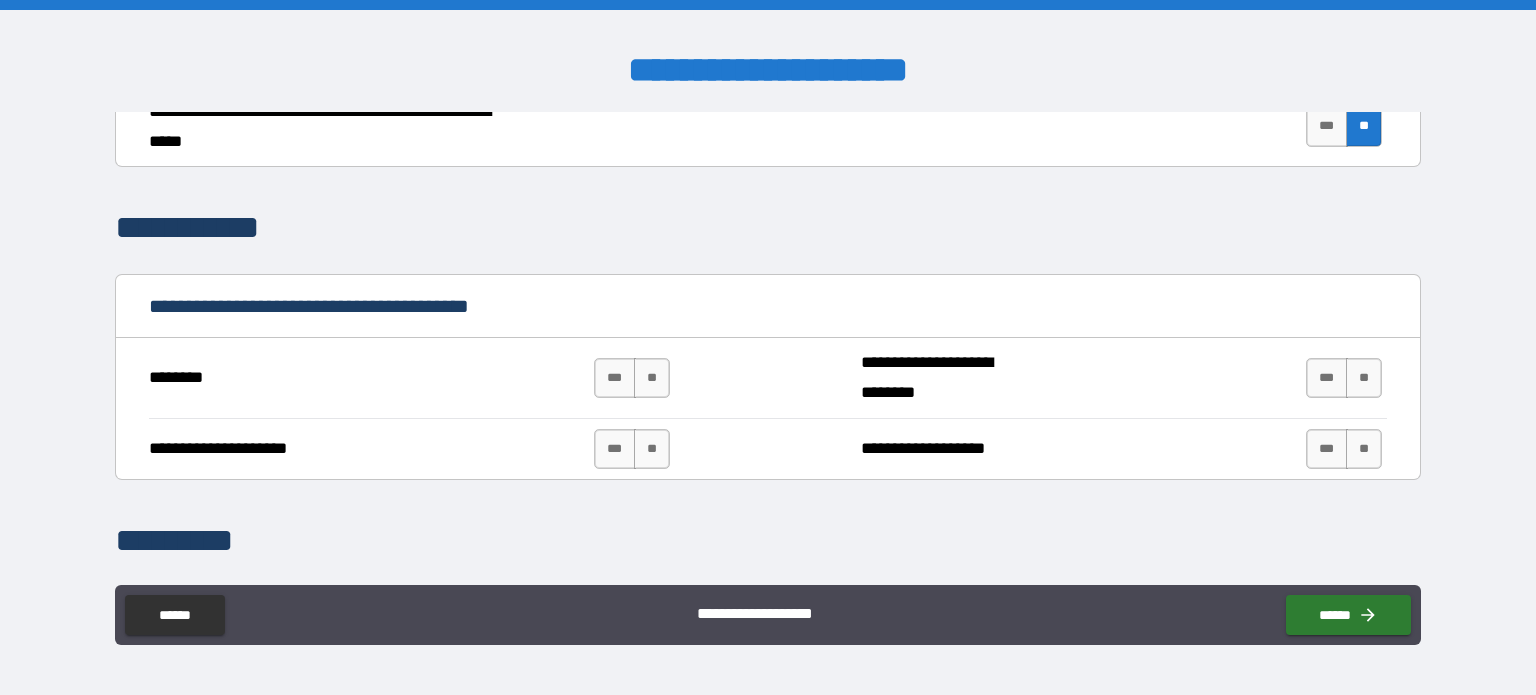 scroll, scrollTop: 4700, scrollLeft: 0, axis: vertical 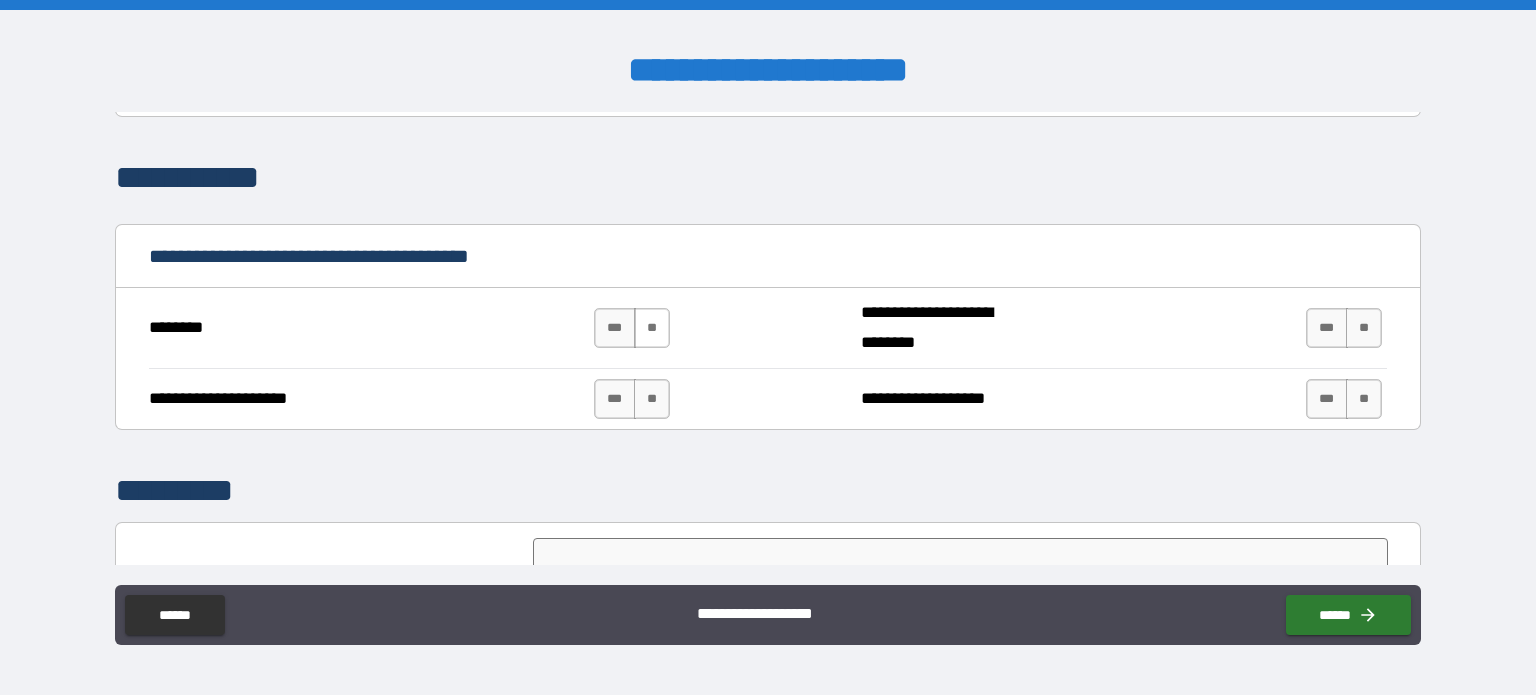 click on "**" at bounding box center (652, 328) 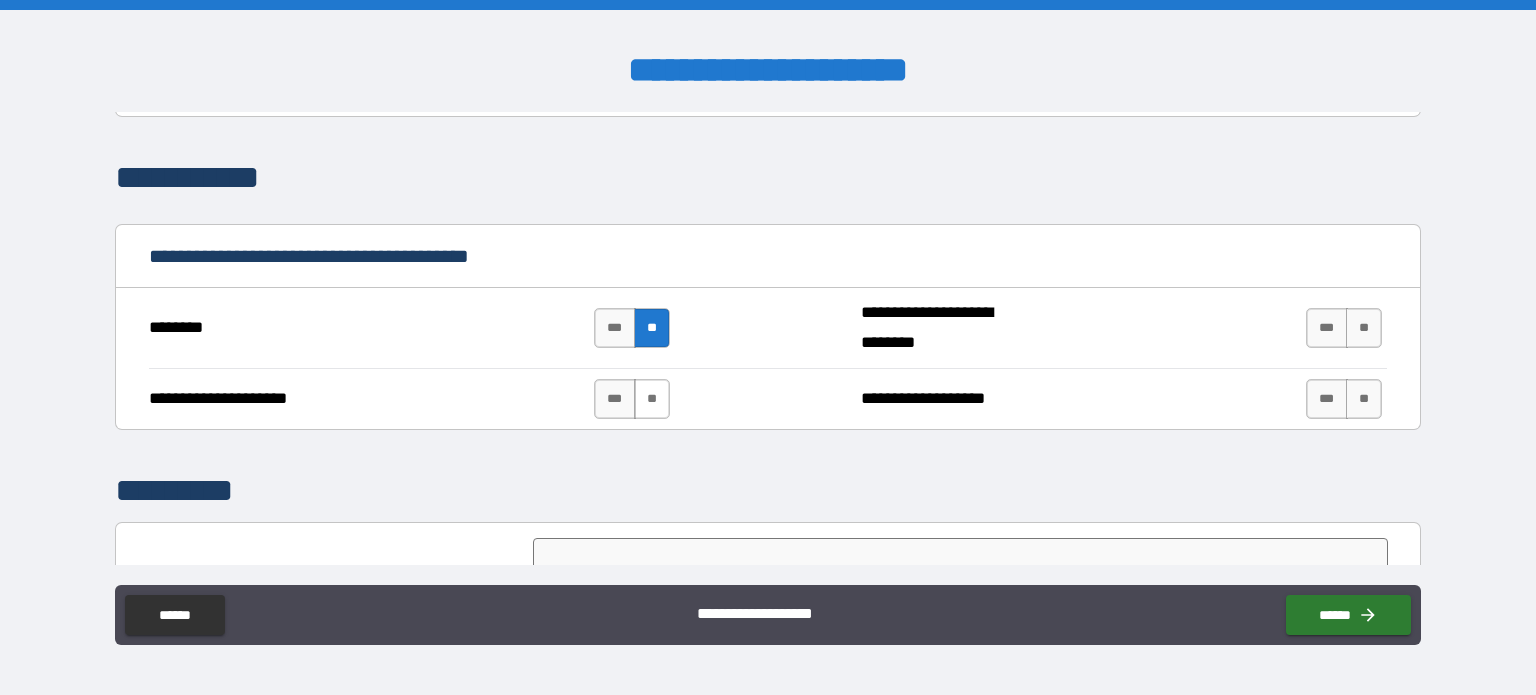 click on "**" at bounding box center (652, 399) 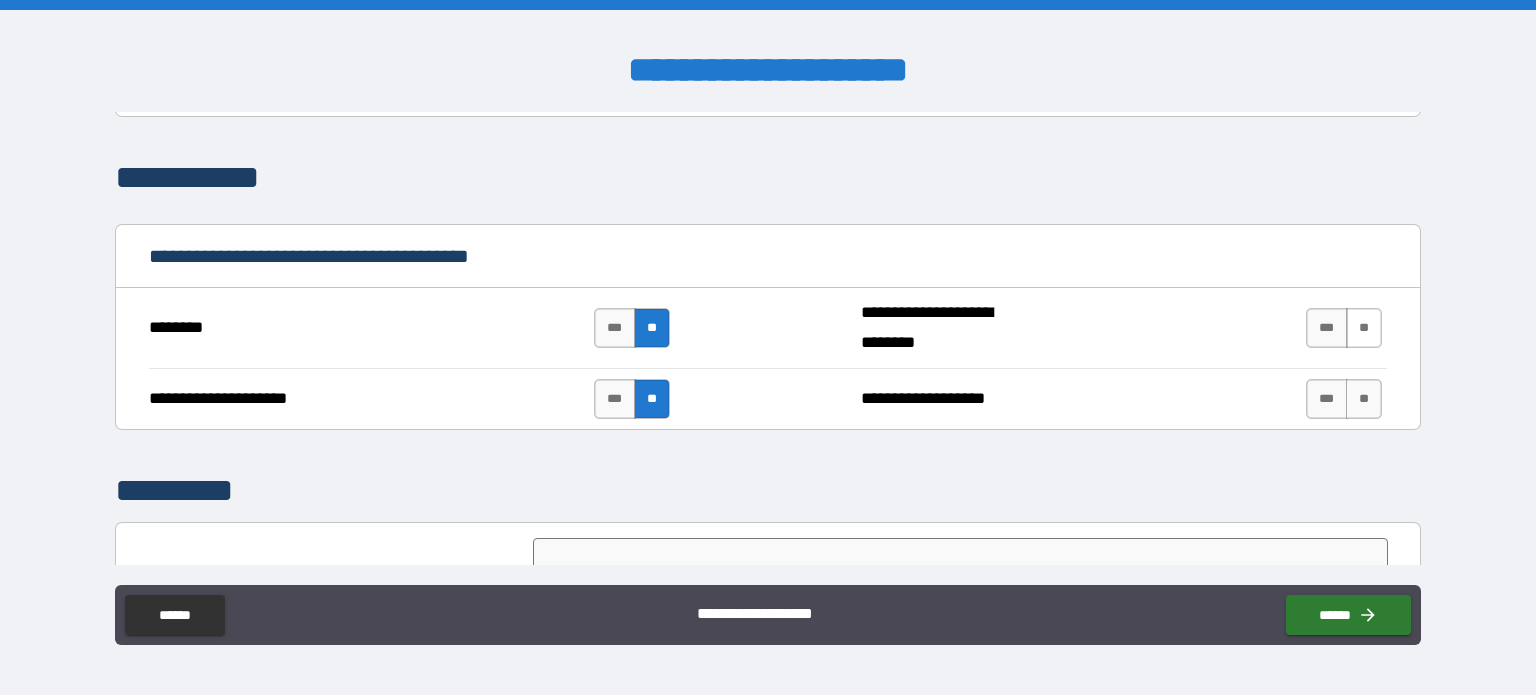 click on "**" at bounding box center [1364, 328] 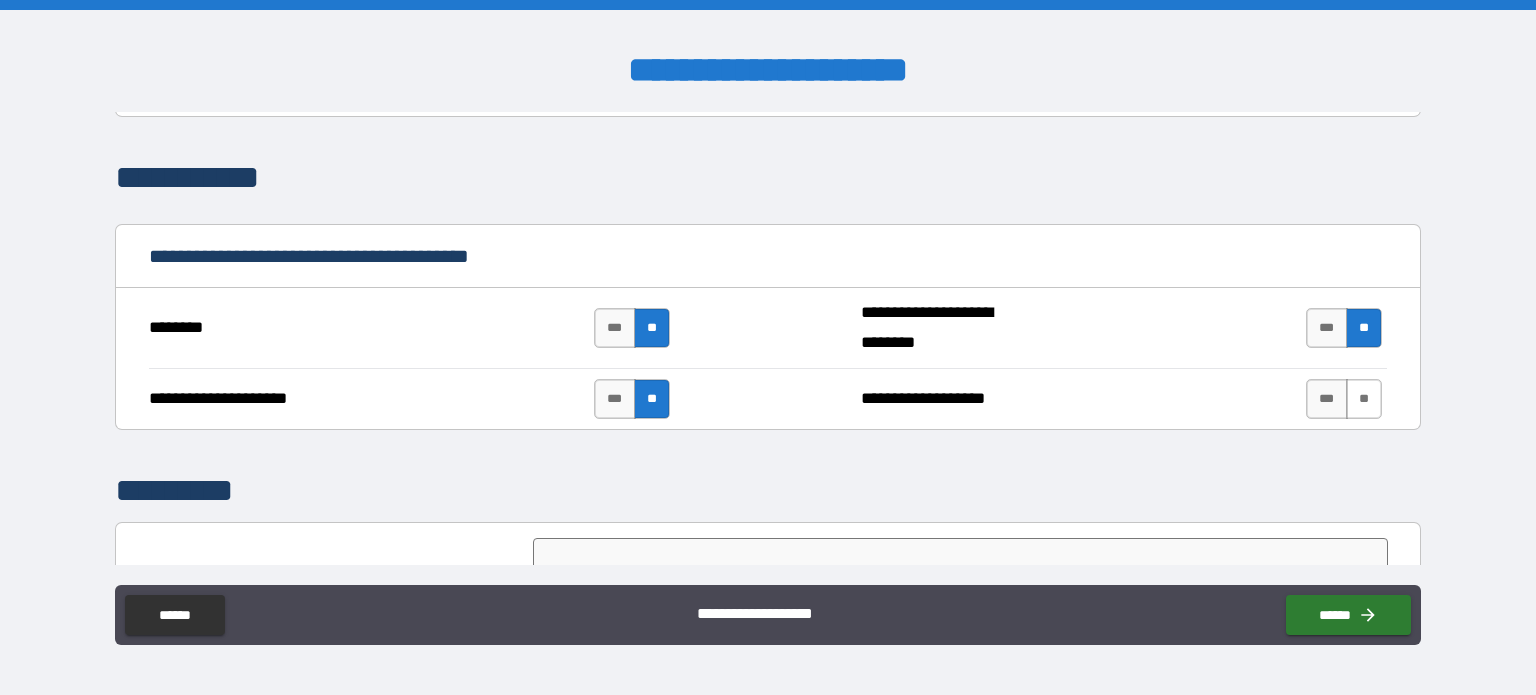 click on "**" at bounding box center (1364, 399) 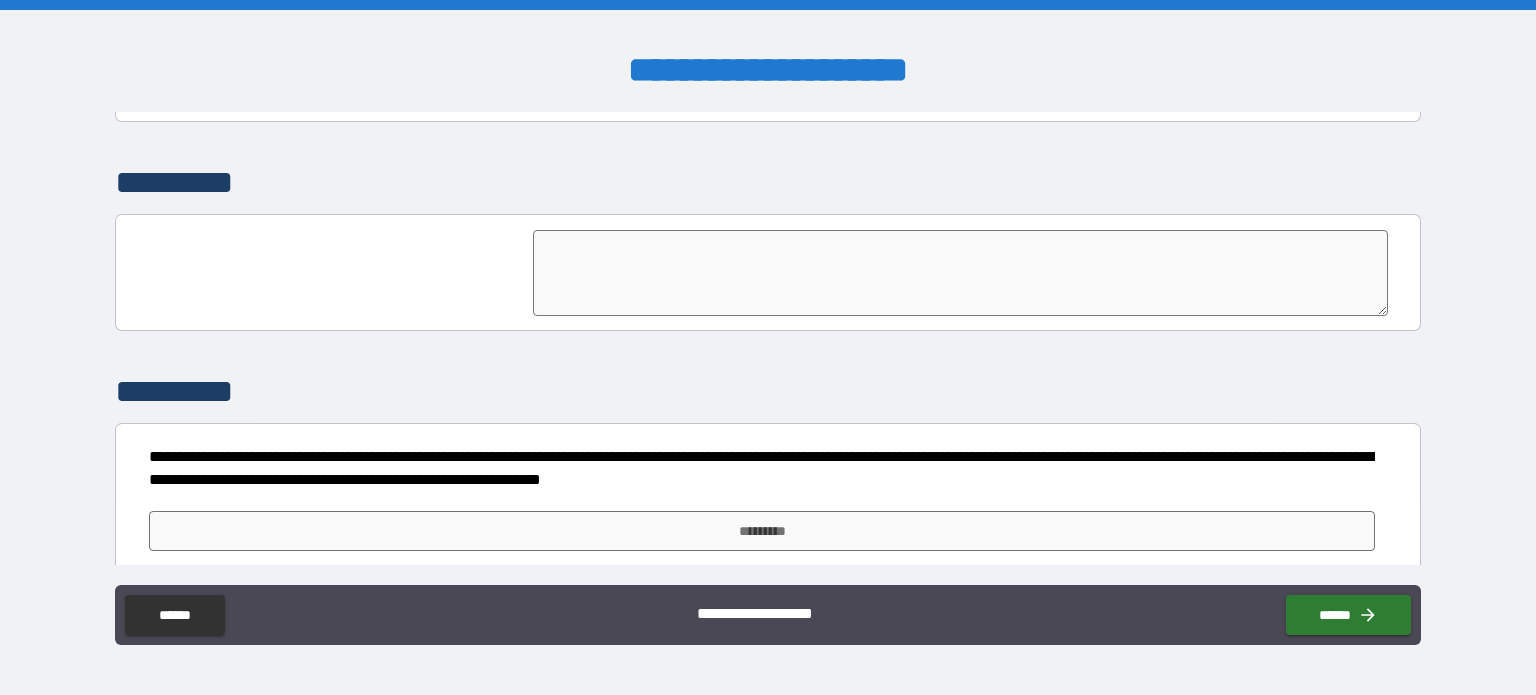 scroll, scrollTop: 5010, scrollLeft: 0, axis: vertical 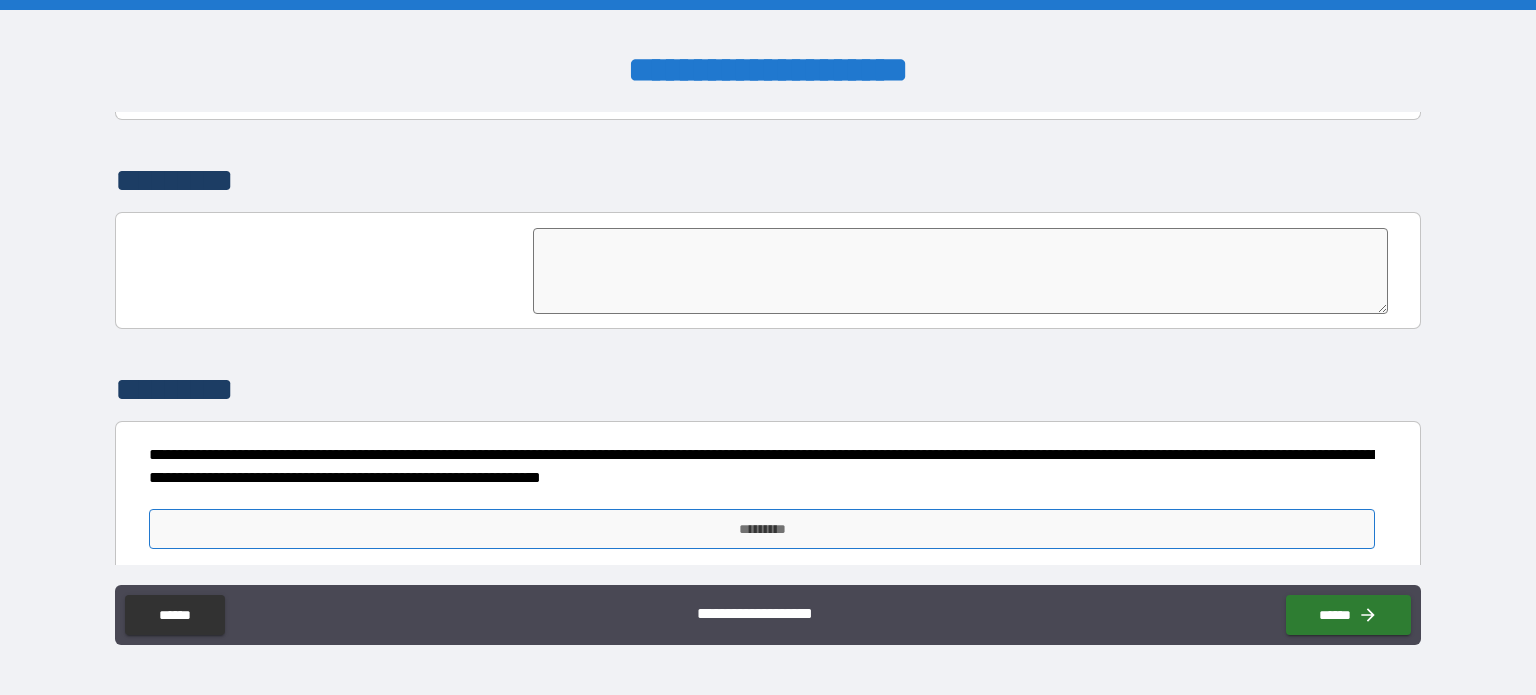 click on "*********" at bounding box center (762, 529) 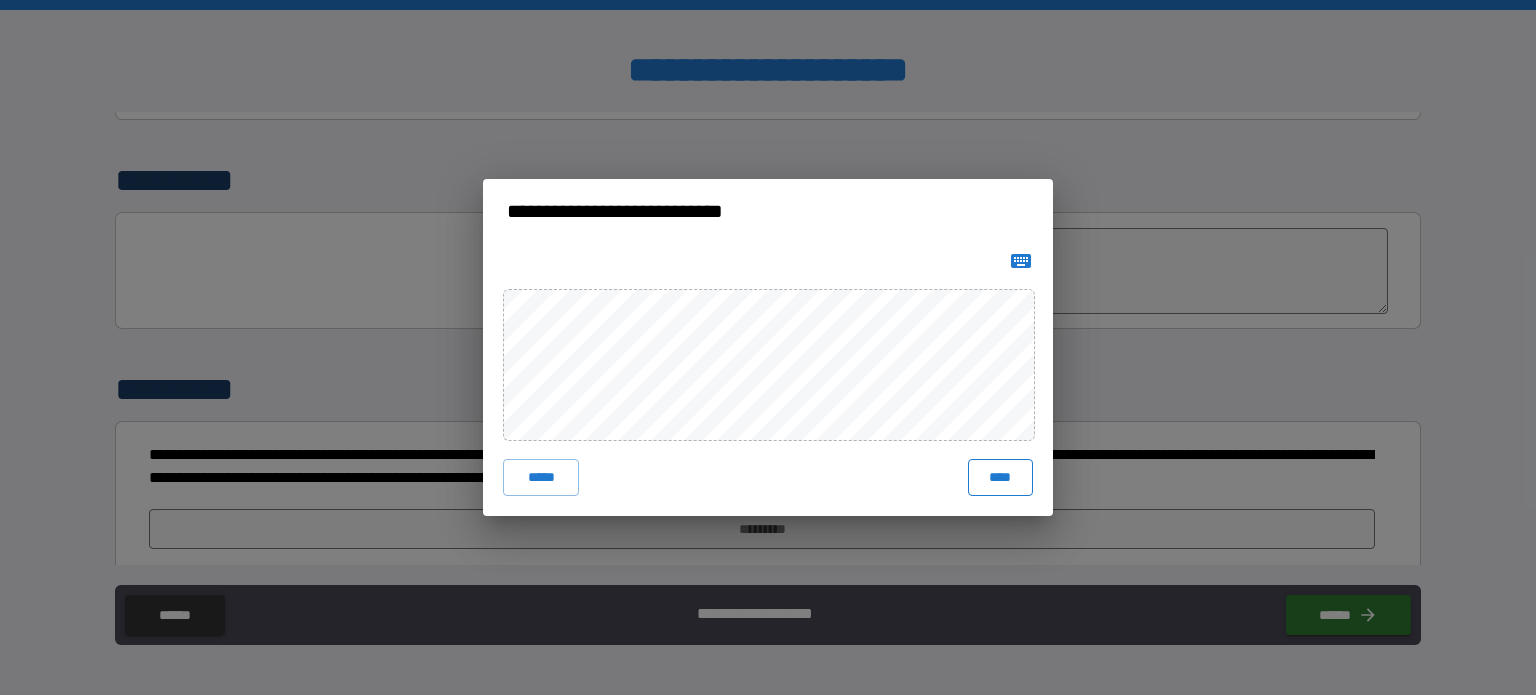 click on "****" at bounding box center (1000, 477) 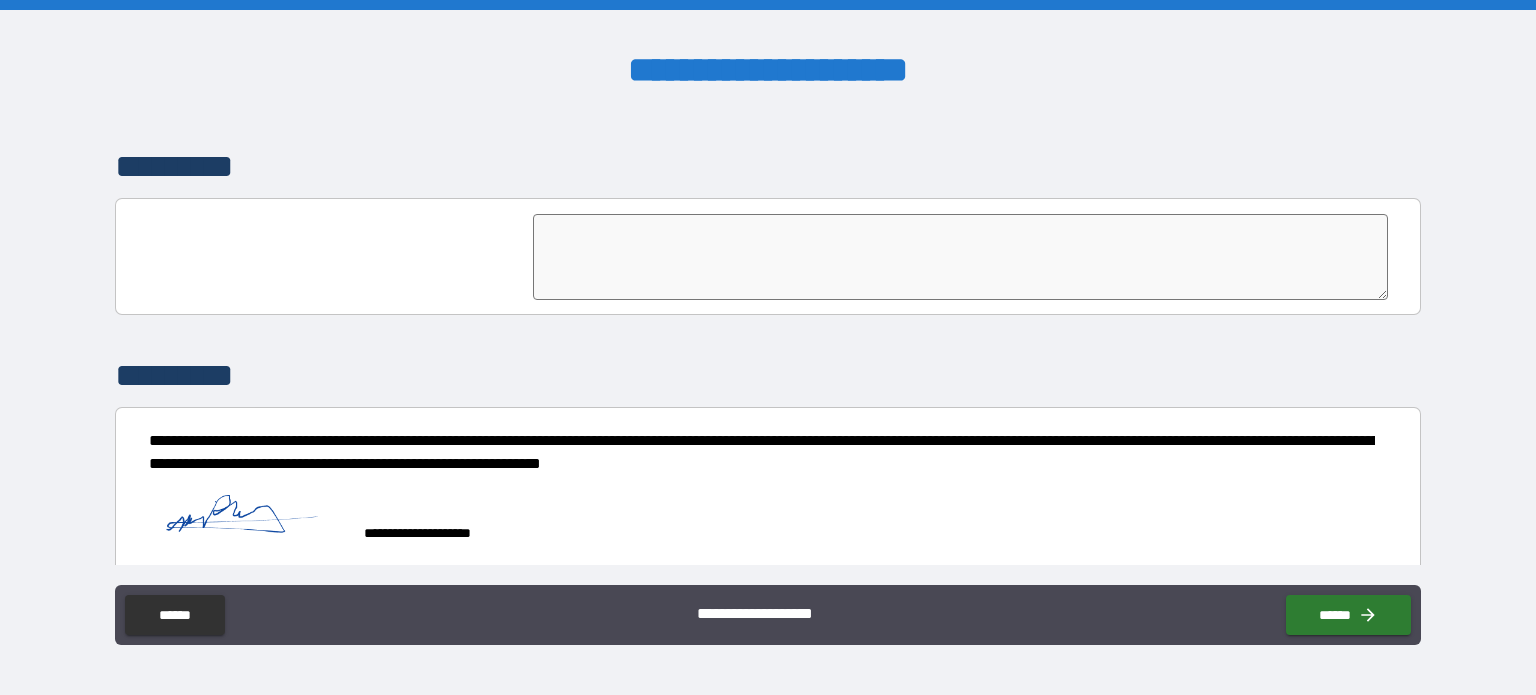 scroll, scrollTop: 5027, scrollLeft: 0, axis: vertical 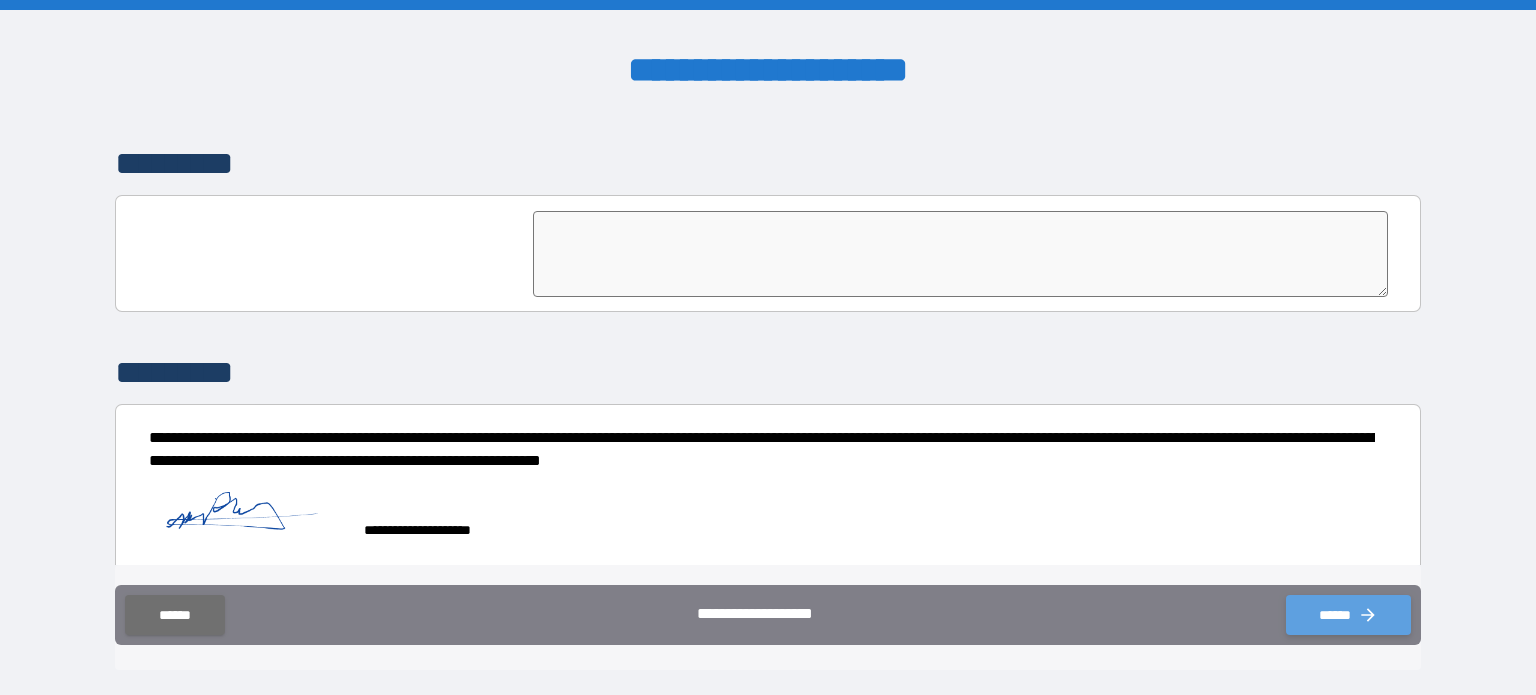 click 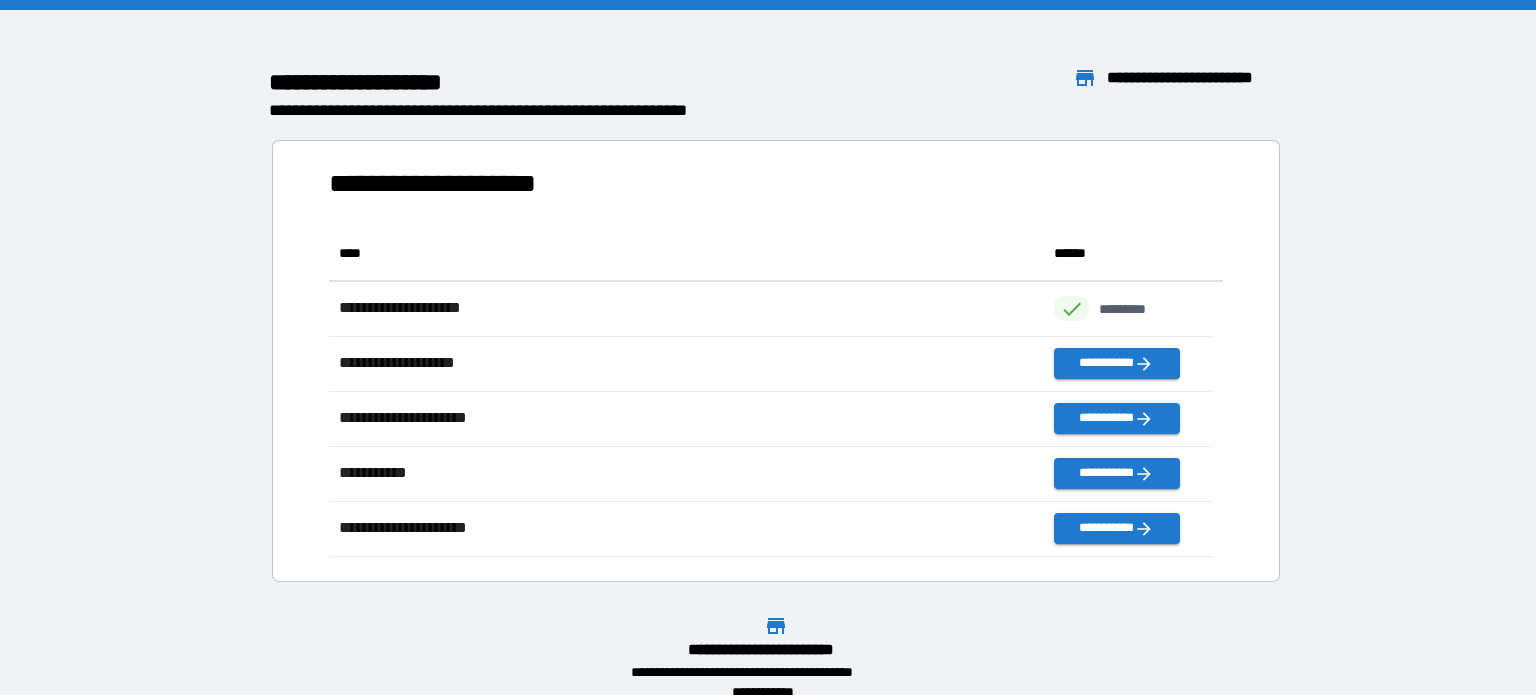 scroll, scrollTop: 316, scrollLeft: 869, axis: both 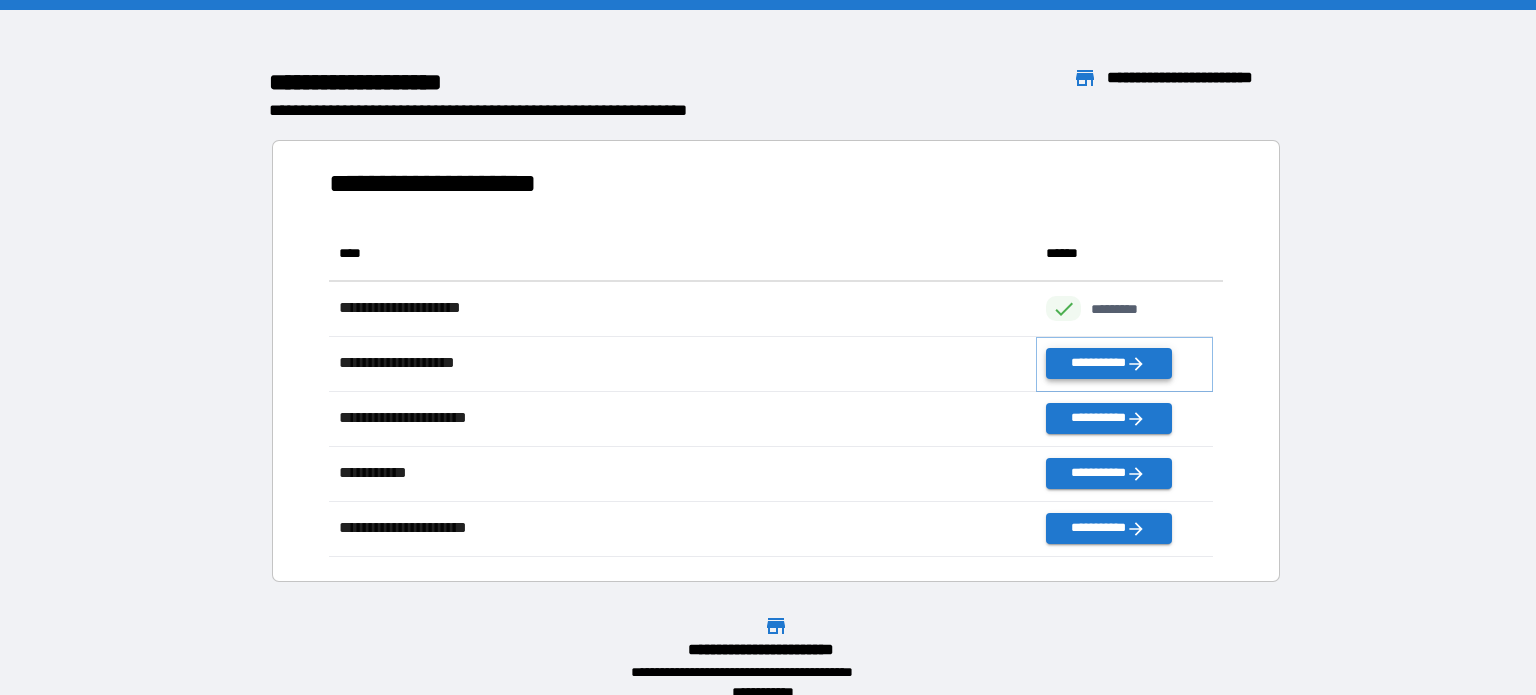 click on "**********" at bounding box center (1108, 363) 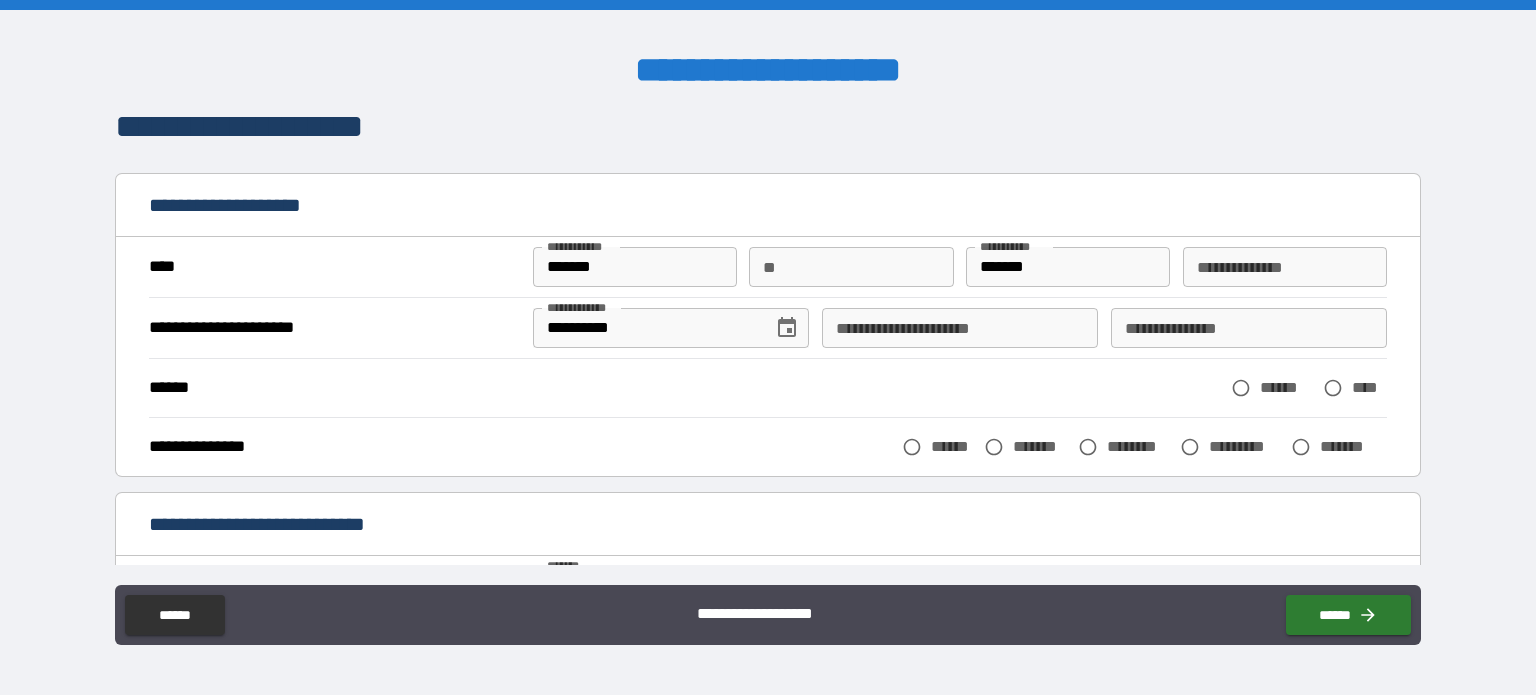scroll, scrollTop: 0, scrollLeft: 0, axis: both 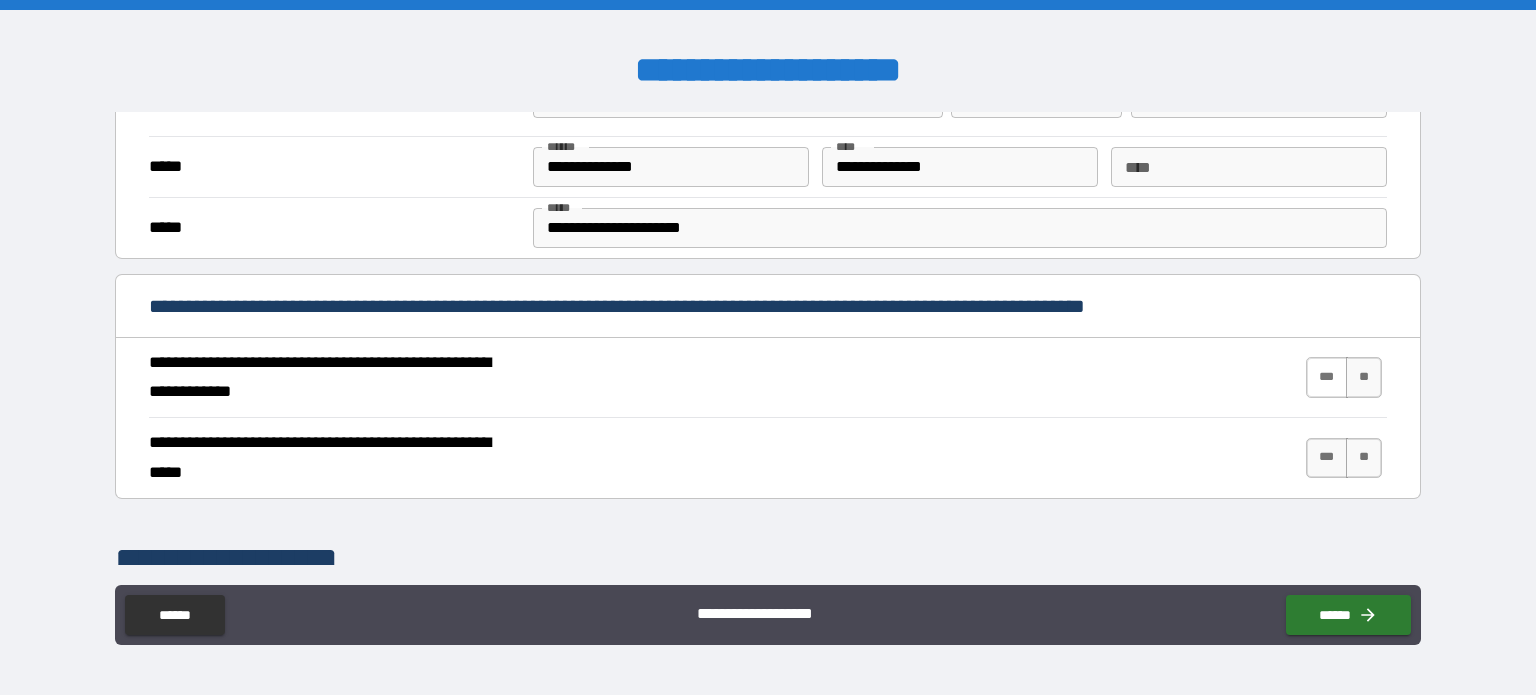 click on "***" at bounding box center (1327, 377) 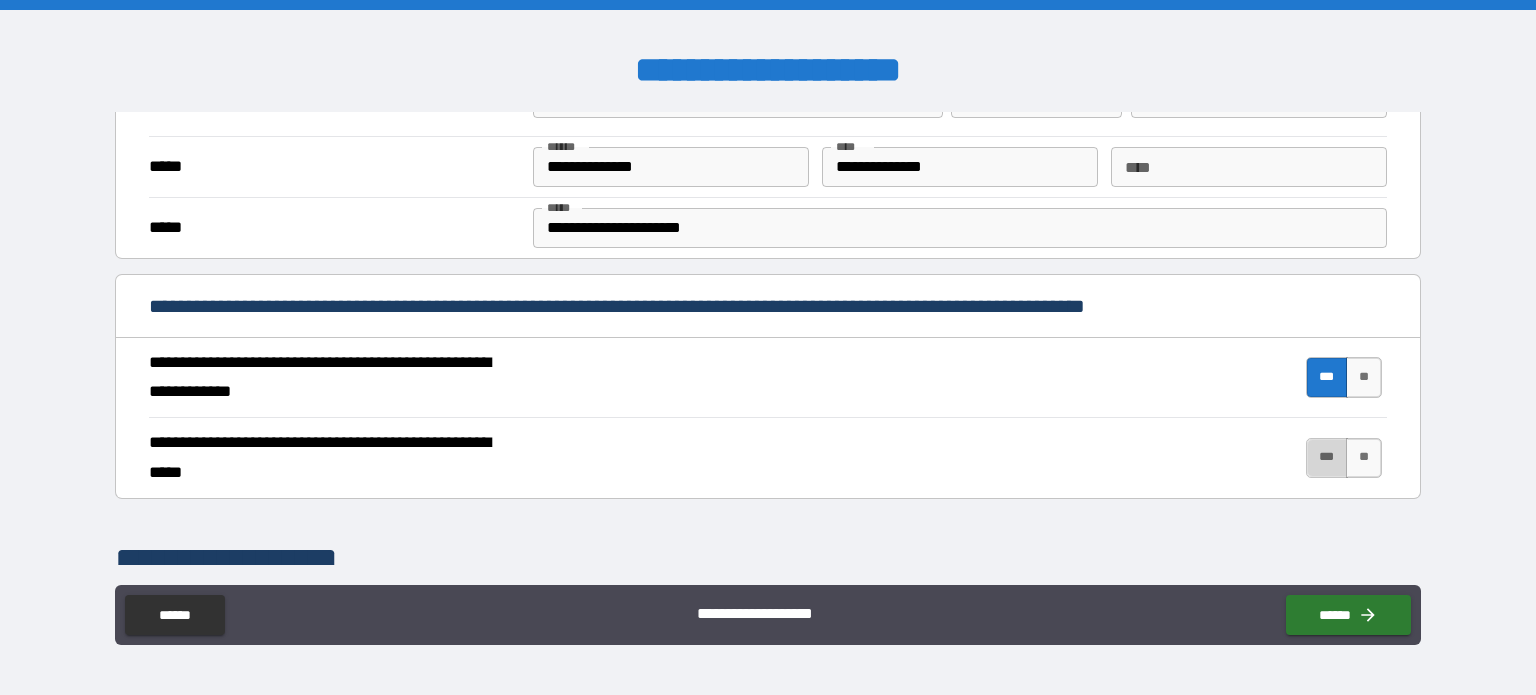 click on "***" at bounding box center (1327, 458) 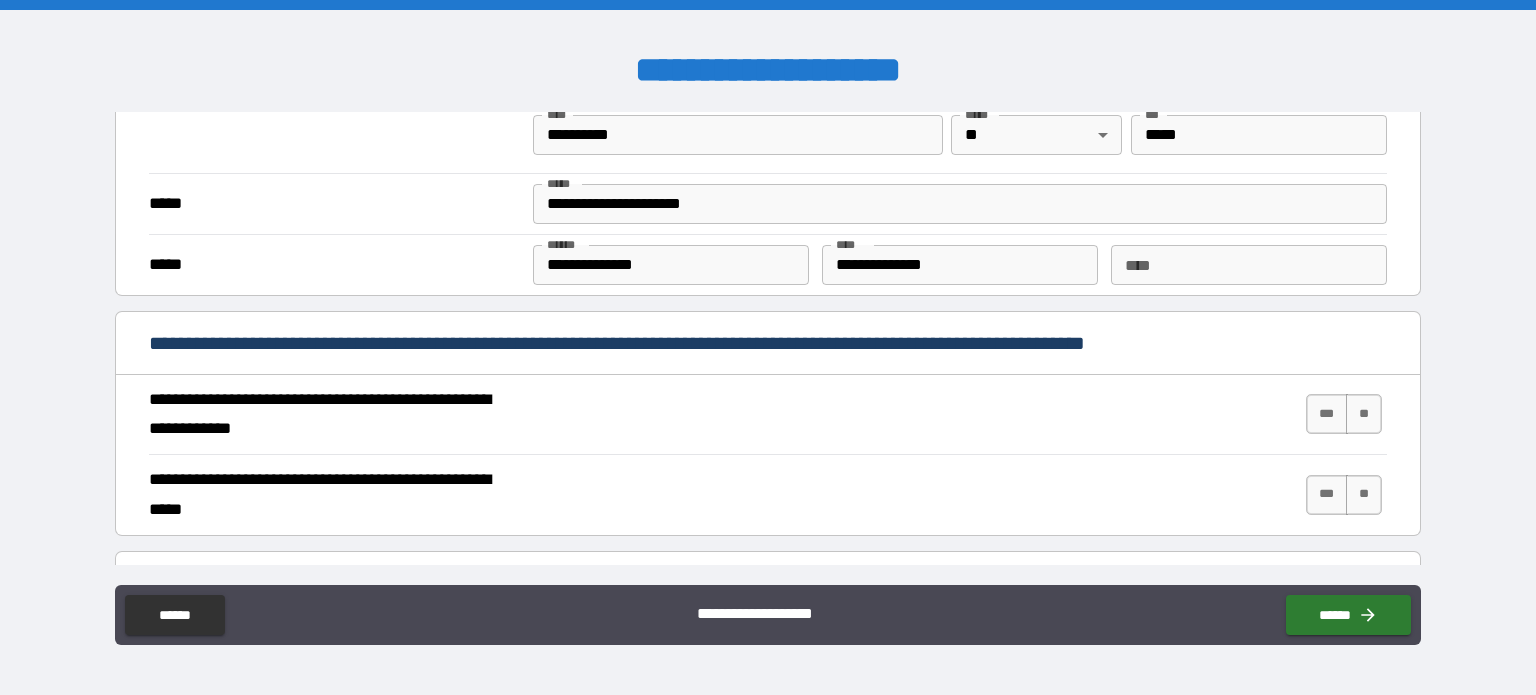 scroll, scrollTop: 1700, scrollLeft: 0, axis: vertical 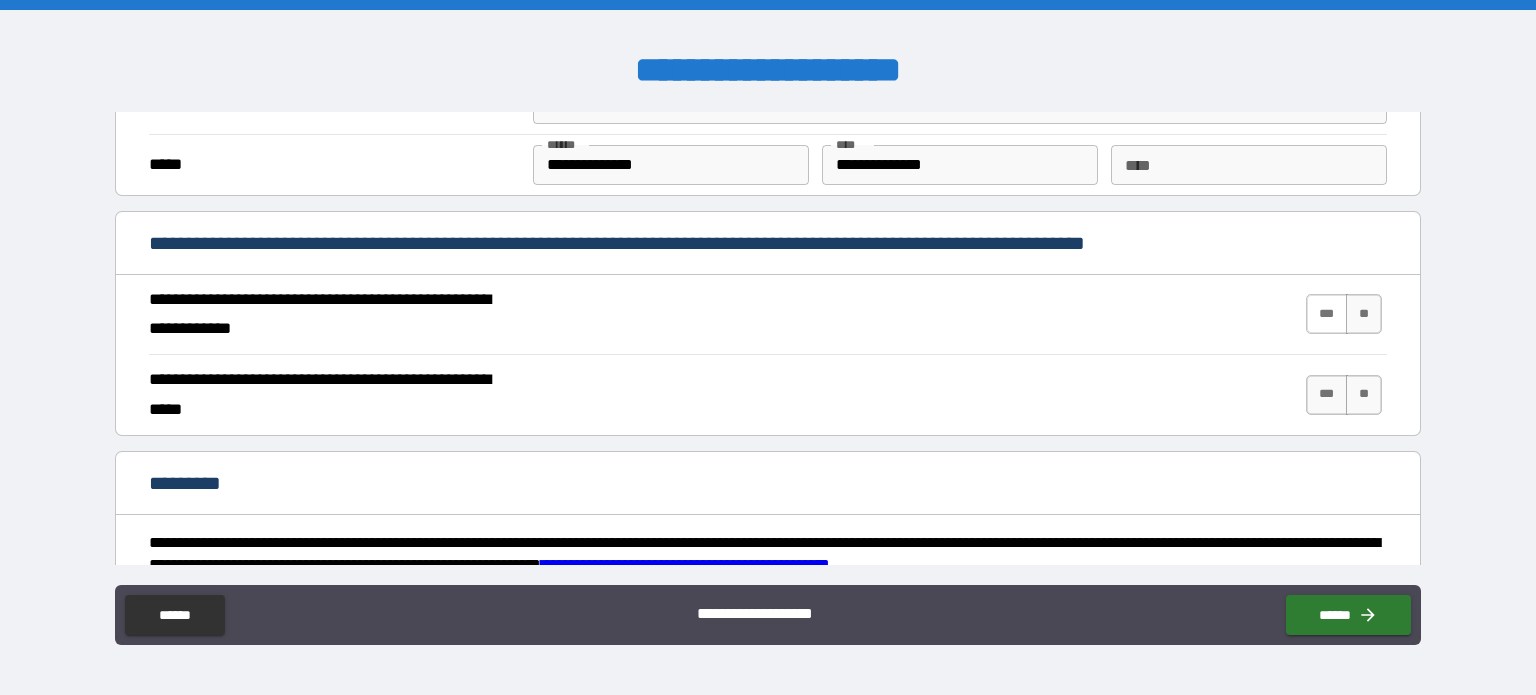 click on "***" at bounding box center (1327, 314) 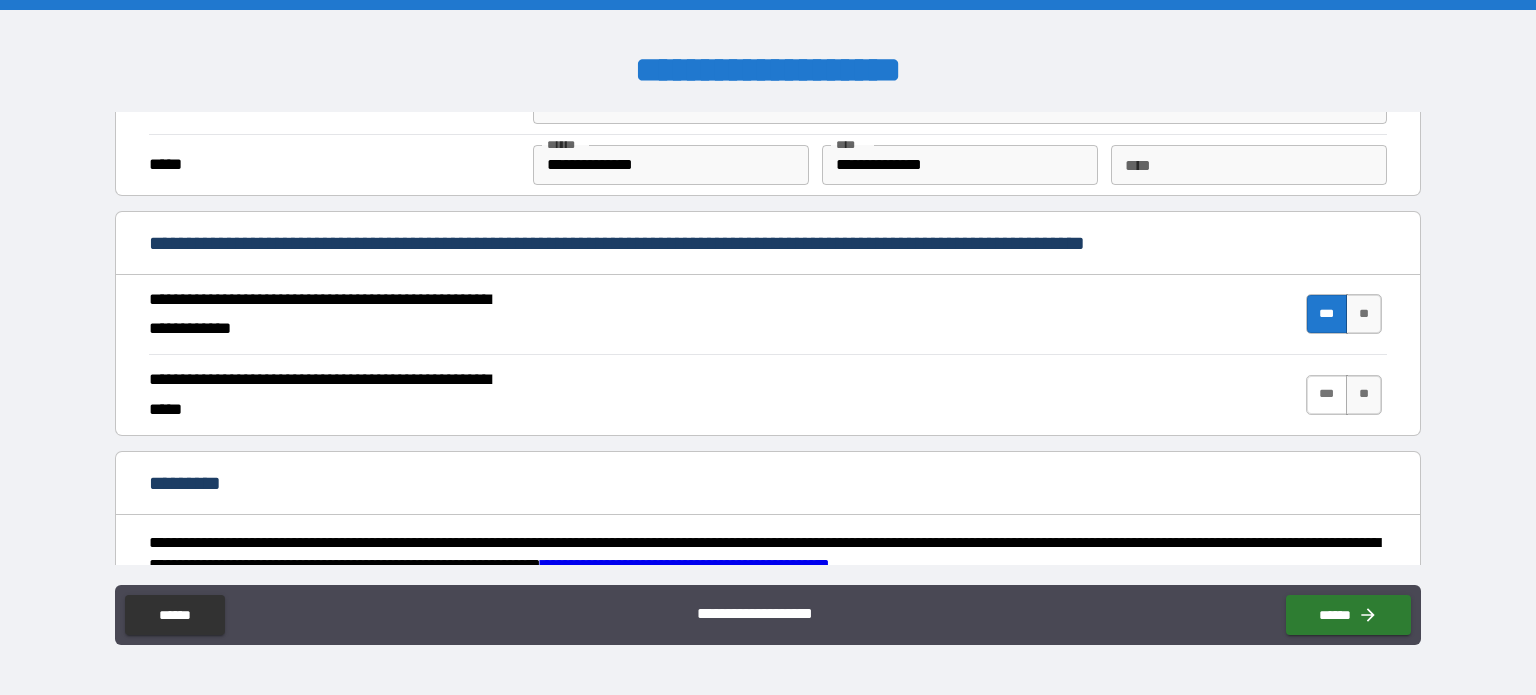 click on "***" at bounding box center [1327, 395] 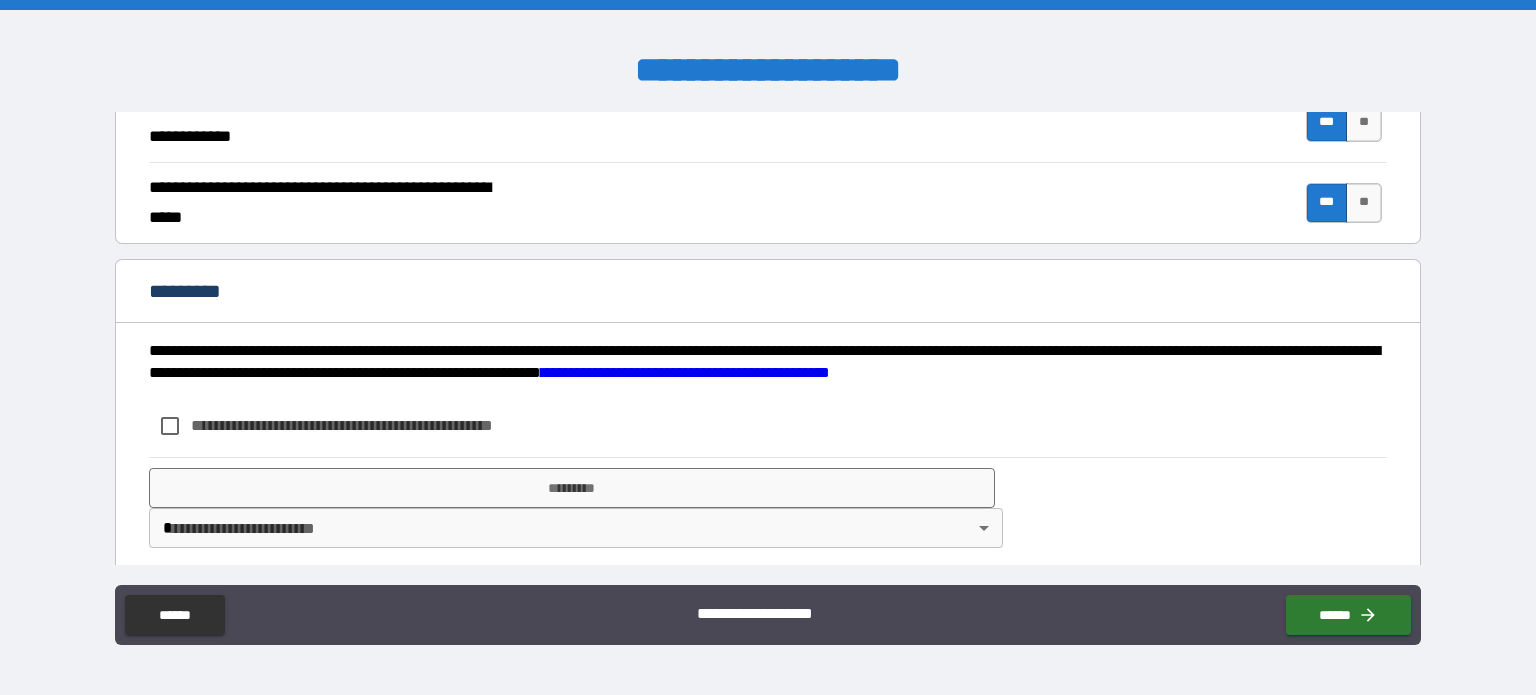 scroll, scrollTop: 1899, scrollLeft: 0, axis: vertical 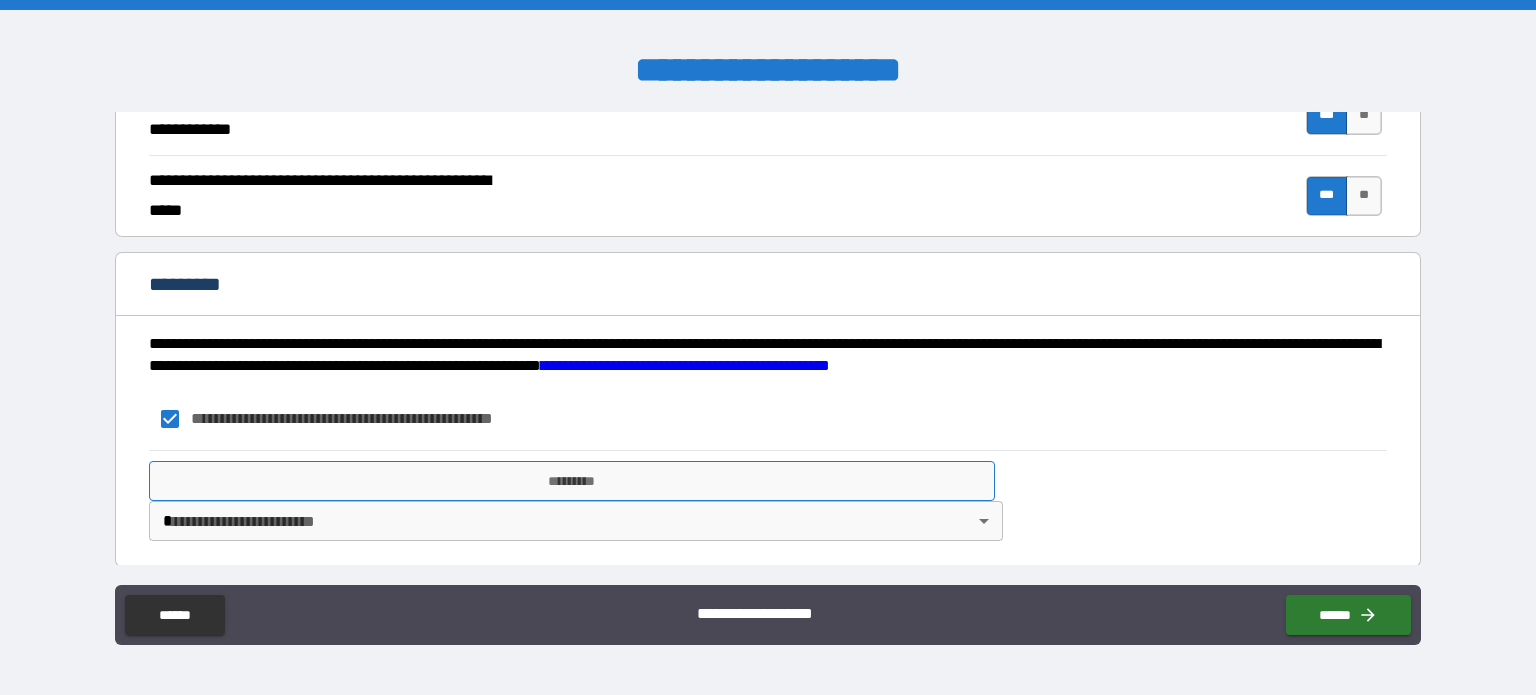 click on "*********" at bounding box center (572, 481) 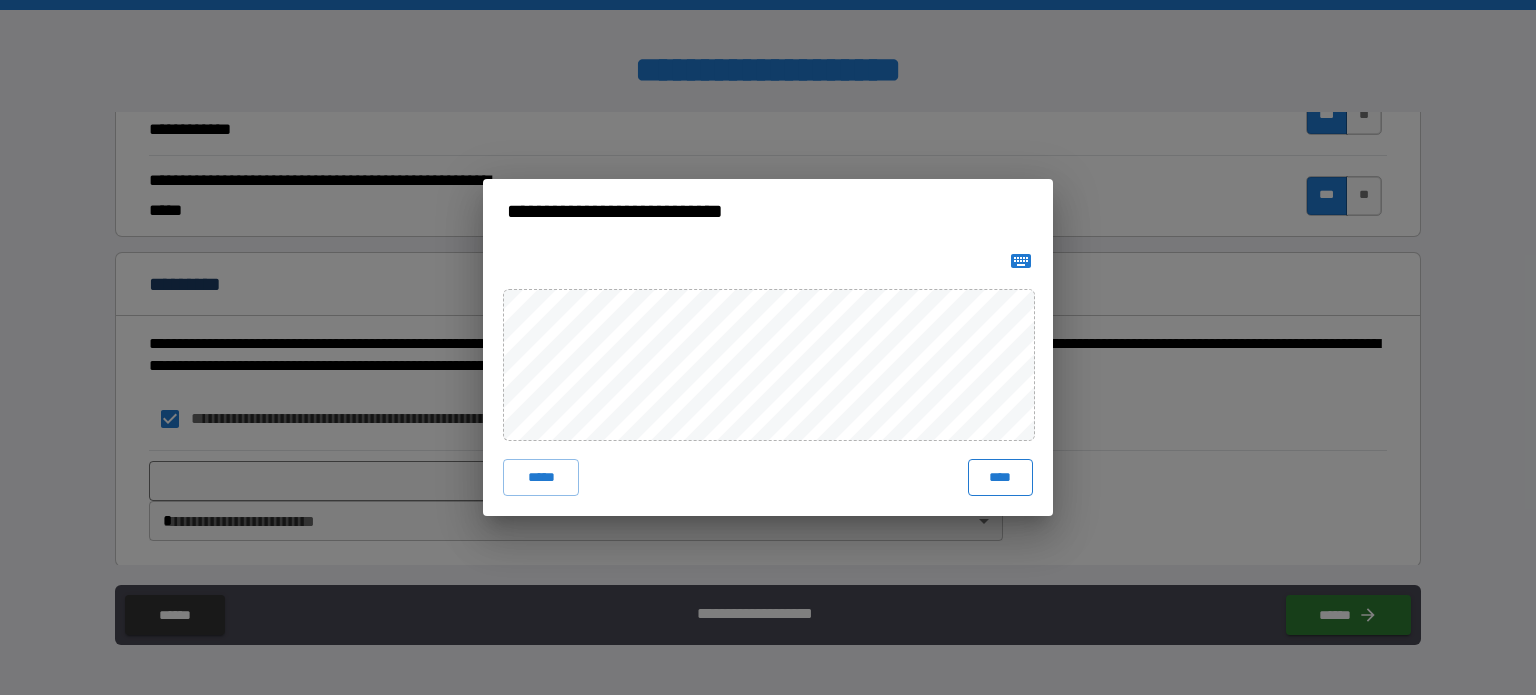 click on "****" at bounding box center [1000, 477] 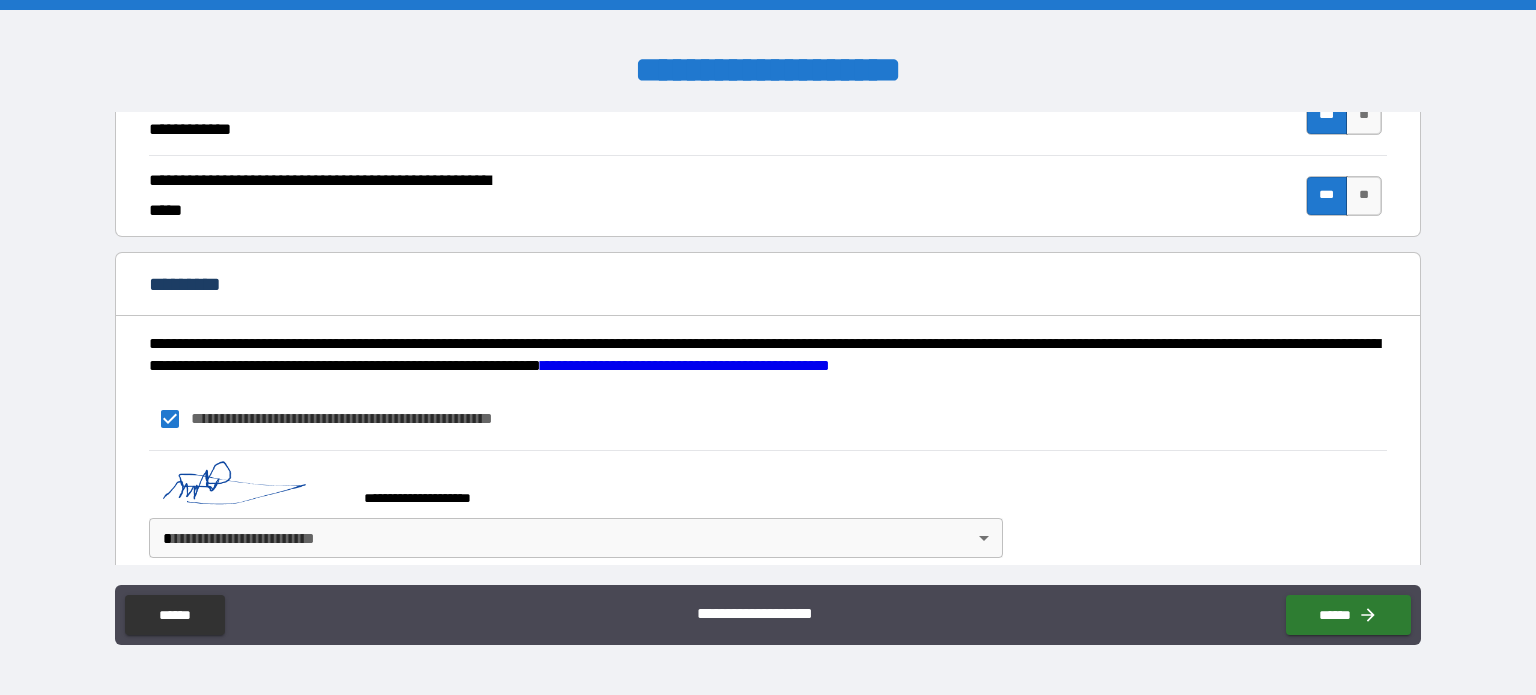 scroll, scrollTop: 1916, scrollLeft: 0, axis: vertical 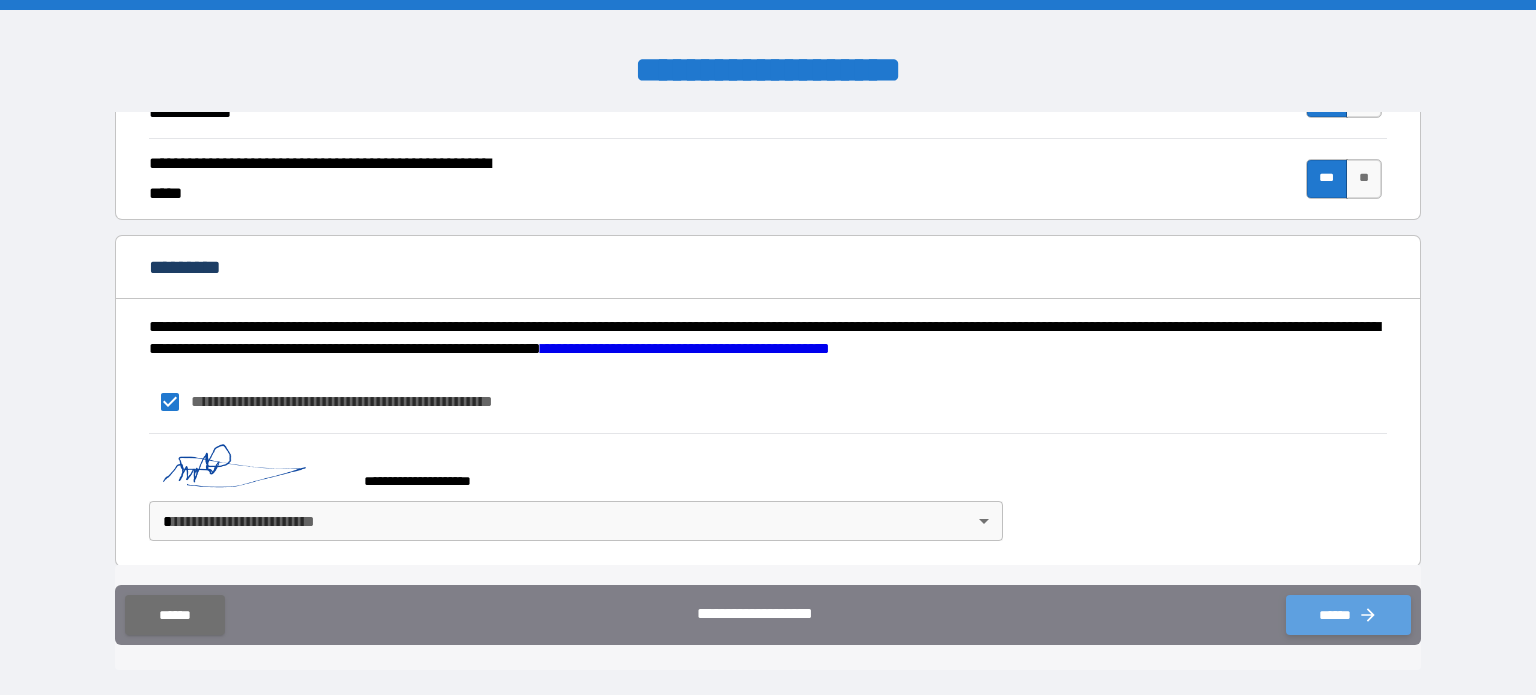 click 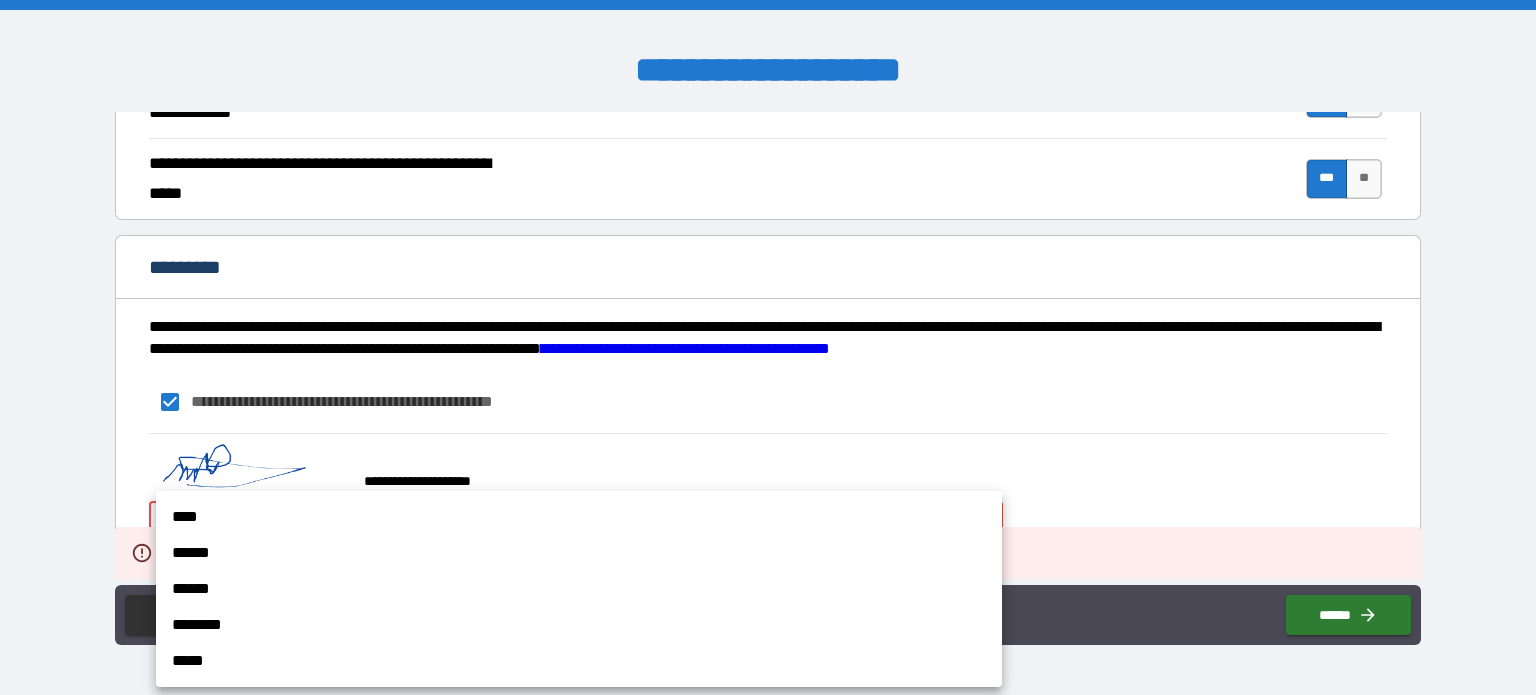 click on "**********" at bounding box center [768, 347] 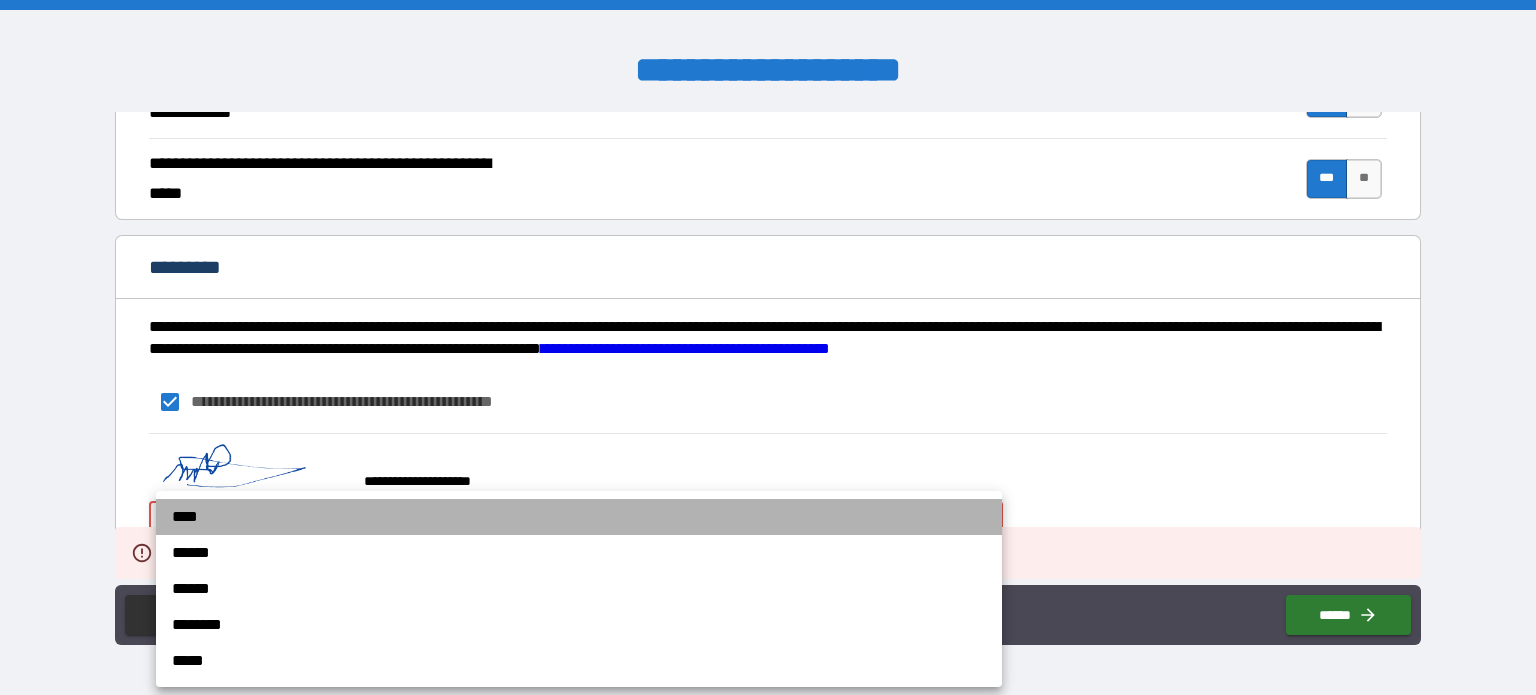 click on "****" at bounding box center [579, 517] 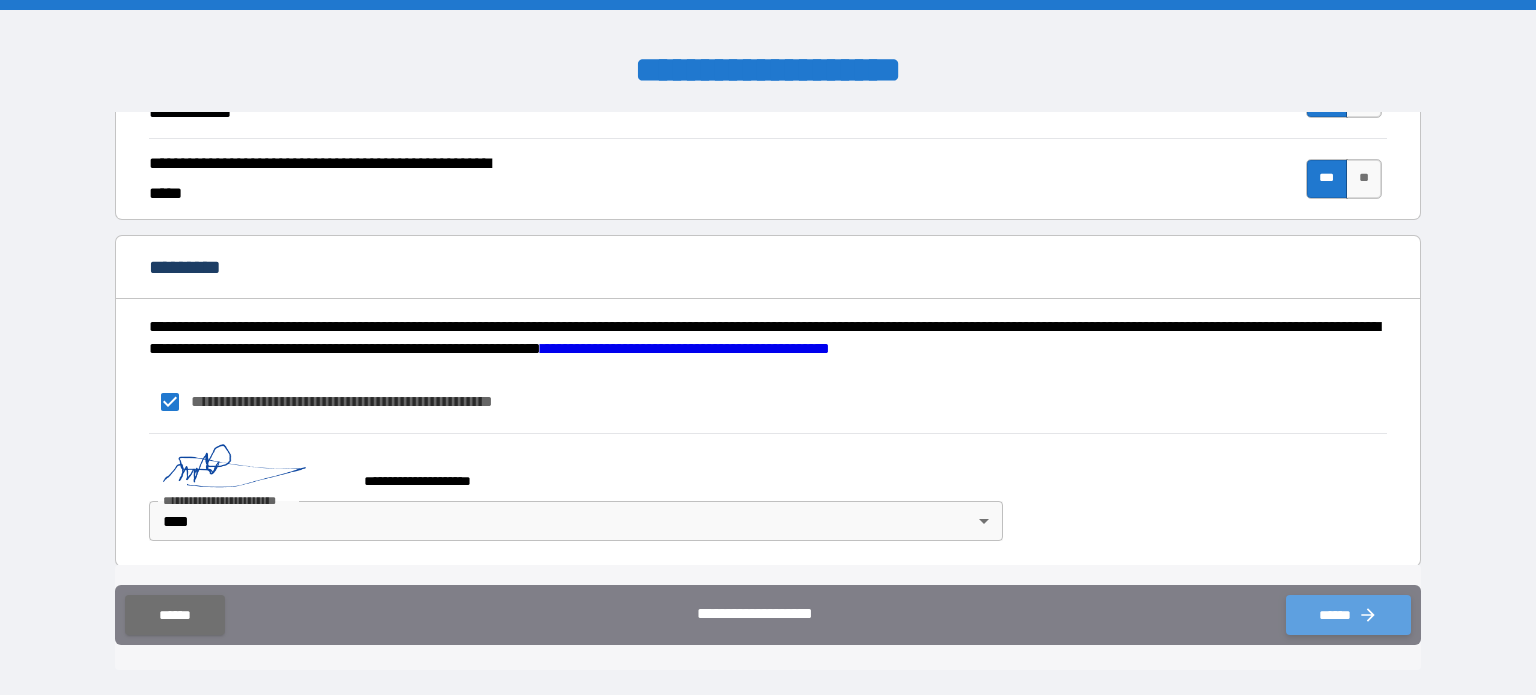 click on "******" at bounding box center (1348, 615) 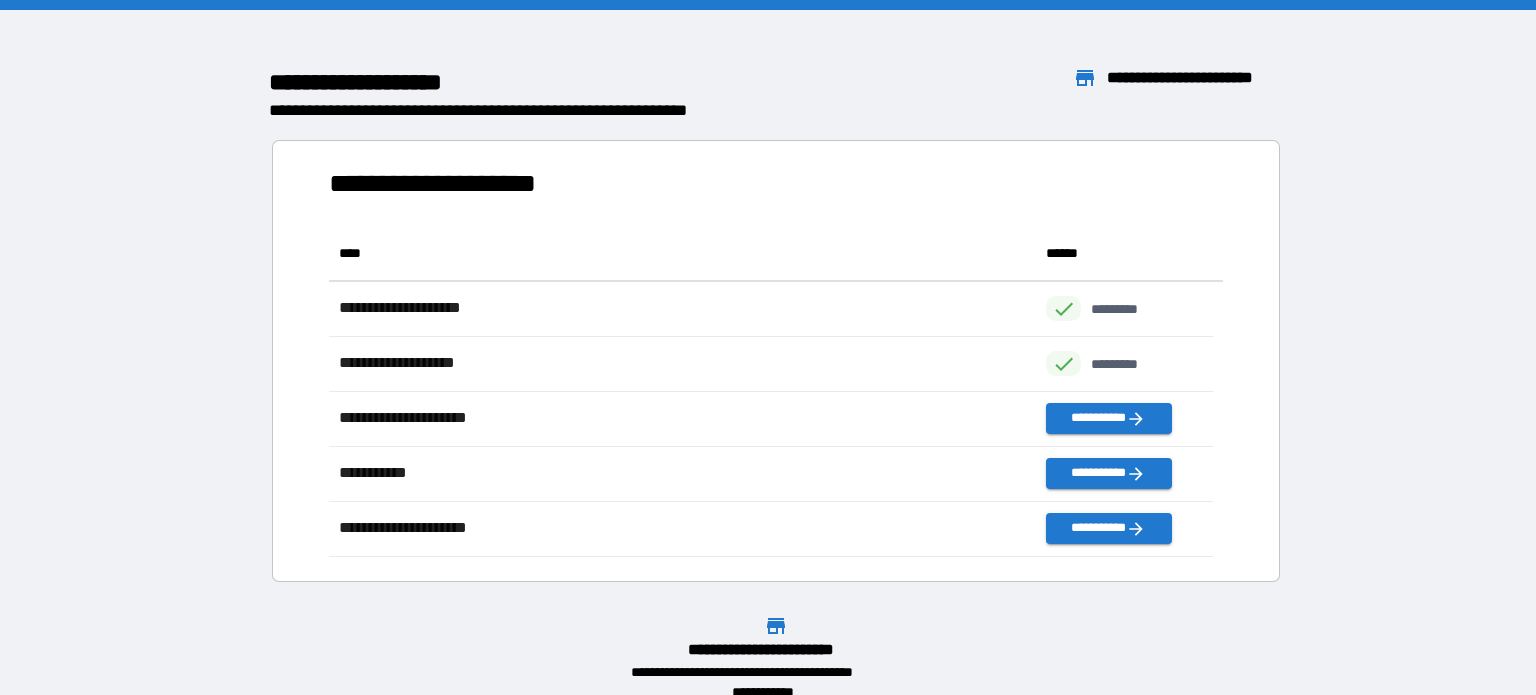 scroll, scrollTop: 16, scrollLeft: 16, axis: both 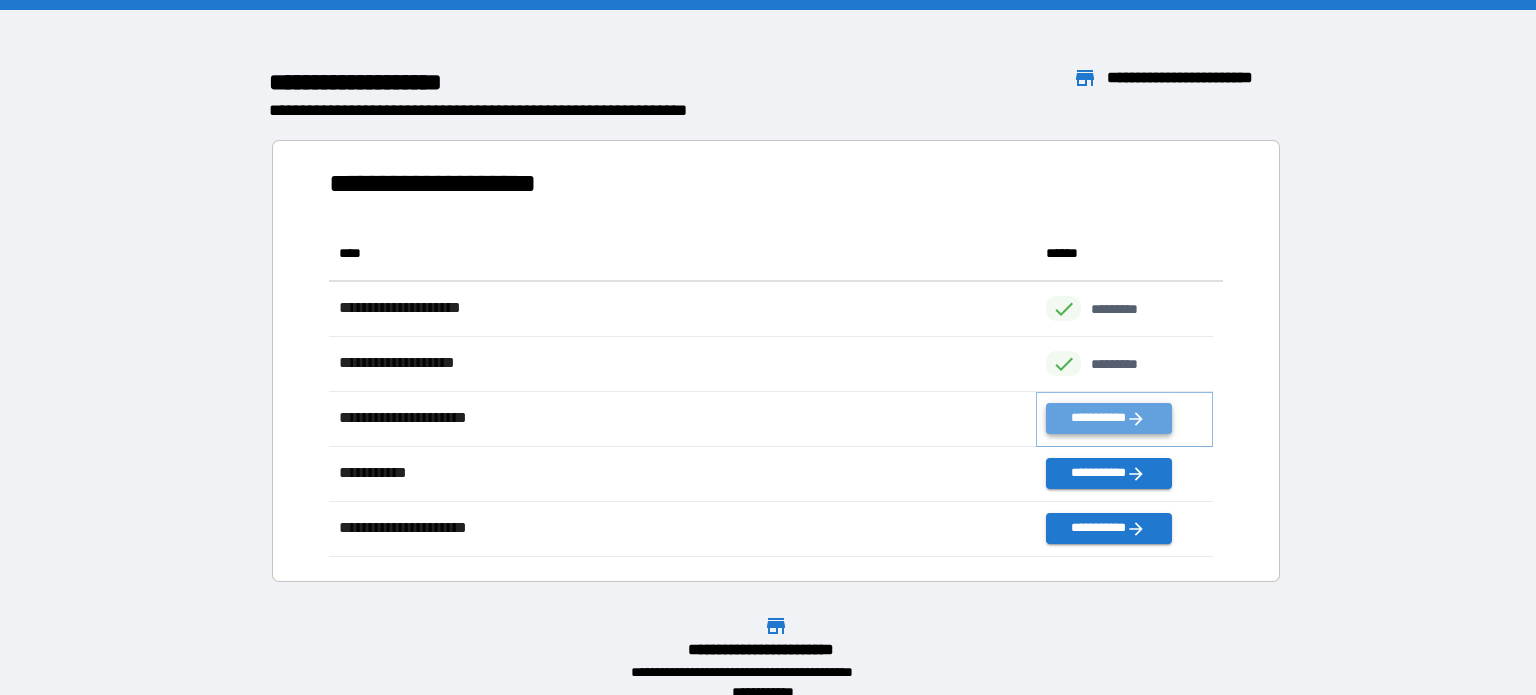 click on "**********" at bounding box center [1108, 418] 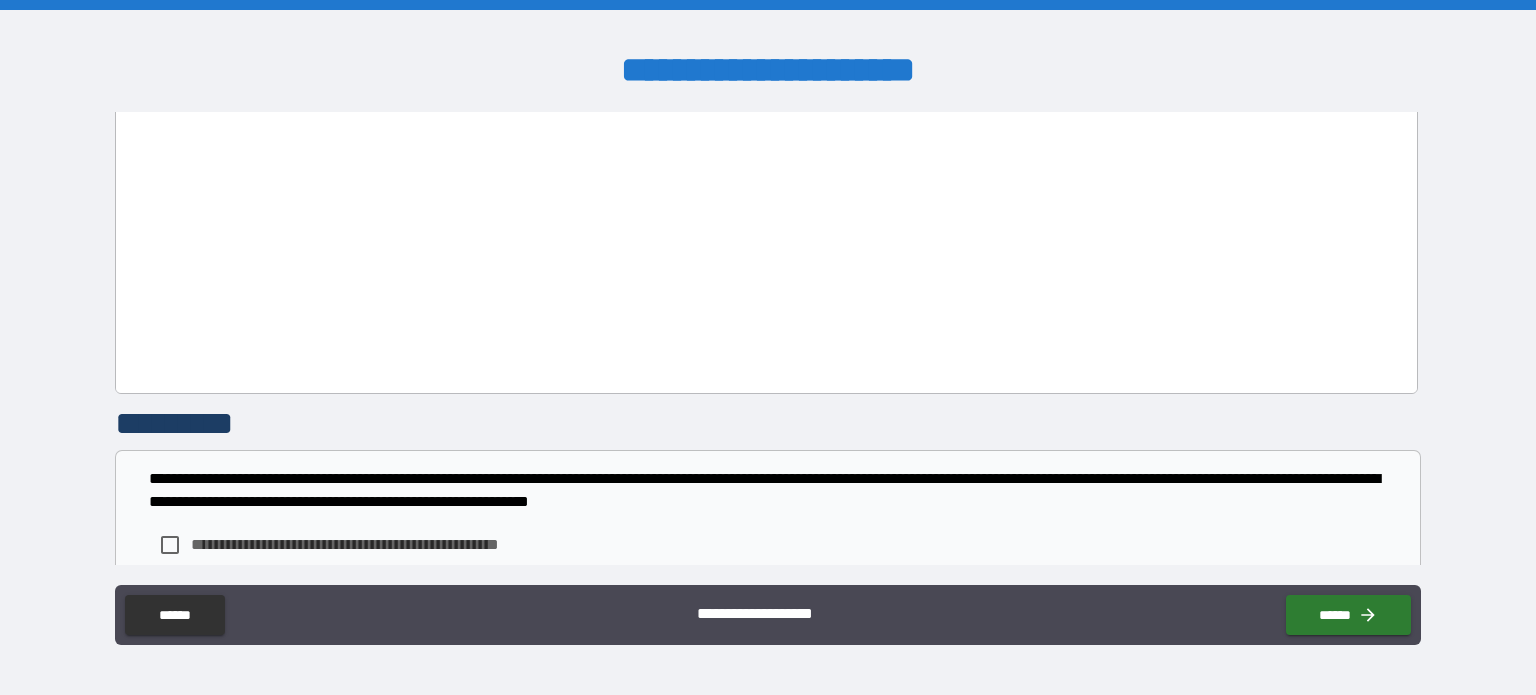 scroll, scrollTop: 1532, scrollLeft: 0, axis: vertical 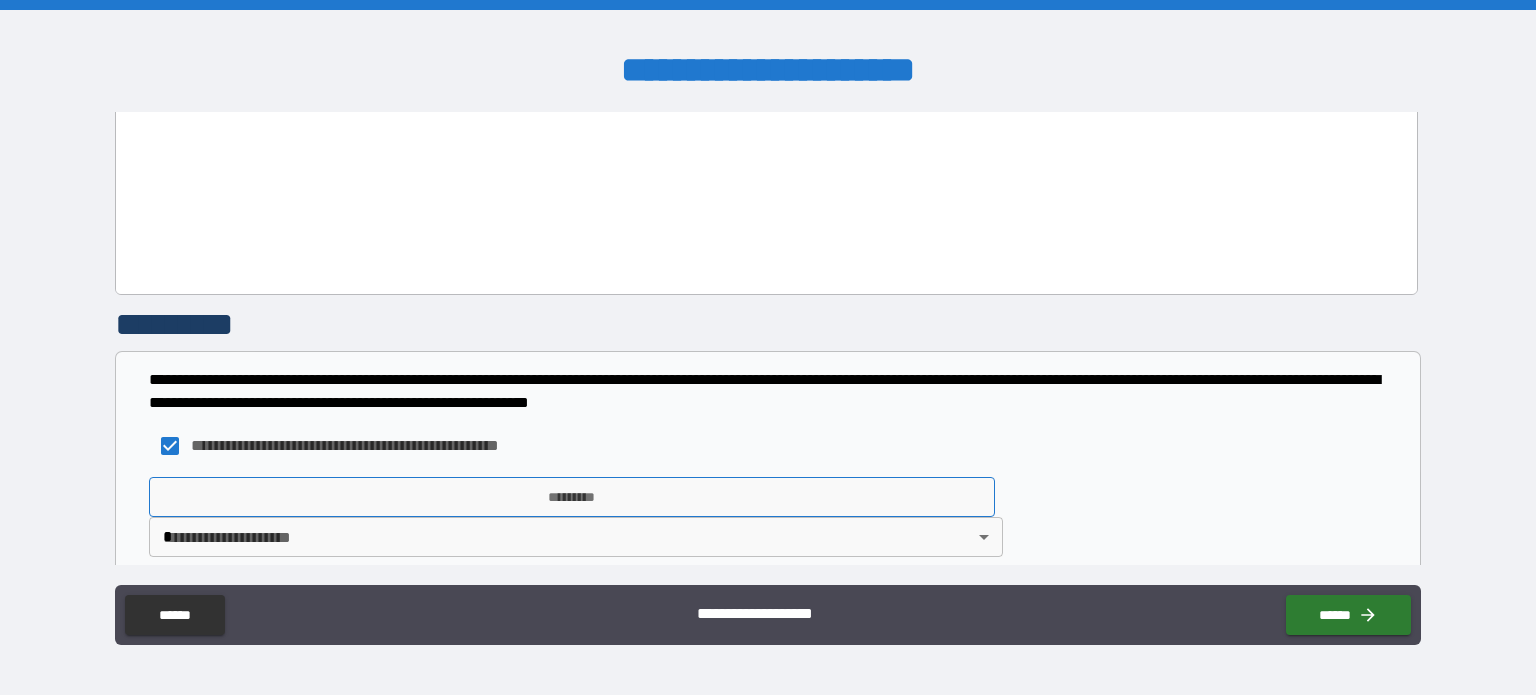 click on "*********" at bounding box center (572, 497) 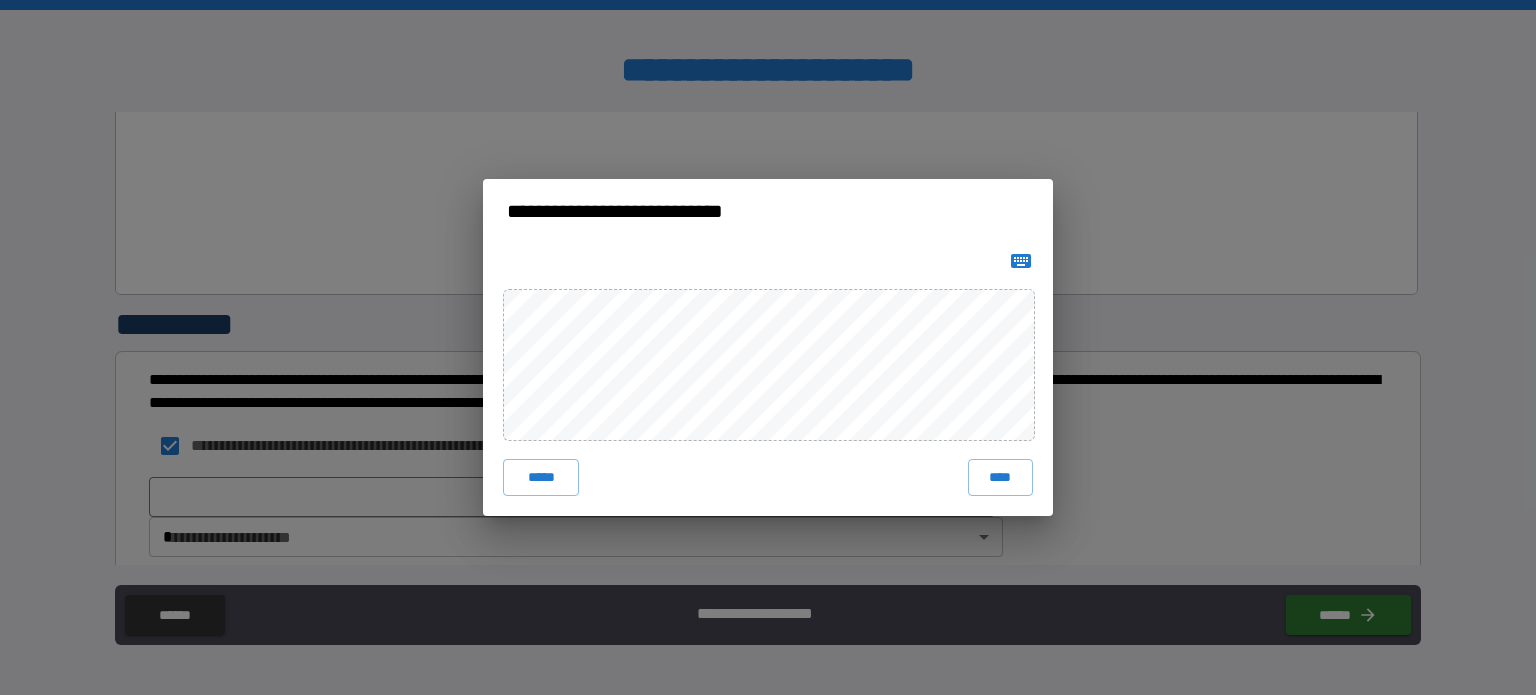 click on "***** ****" at bounding box center (768, 379) 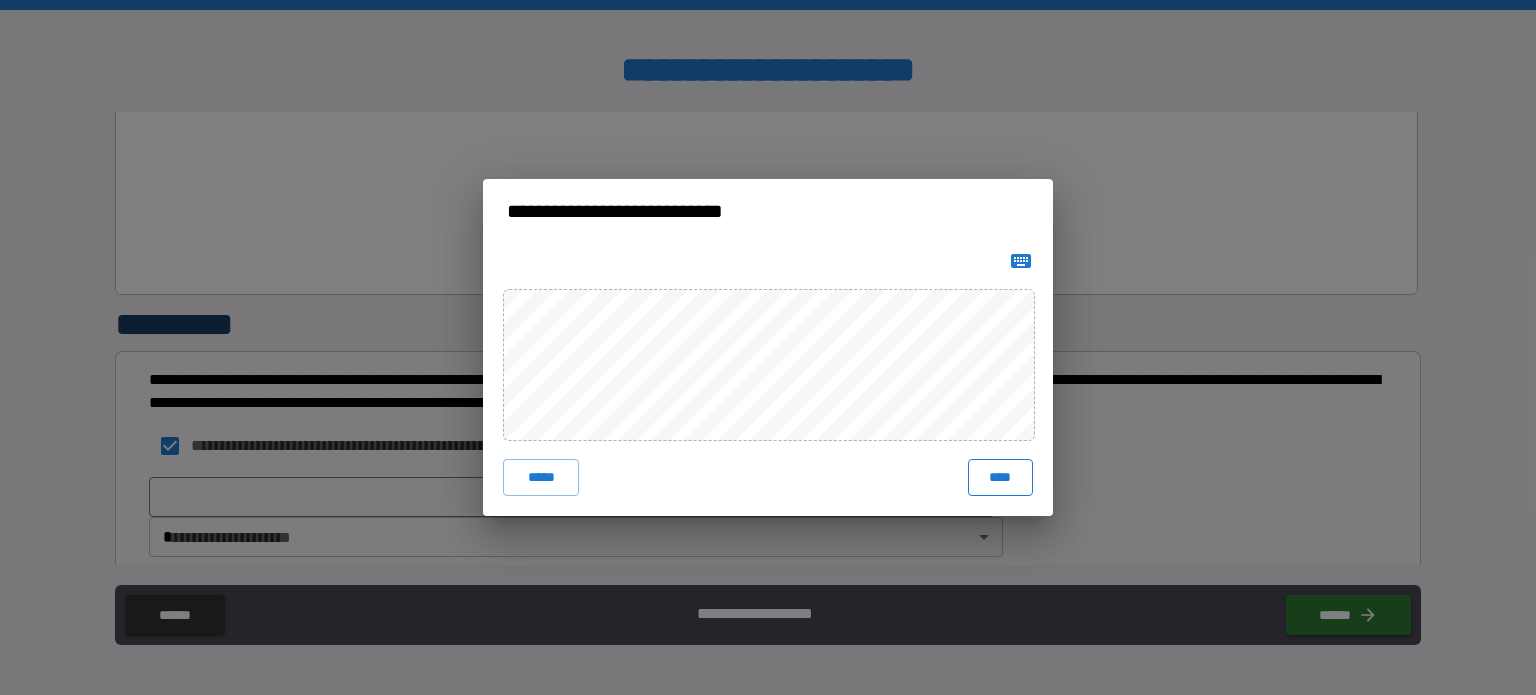 click on "****" at bounding box center (1000, 477) 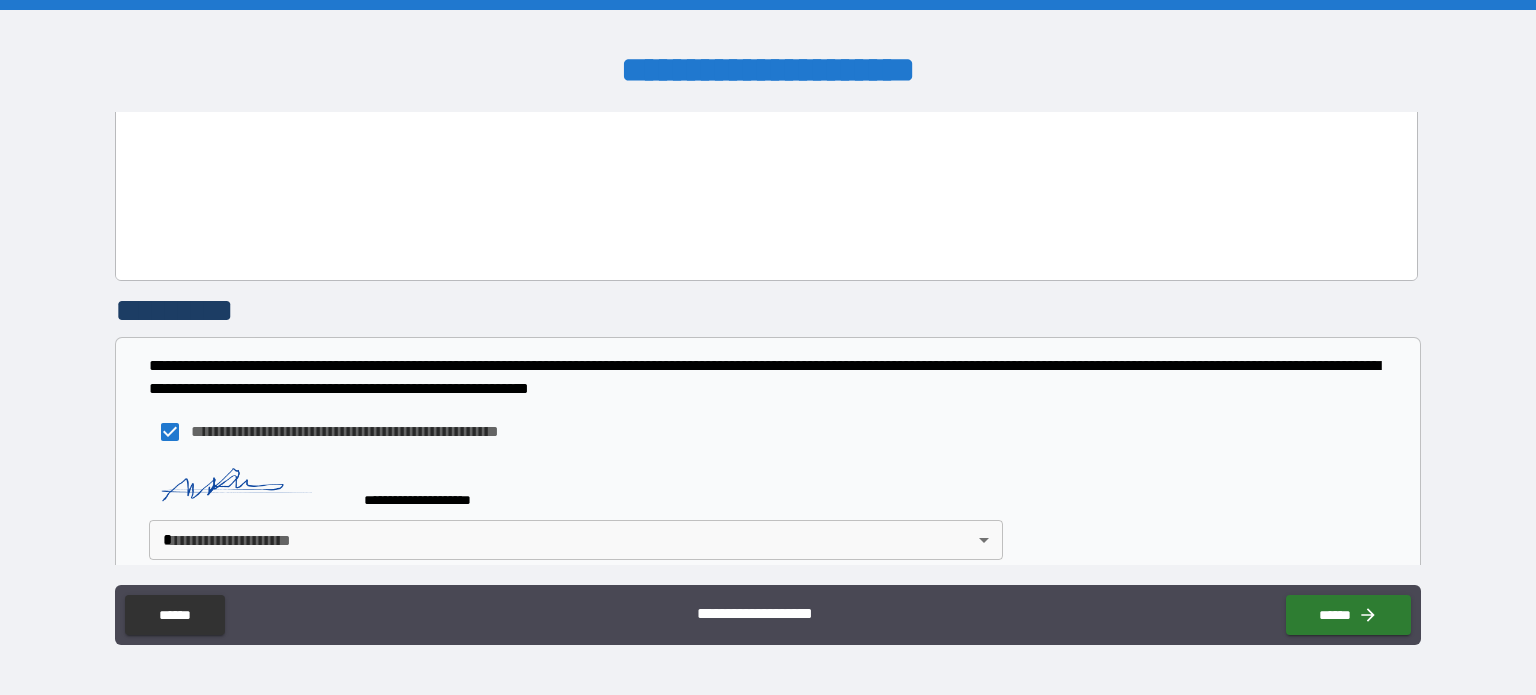scroll, scrollTop: 1549, scrollLeft: 0, axis: vertical 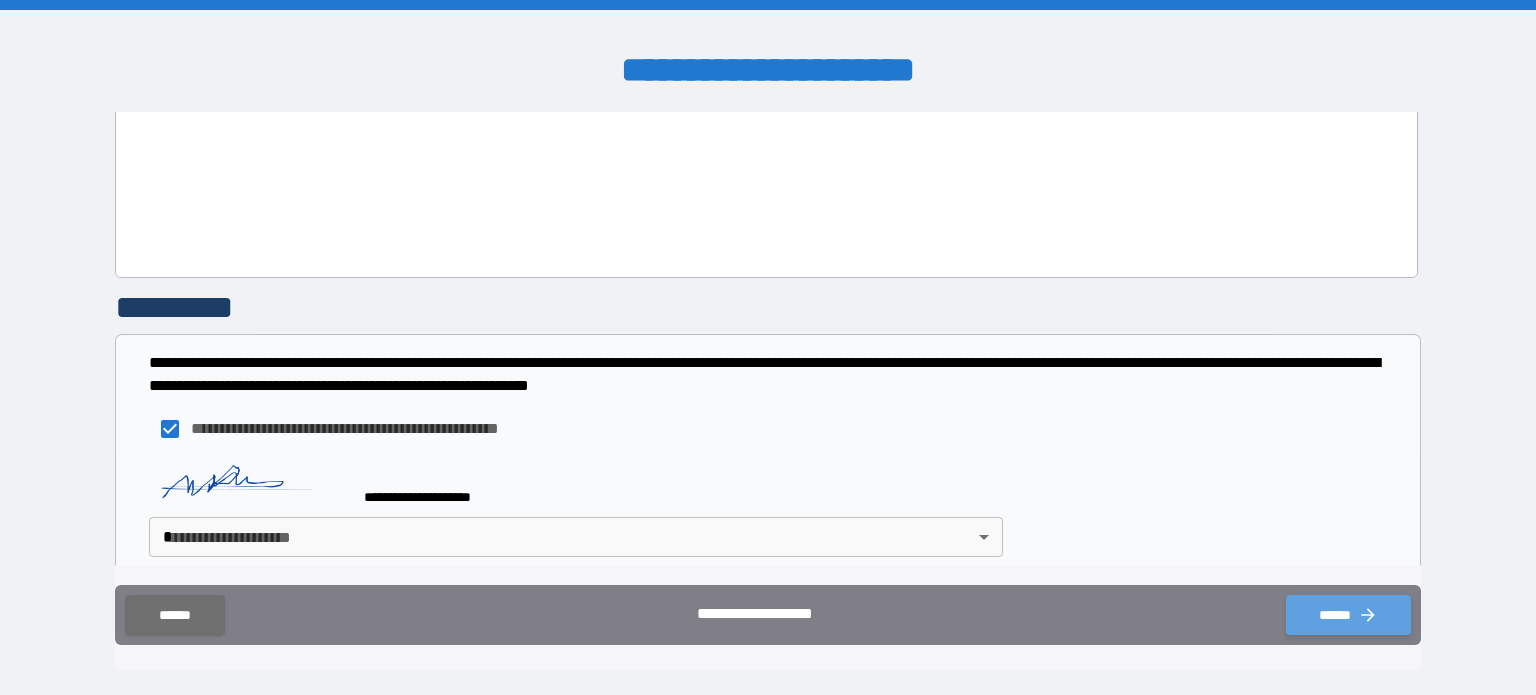 click 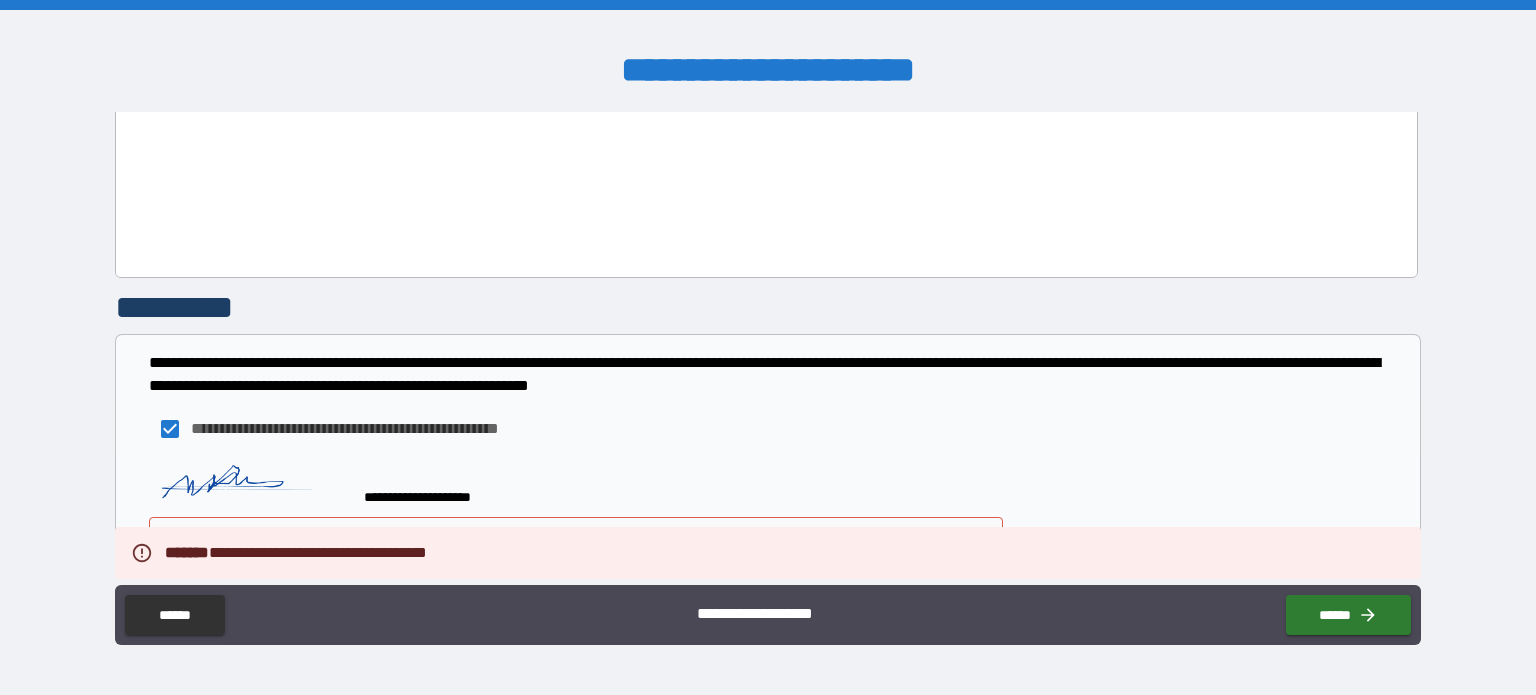 click on "**********" at bounding box center [768, 347] 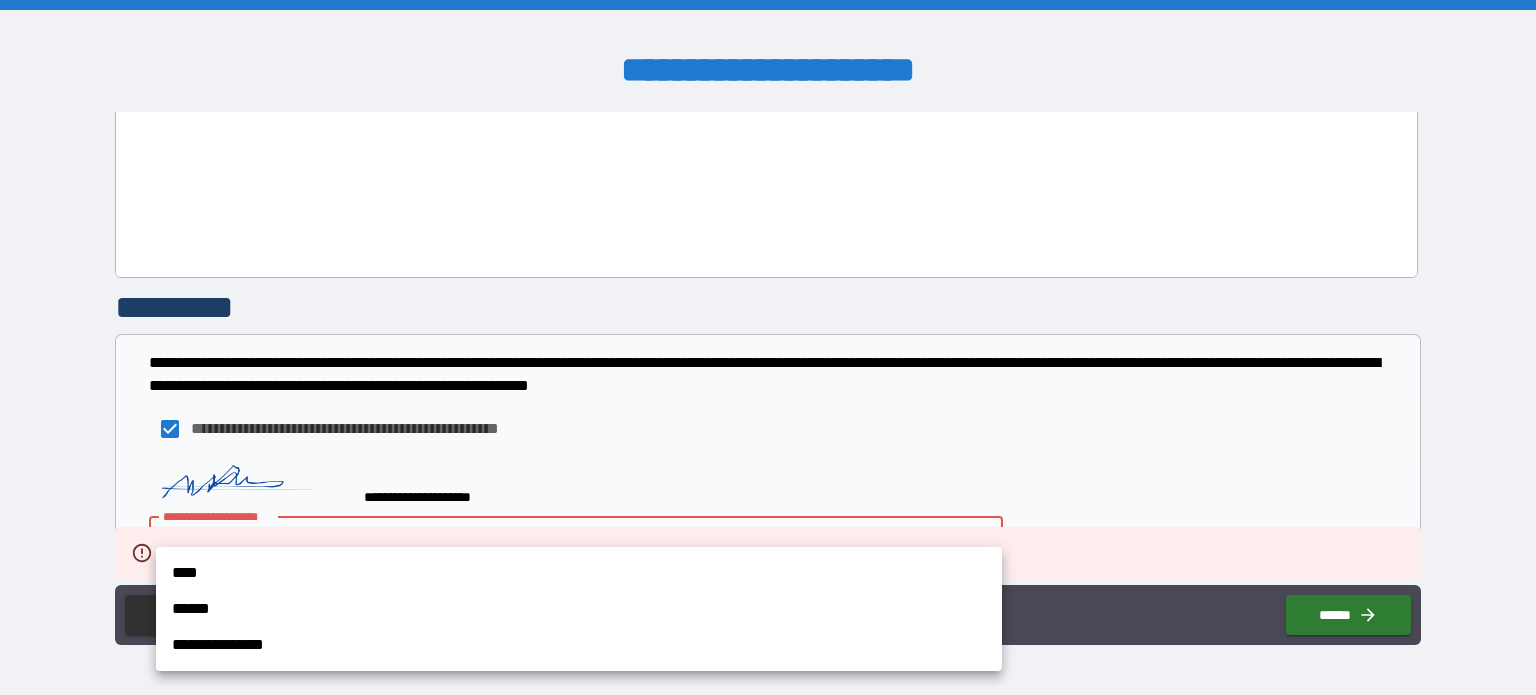 click on "****" at bounding box center [579, 573] 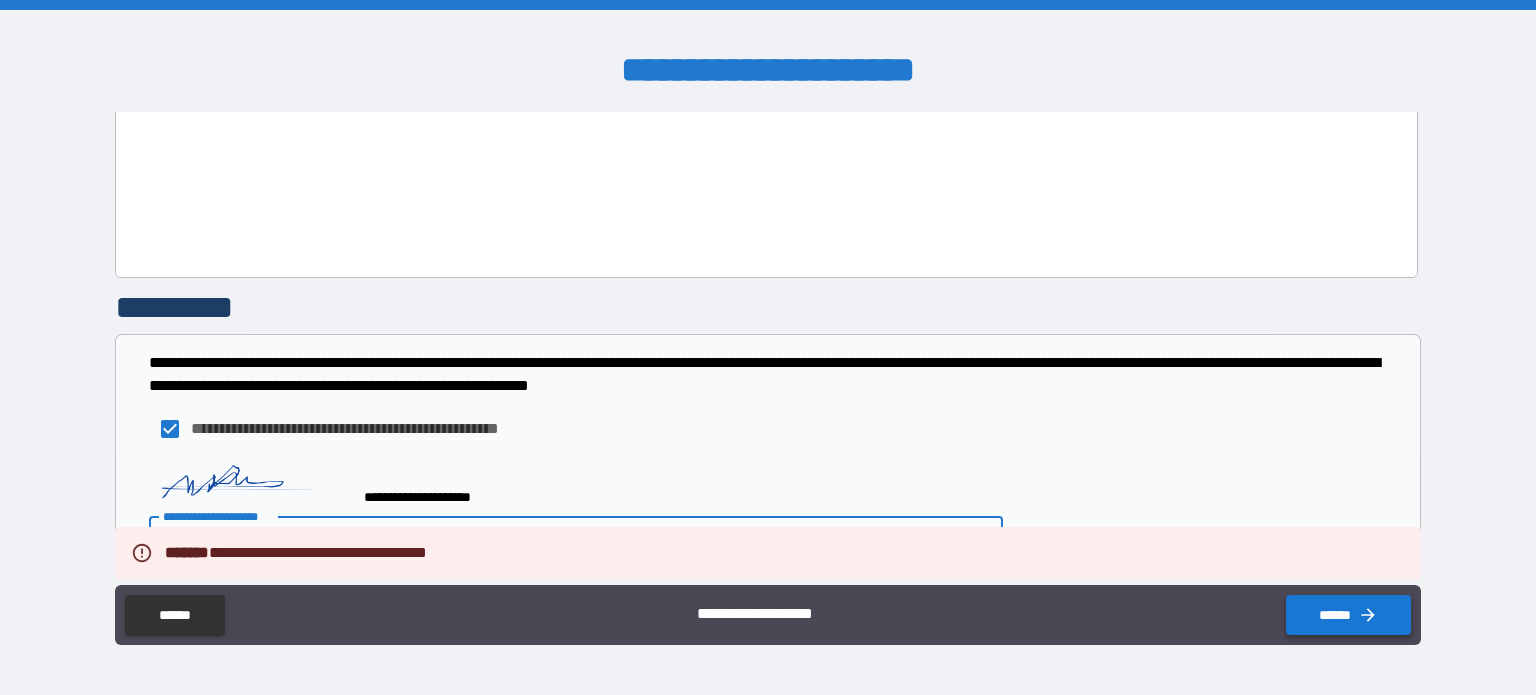 click on "******" at bounding box center [1348, 615] 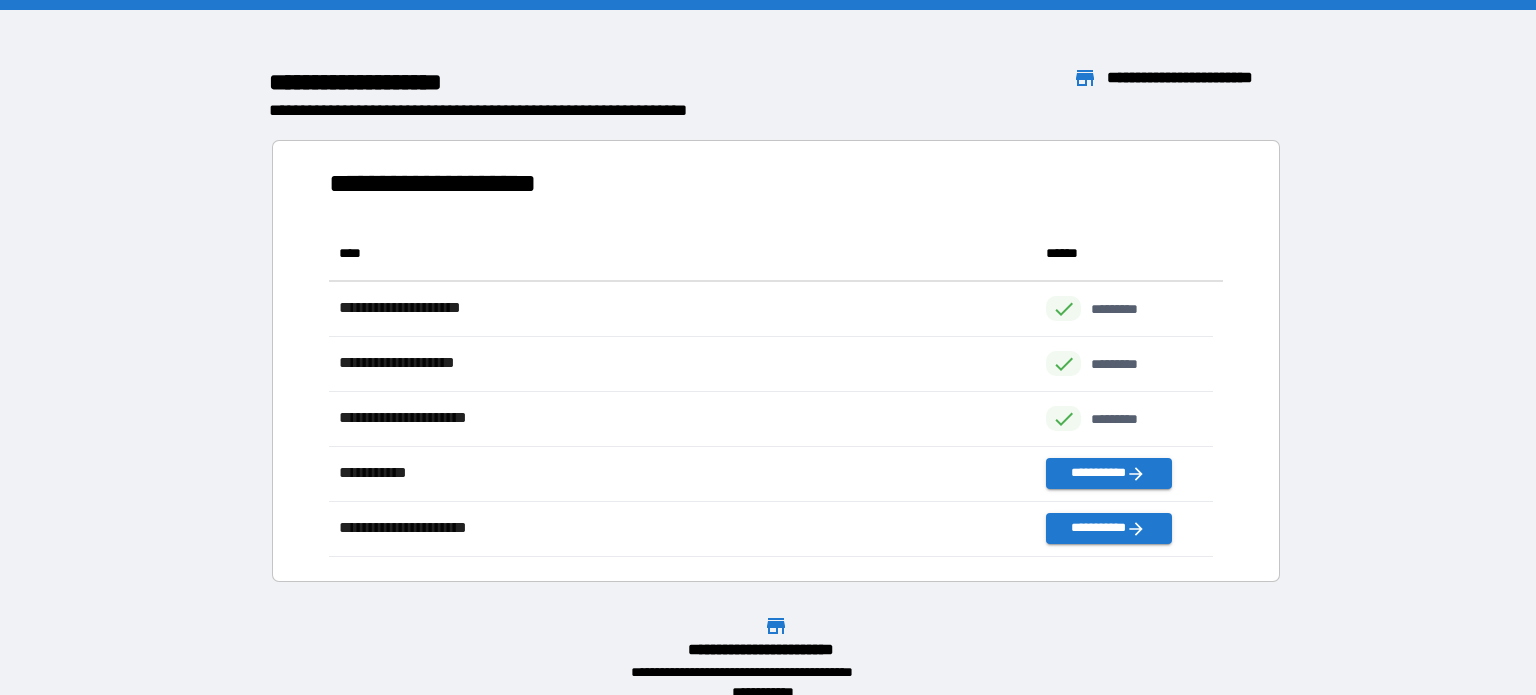 scroll, scrollTop: 16, scrollLeft: 16, axis: both 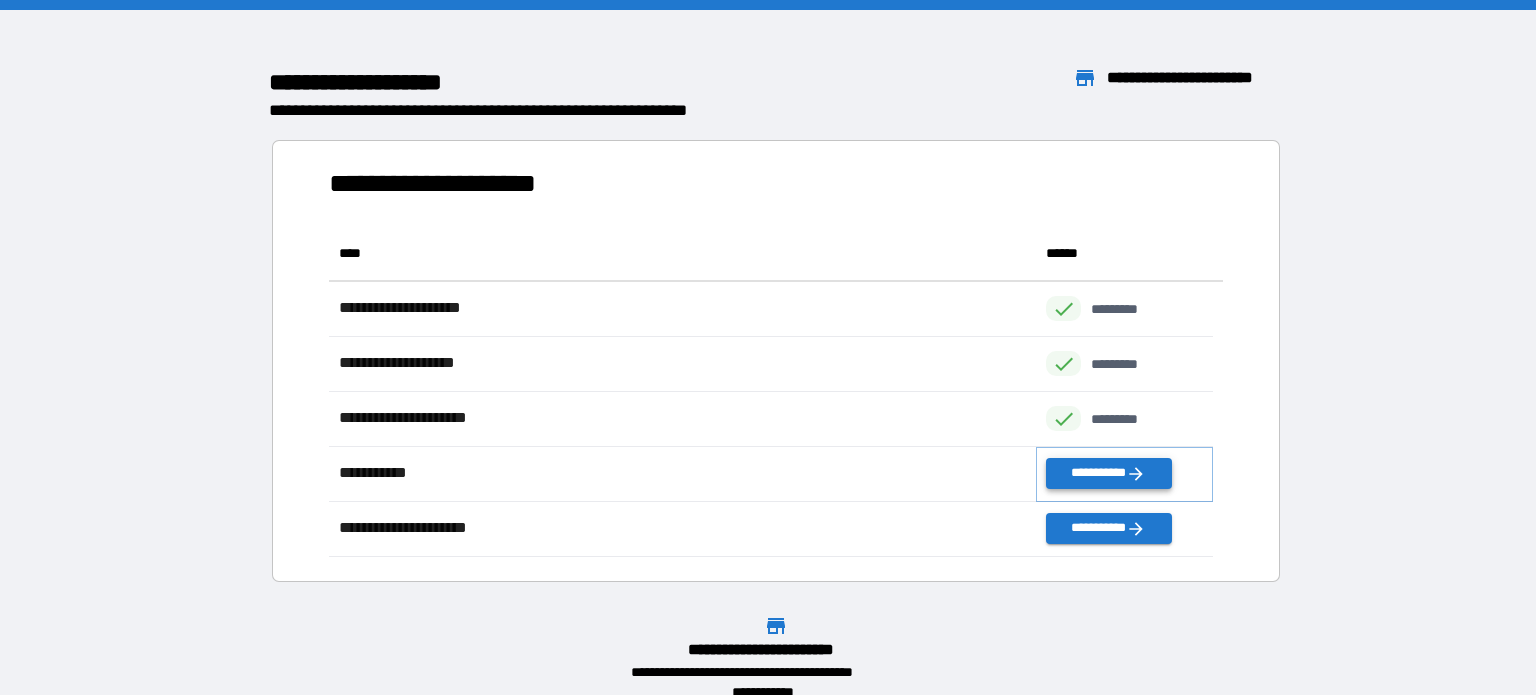 click on "**********" at bounding box center [1108, 473] 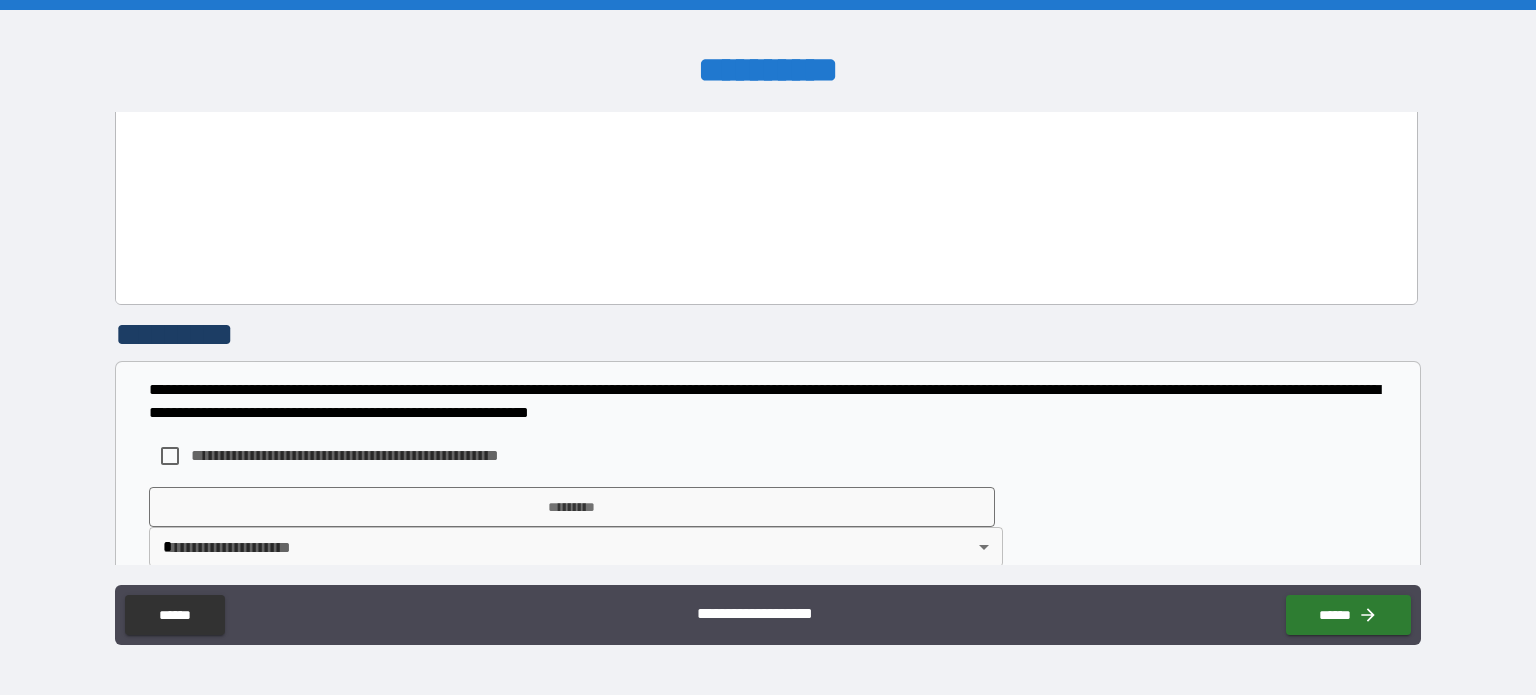 scroll, scrollTop: 1532, scrollLeft: 0, axis: vertical 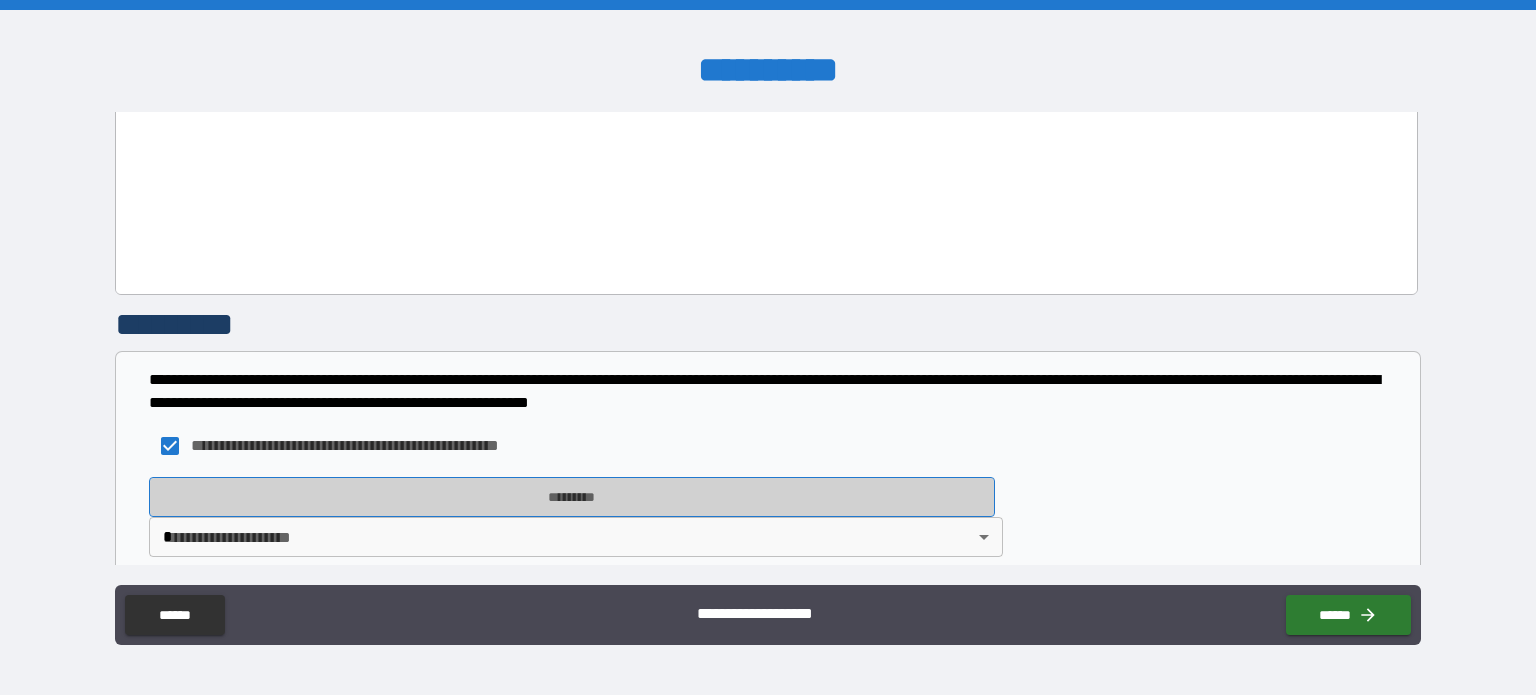 click on "*********" at bounding box center (572, 497) 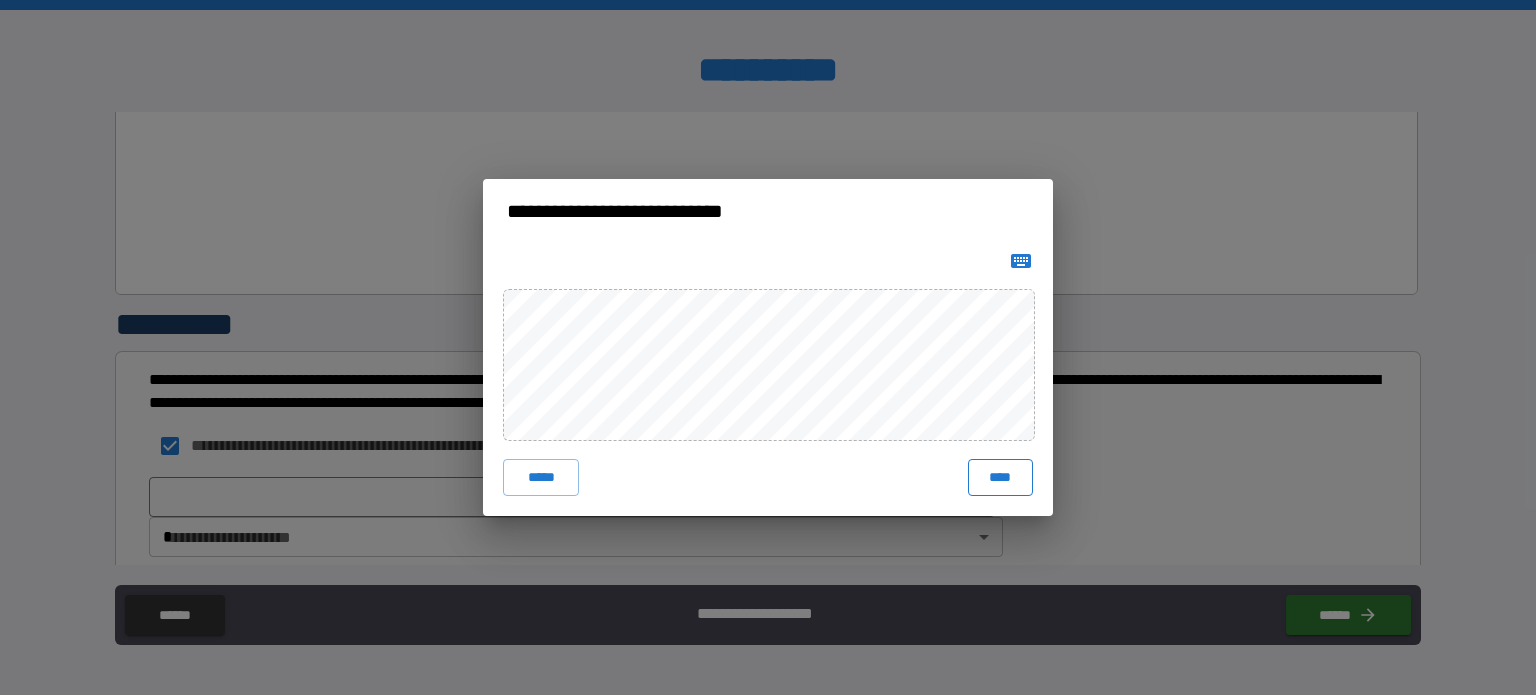 click on "****" at bounding box center [1000, 477] 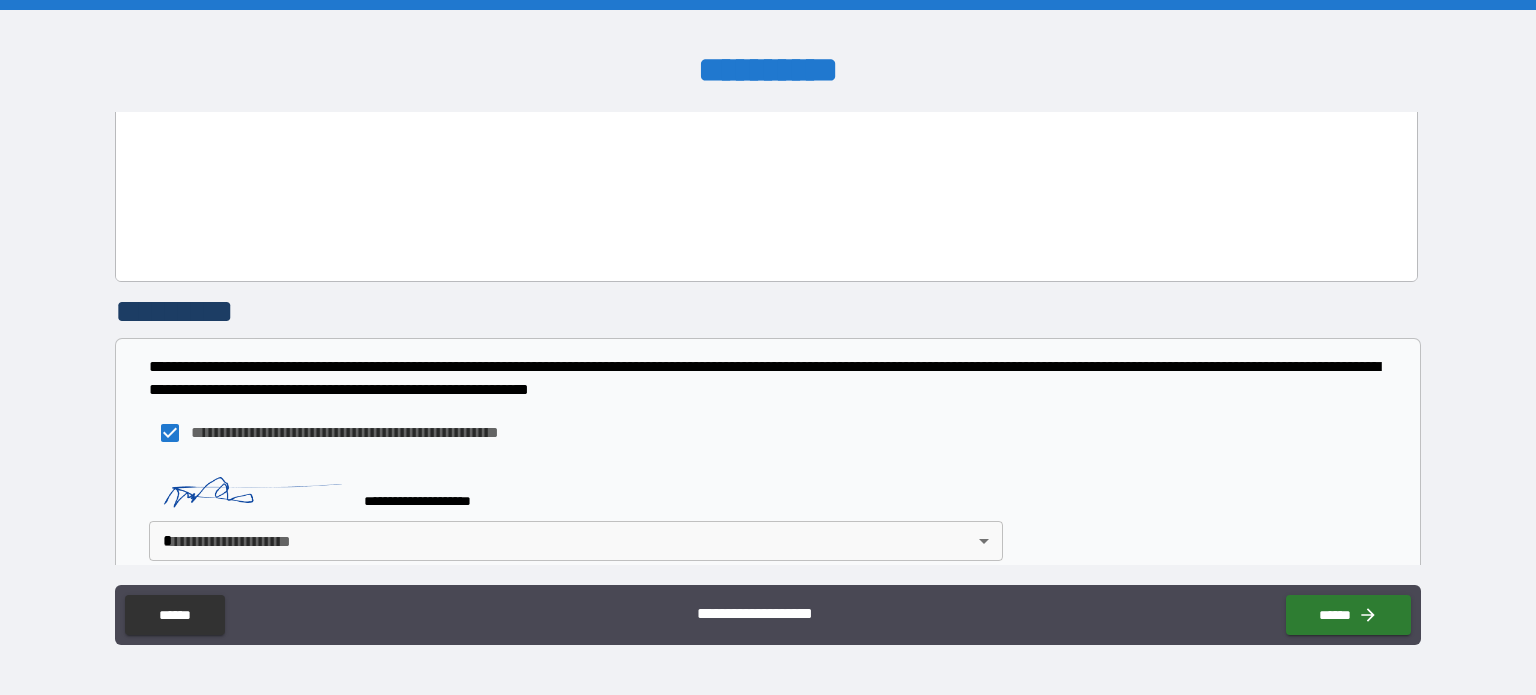 scroll, scrollTop: 1549, scrollLeft: 0, axis: vertical 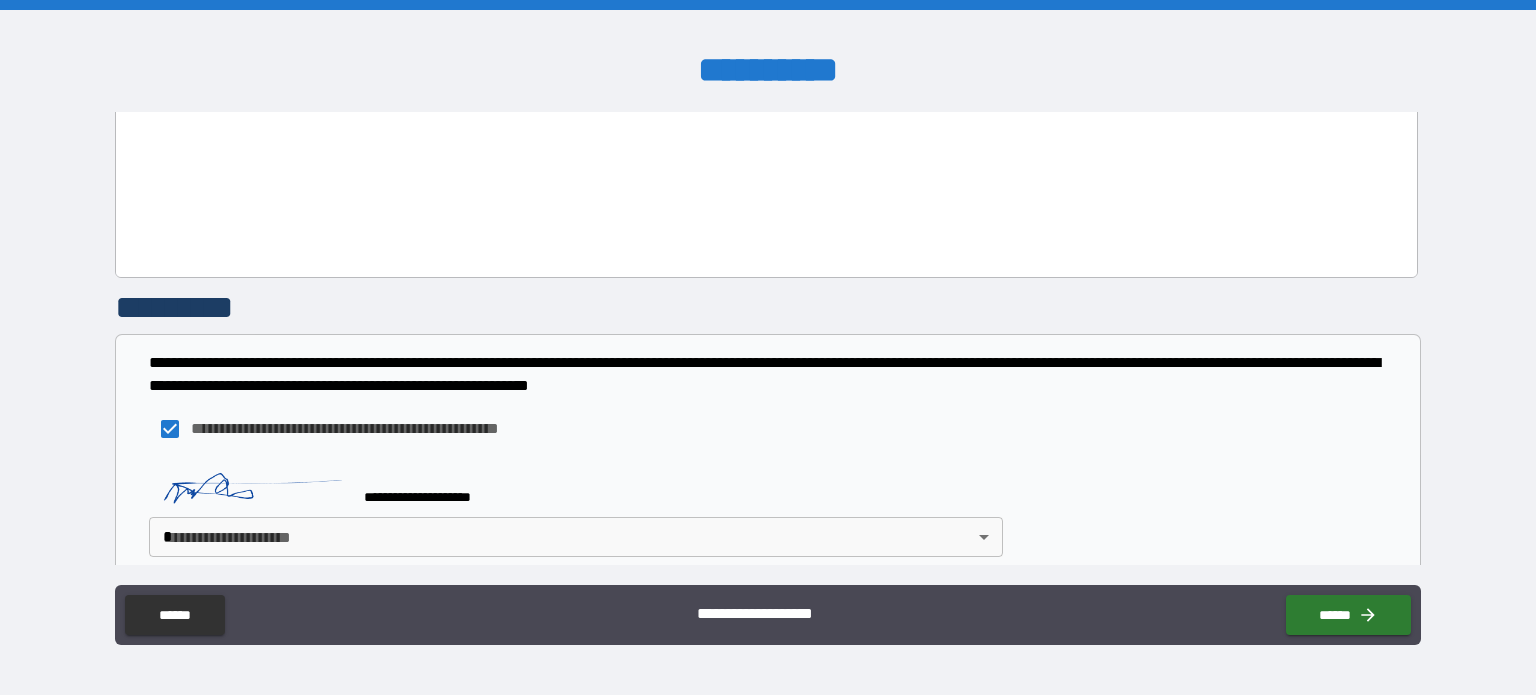 click on "**********" at bounding box center [768, 347] 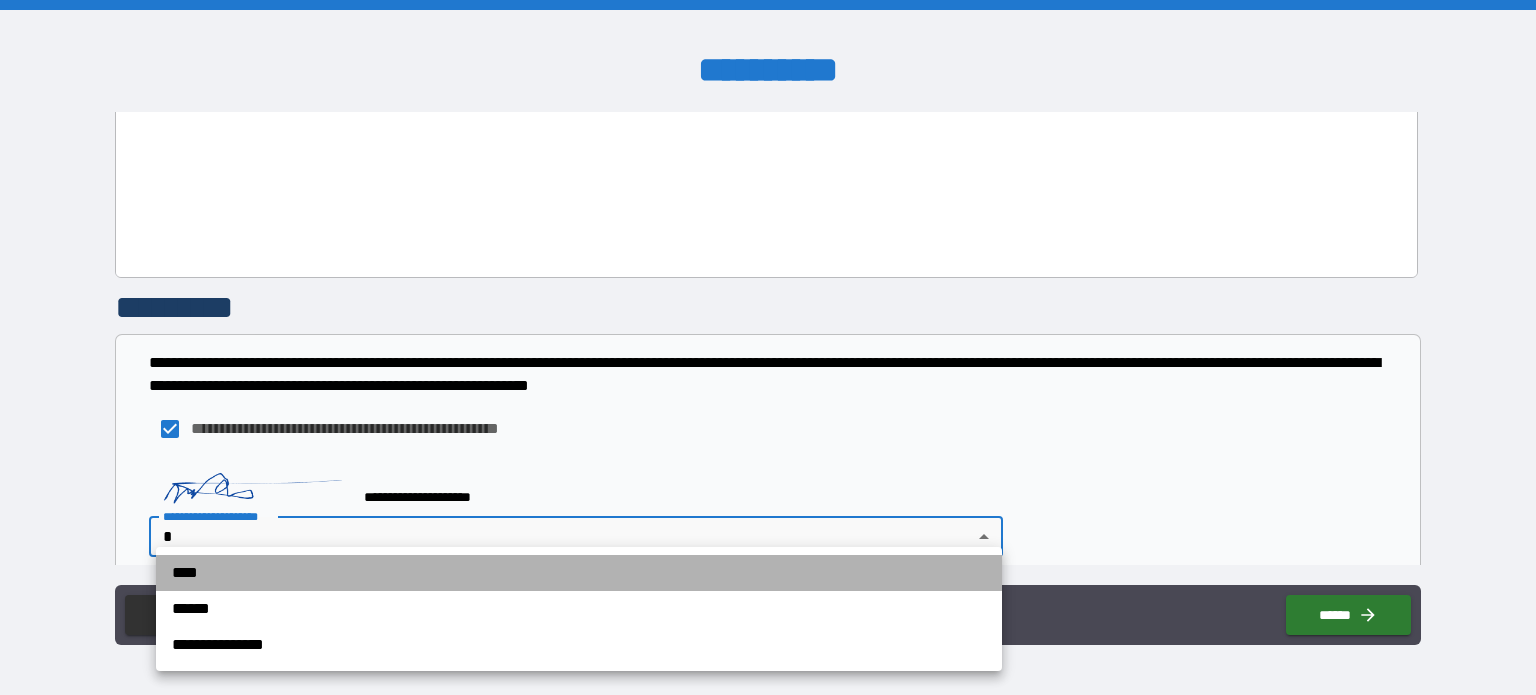 click on "****" at bounding box center (579, 573) 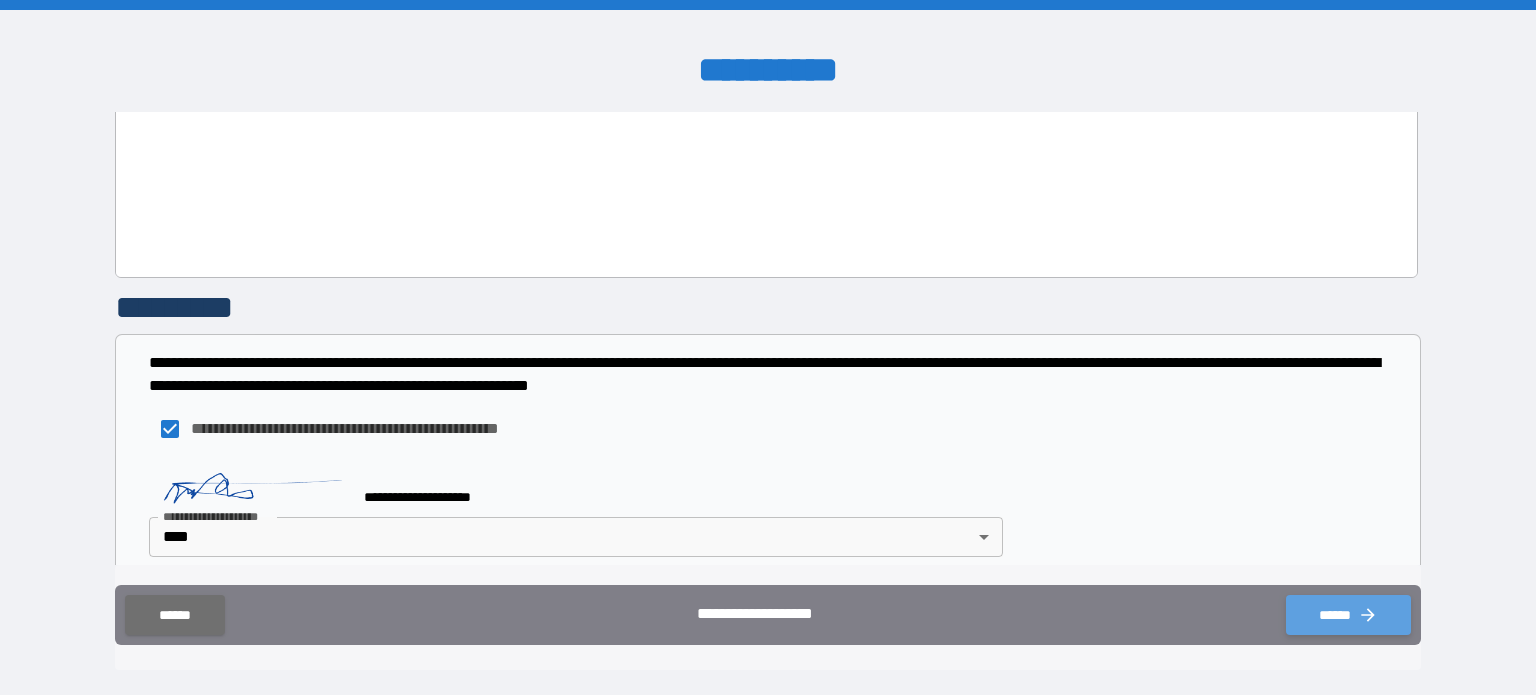 click on "******" at bounding box center (1348, 615) 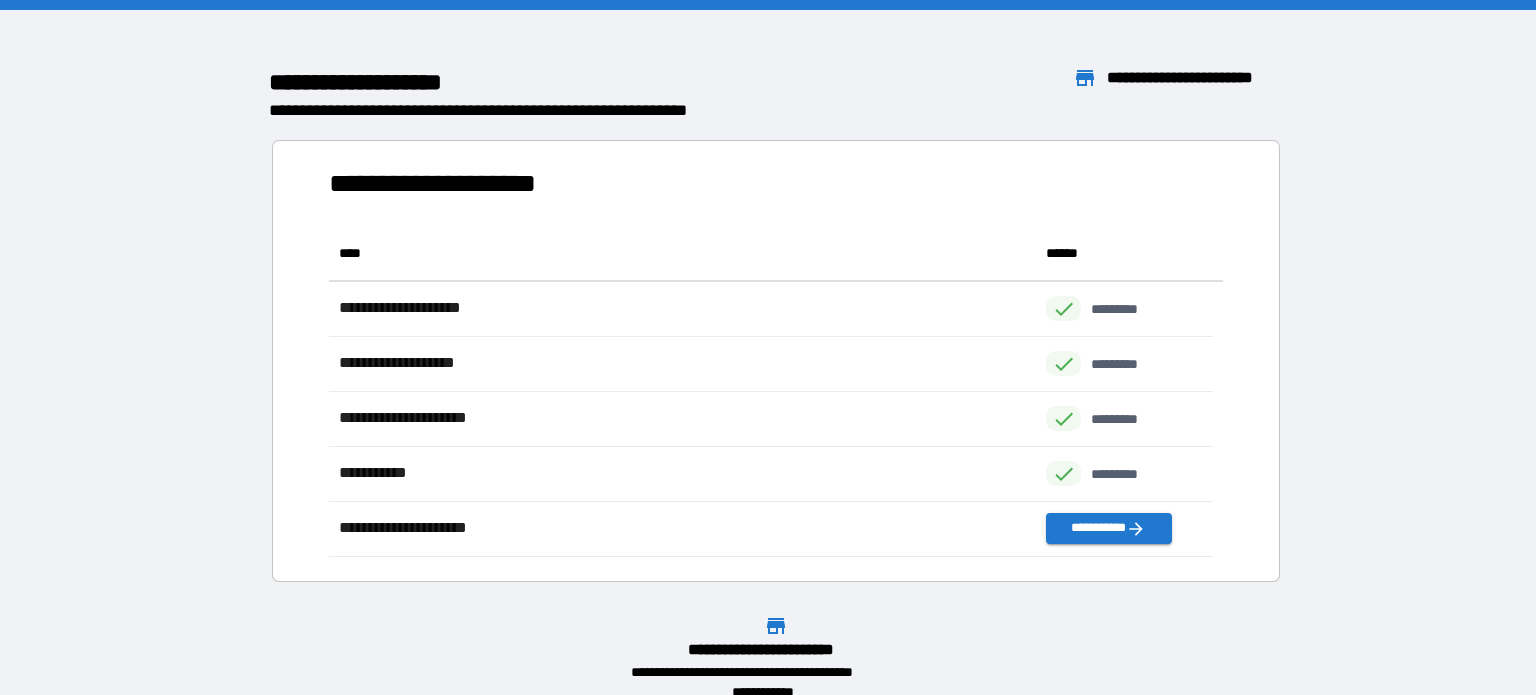 scroll, scrollTop: 16, scrollLeft: 16, axis: both 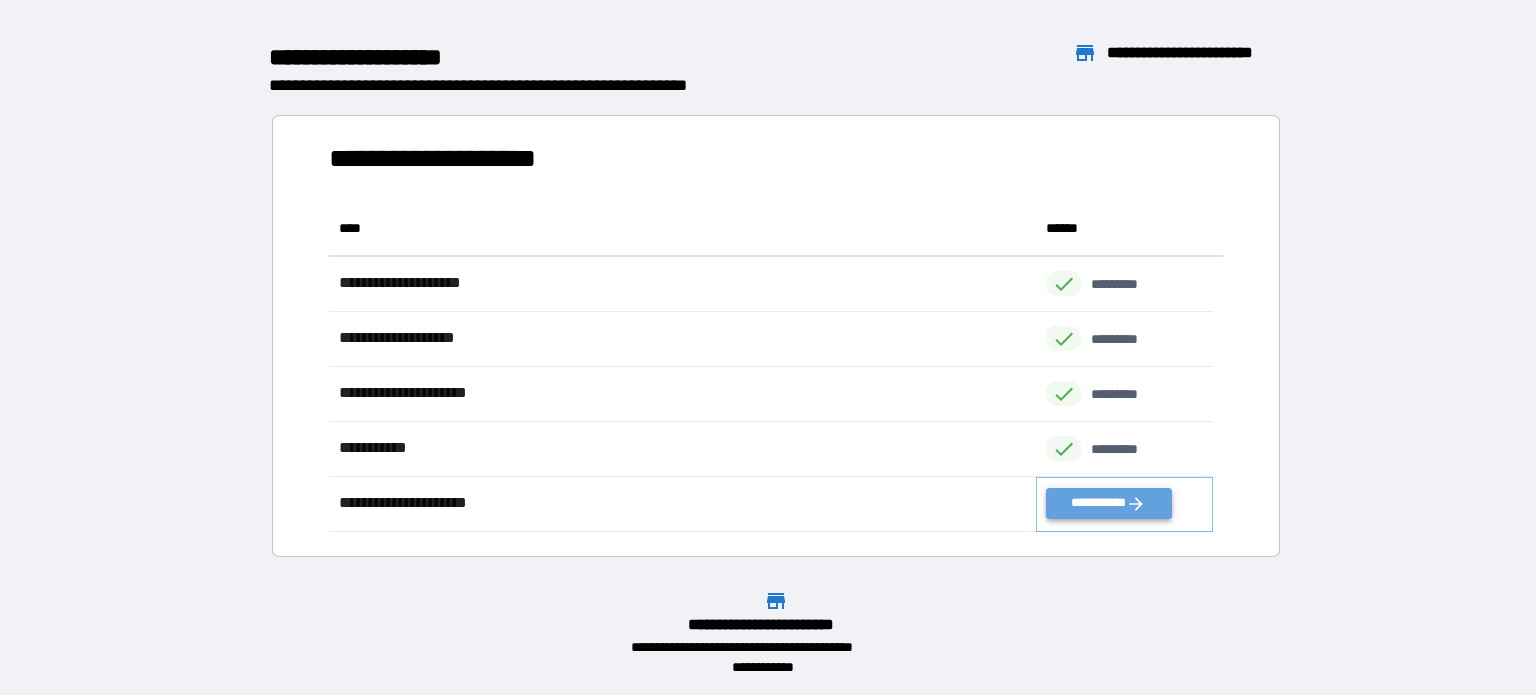 click on "**********" at bounding box center (1108, 503) 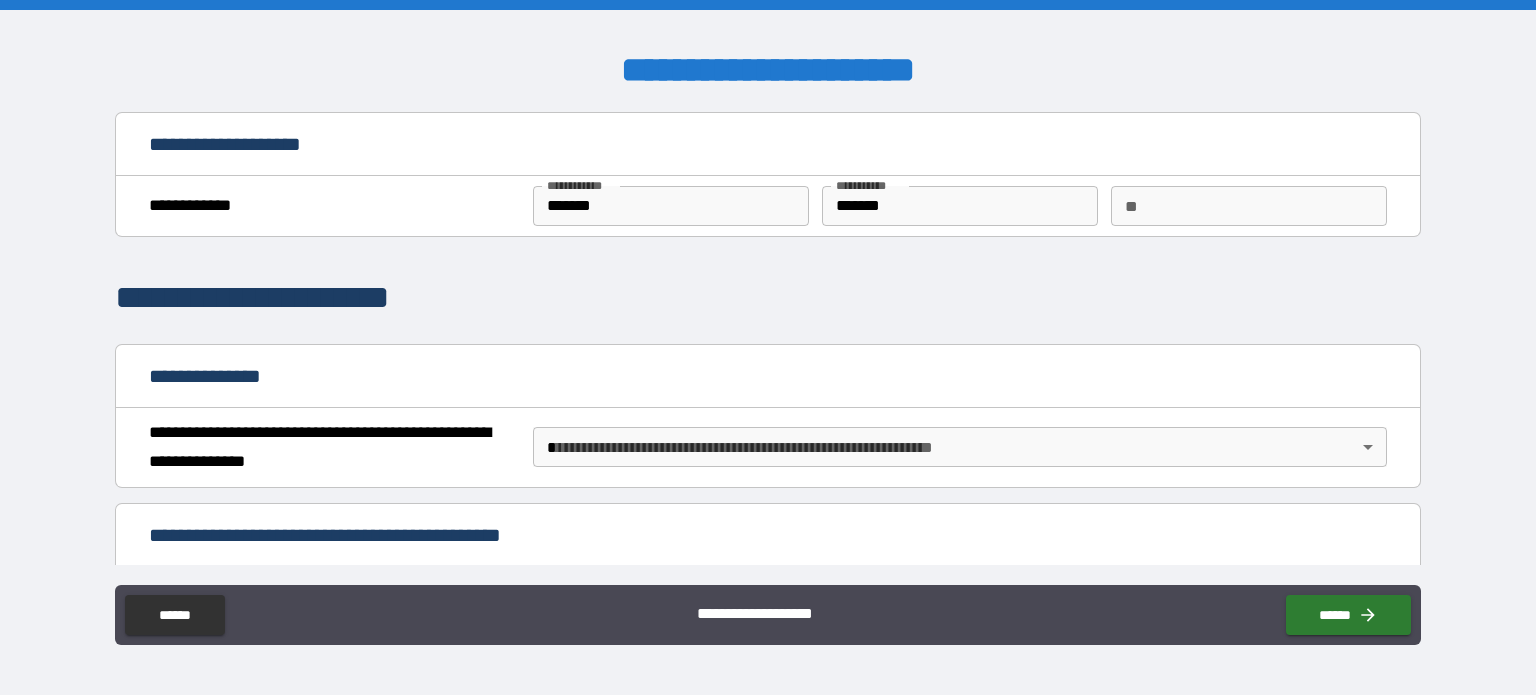 scroll, scrollTop: 100, scrollLeft: 0, axis: vertical 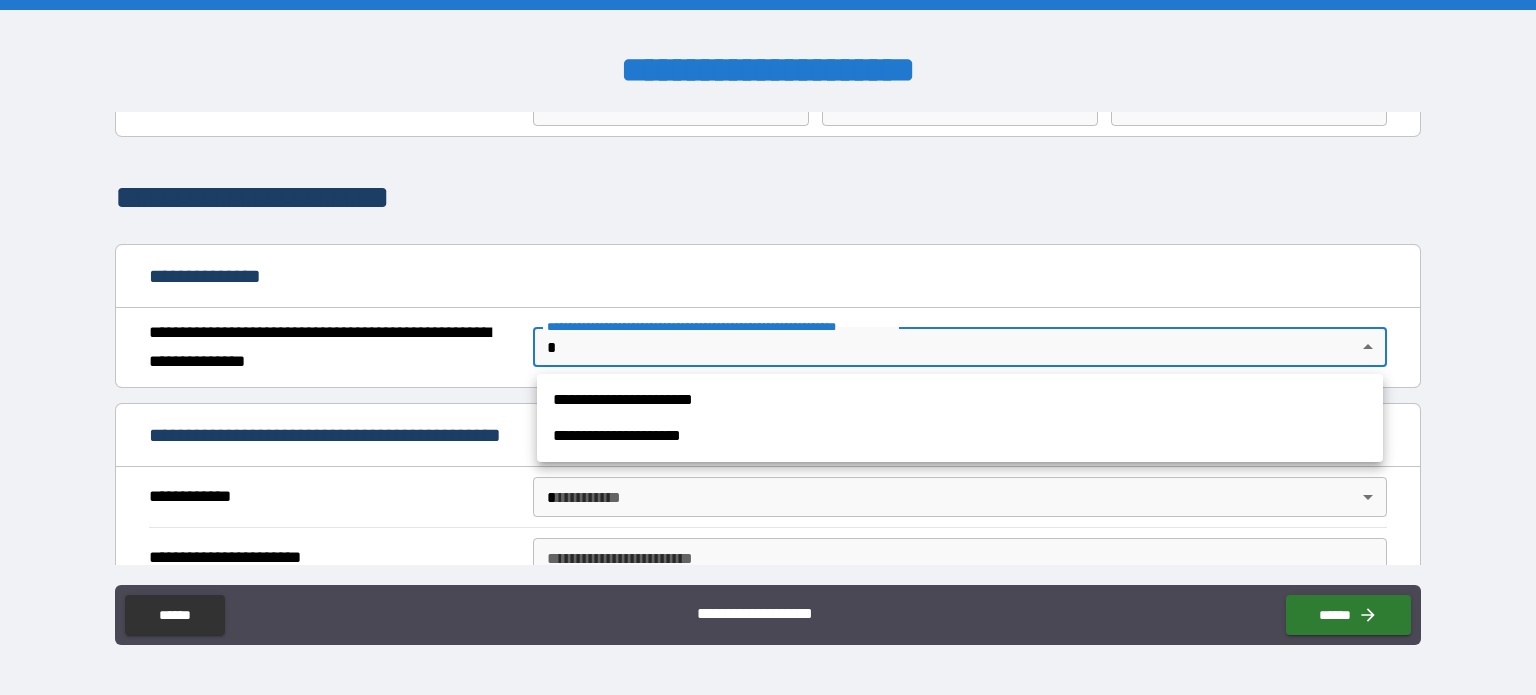 click on "**********" at bounding box center [768, 347] 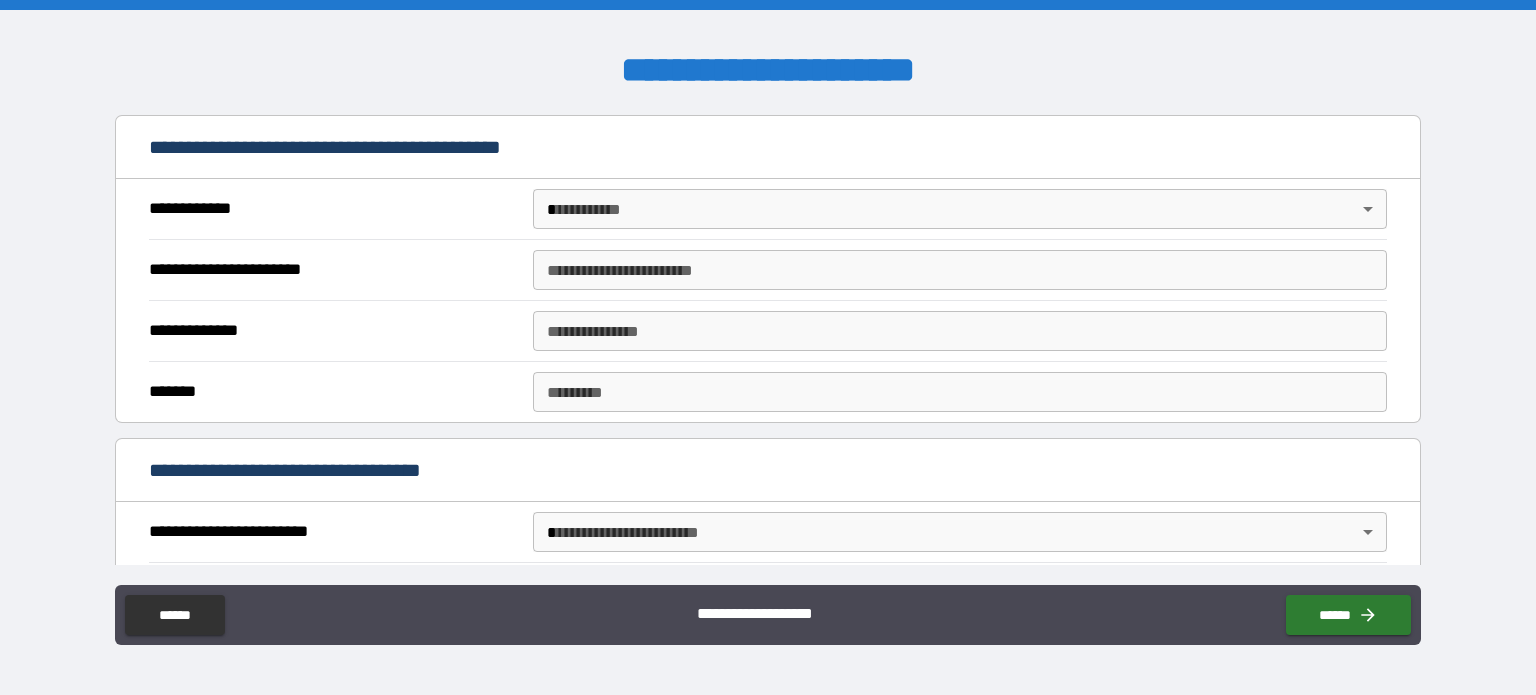 scroll, scrollTop: 400, scrollLeft: 0, axis: vertical 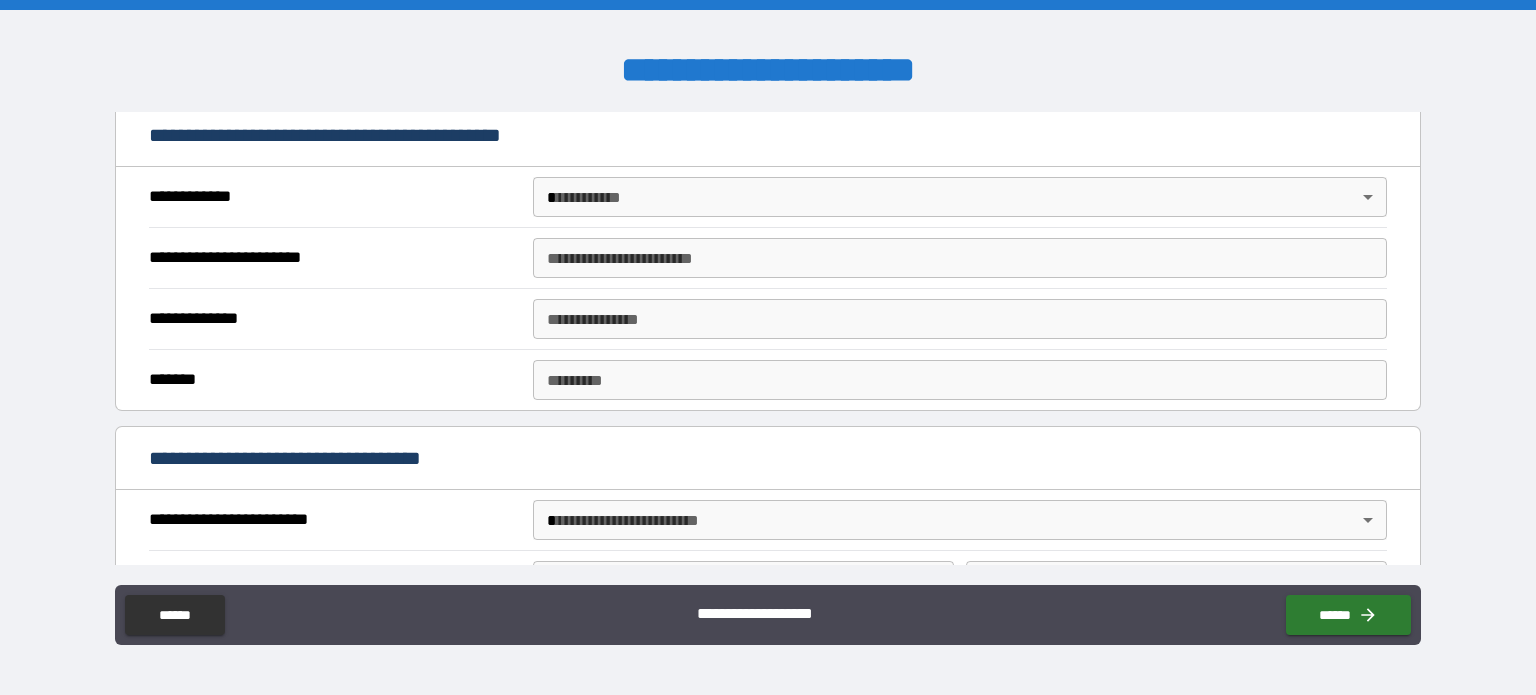 click on "**********" at bounding box center (768, 347) 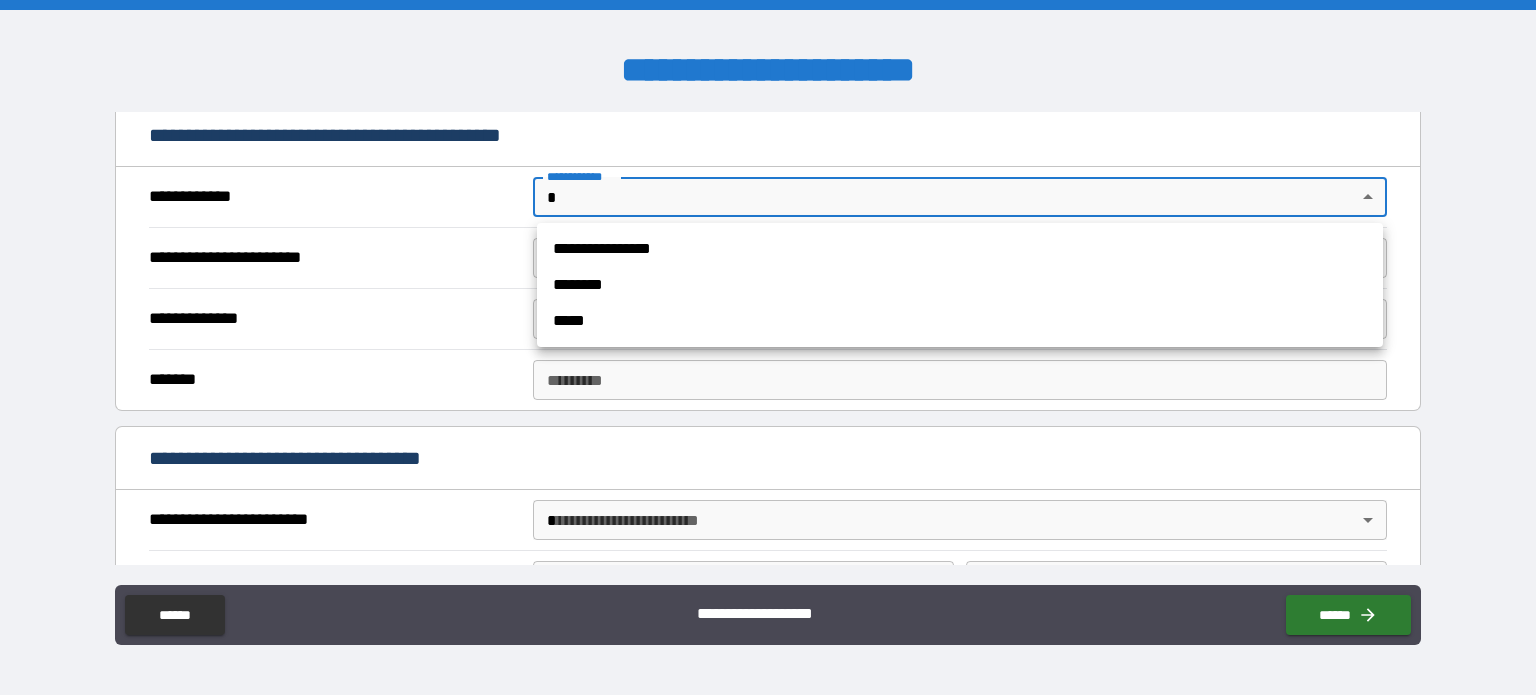 click on "**********" at bounding box center (960, 249) 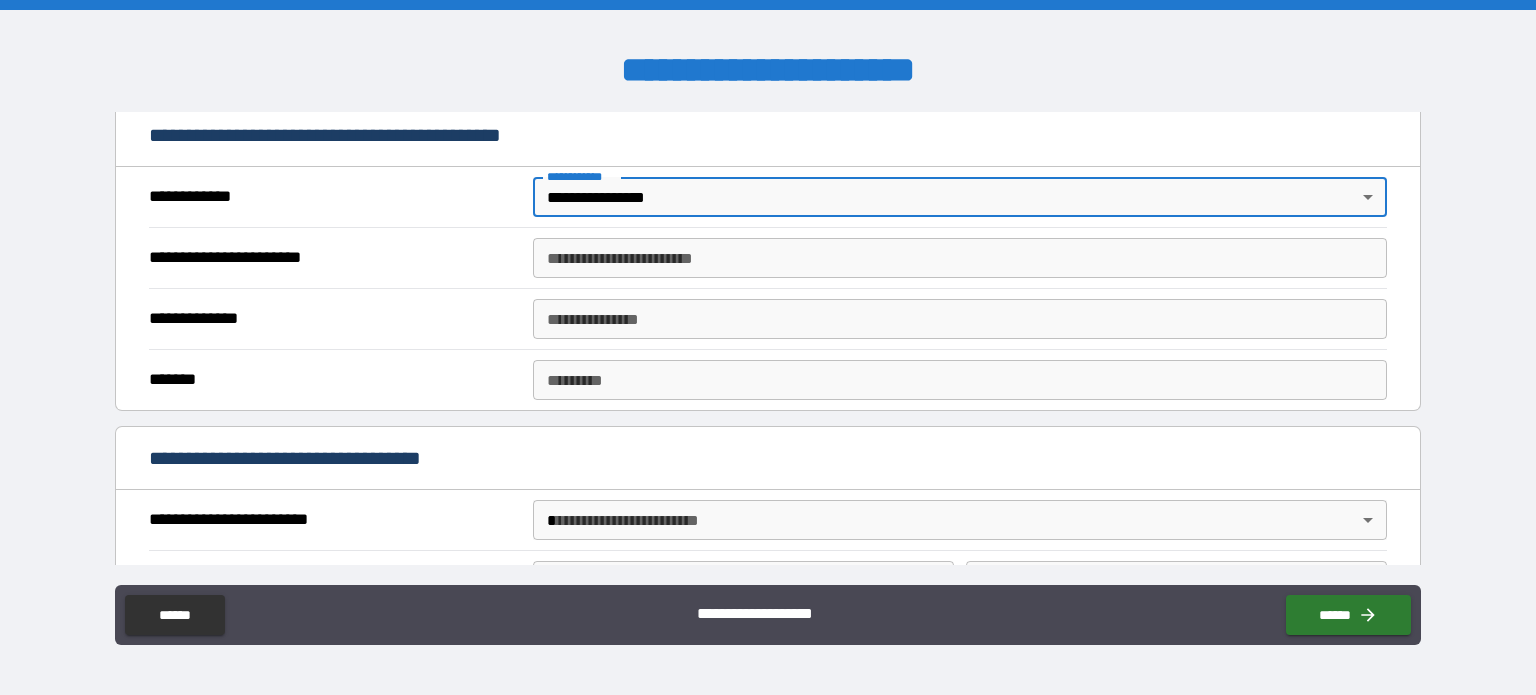 click on "**********" at bounding box center (960, 258) 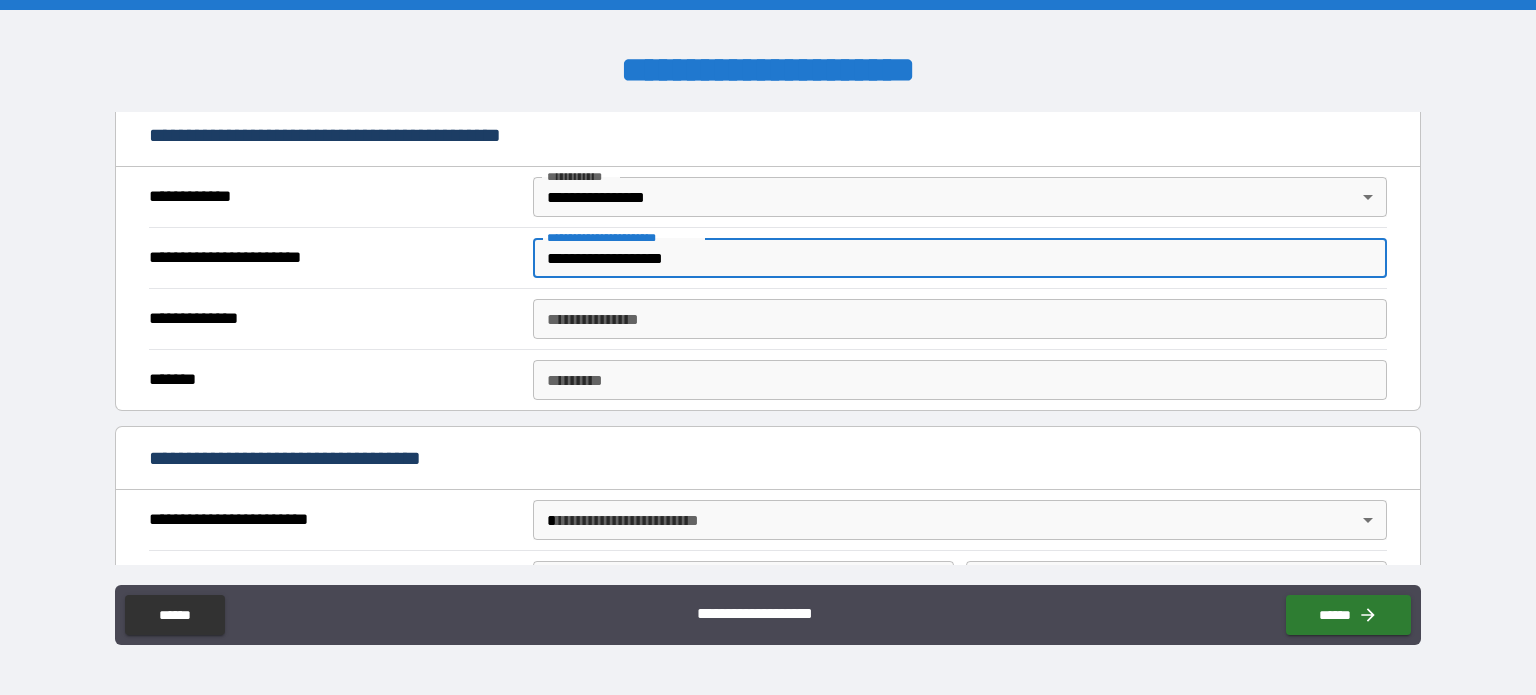 type on "**********" 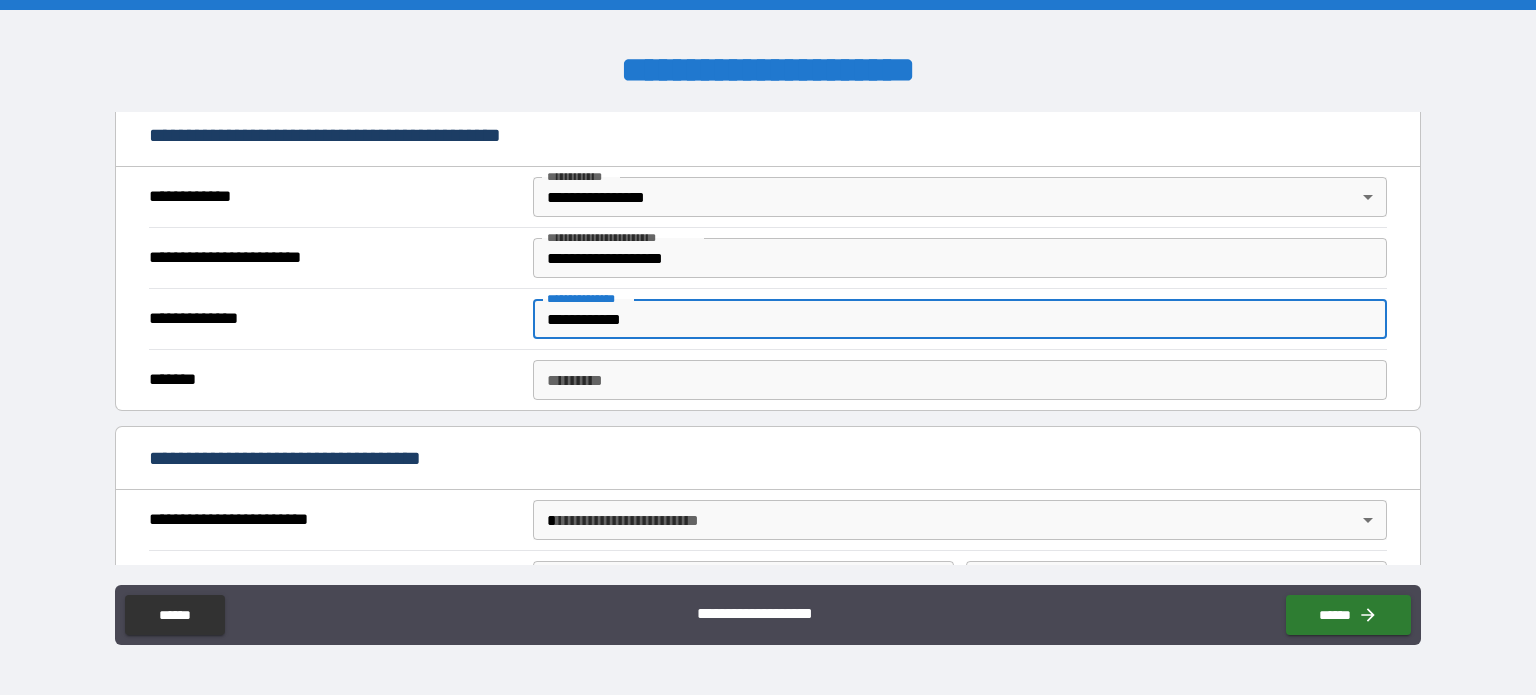 type on "**********" 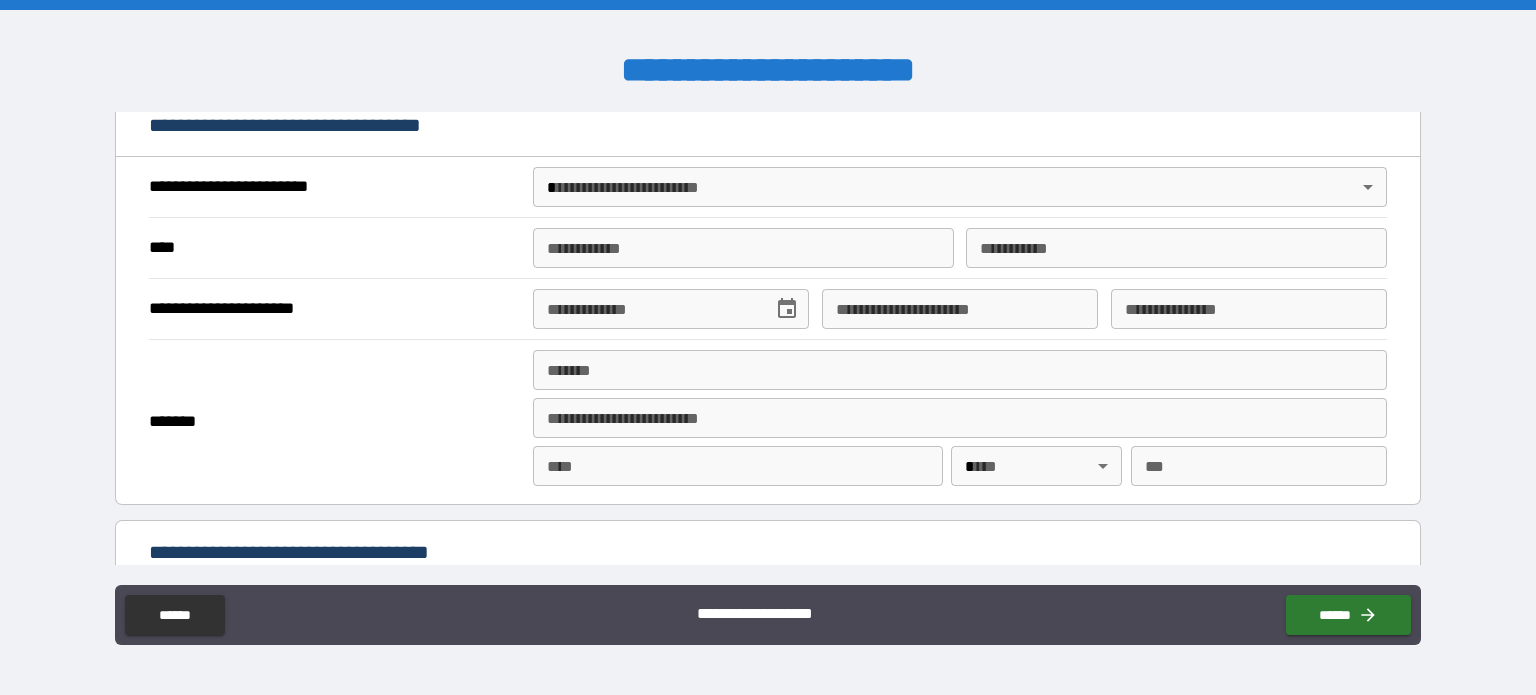 scroll, scrollTop: 700, scrollLeft: 0, axis: vertical 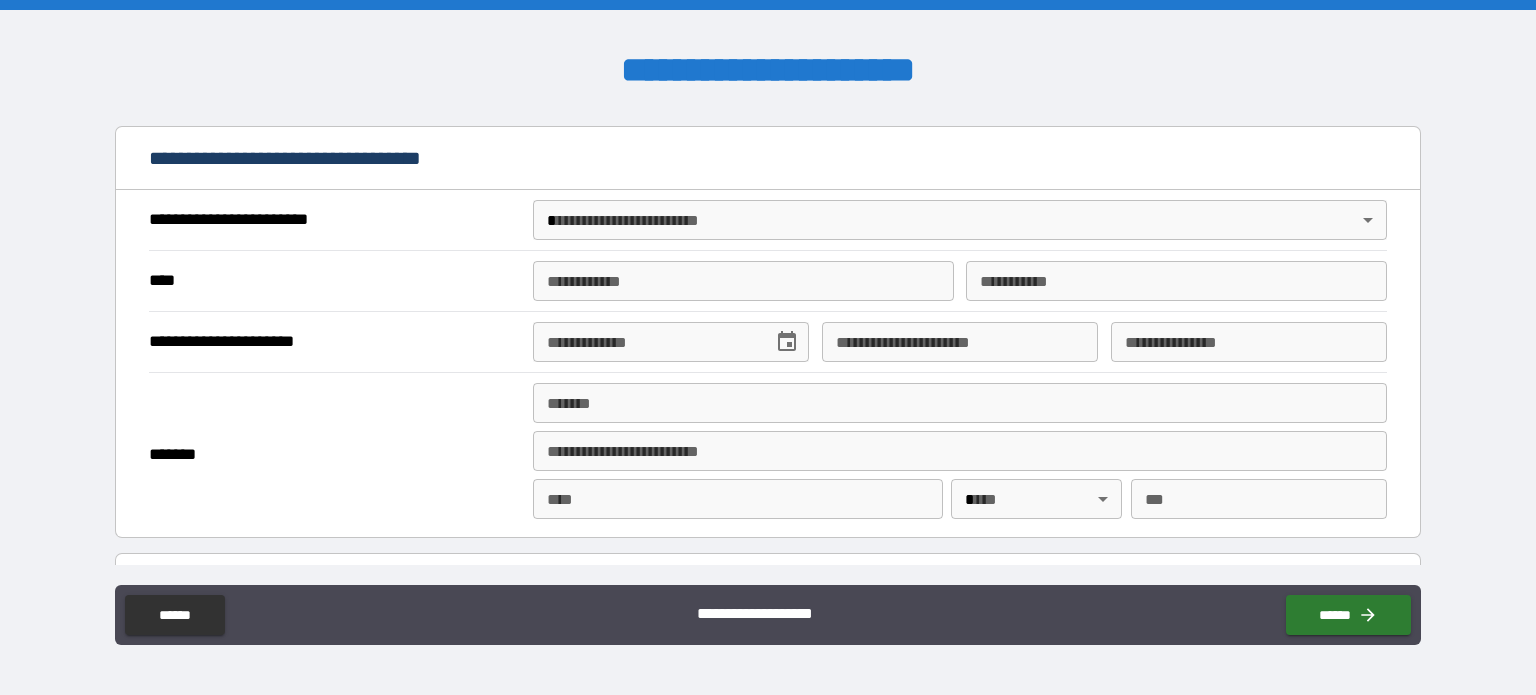 type on "********" 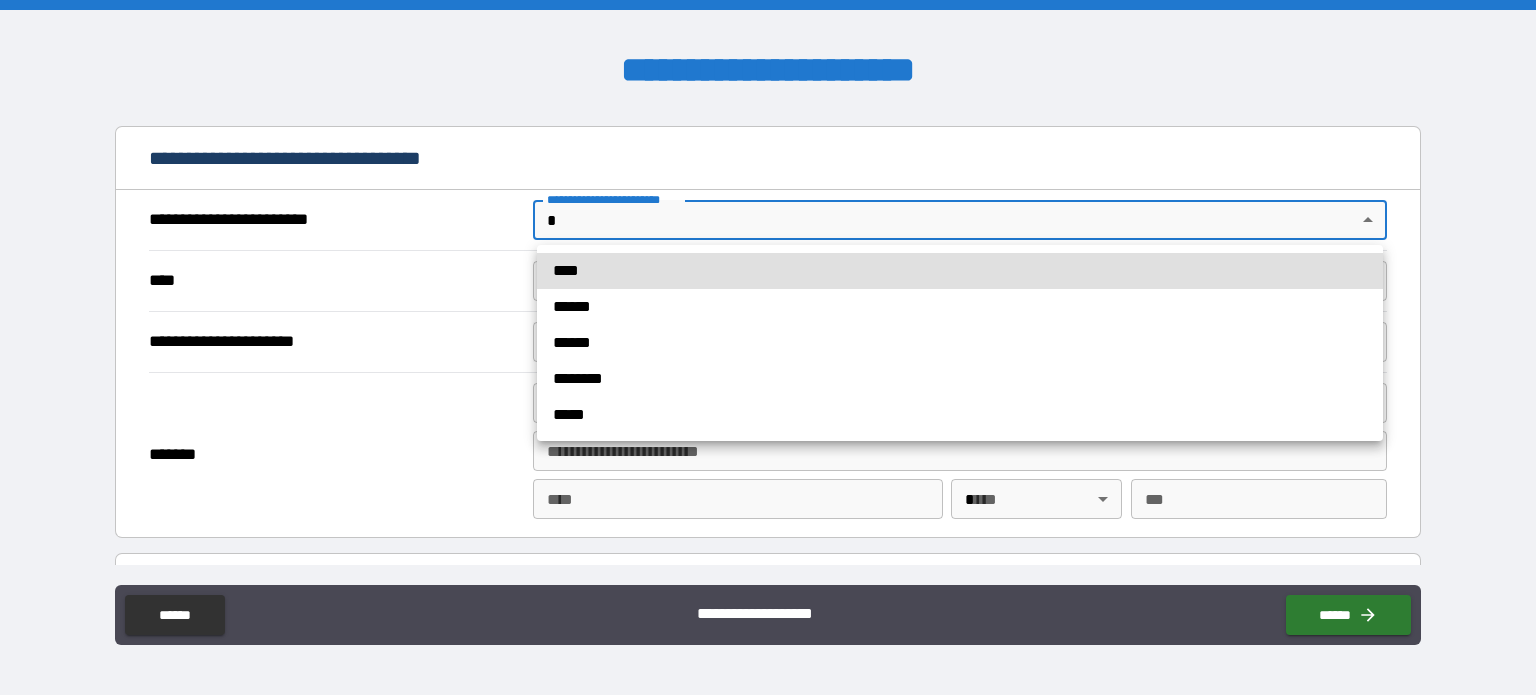 click on "****" at bounding box center (960, 271) 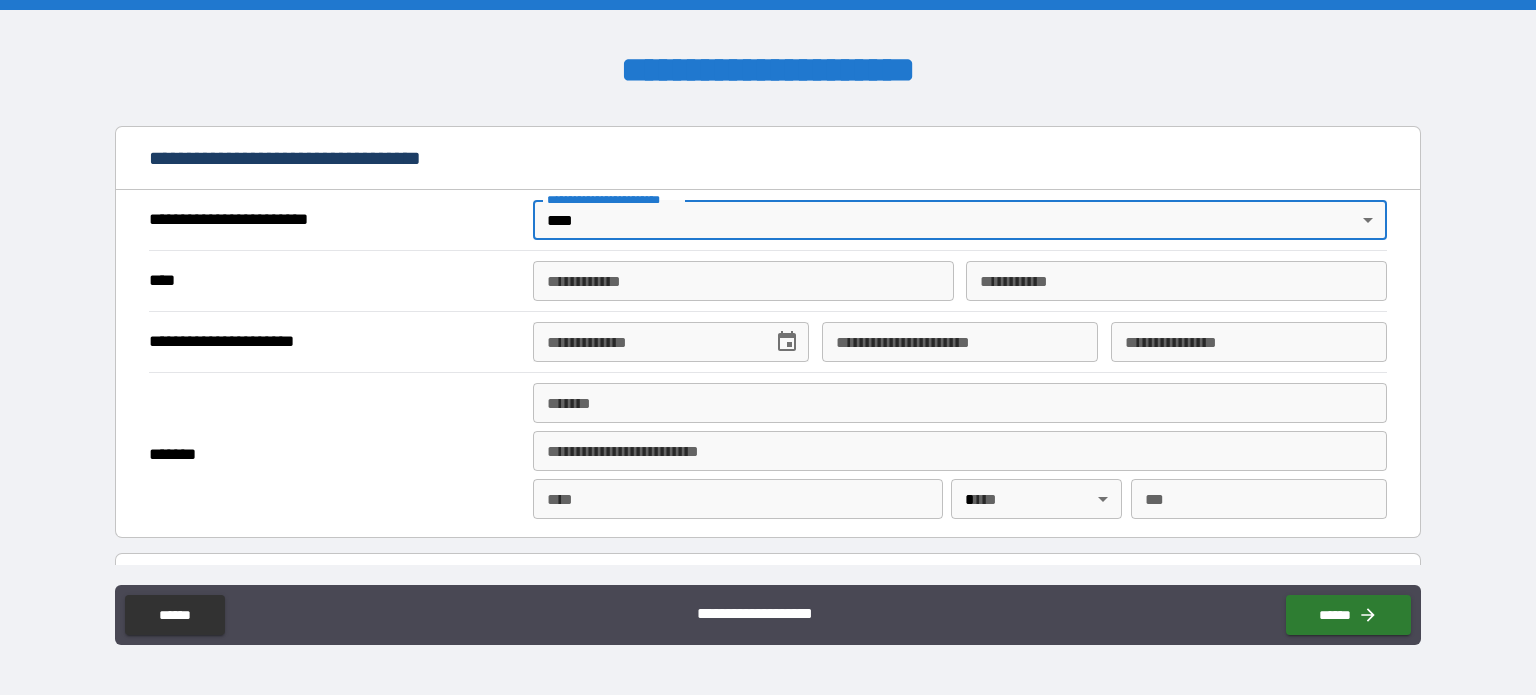 click on "**********" at bounding box center [743, 281] 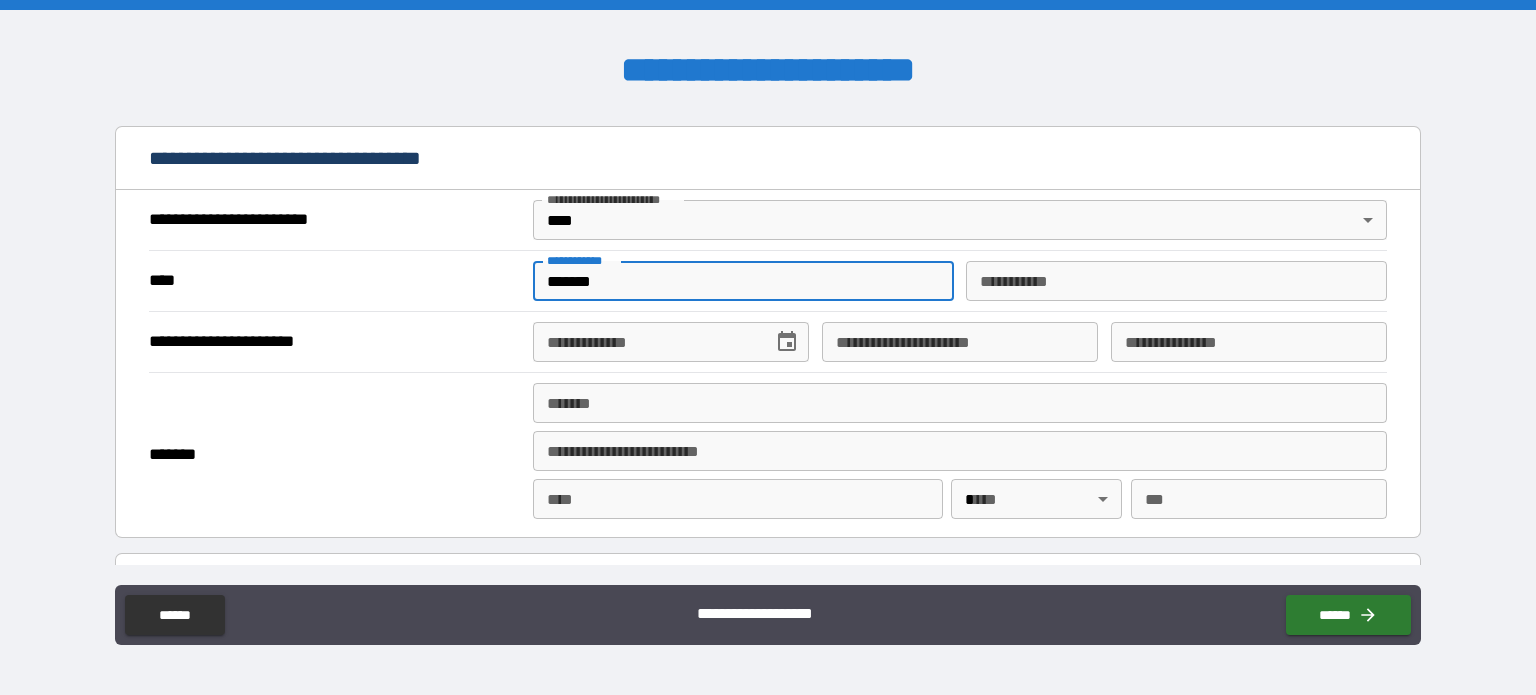 type on "*******" 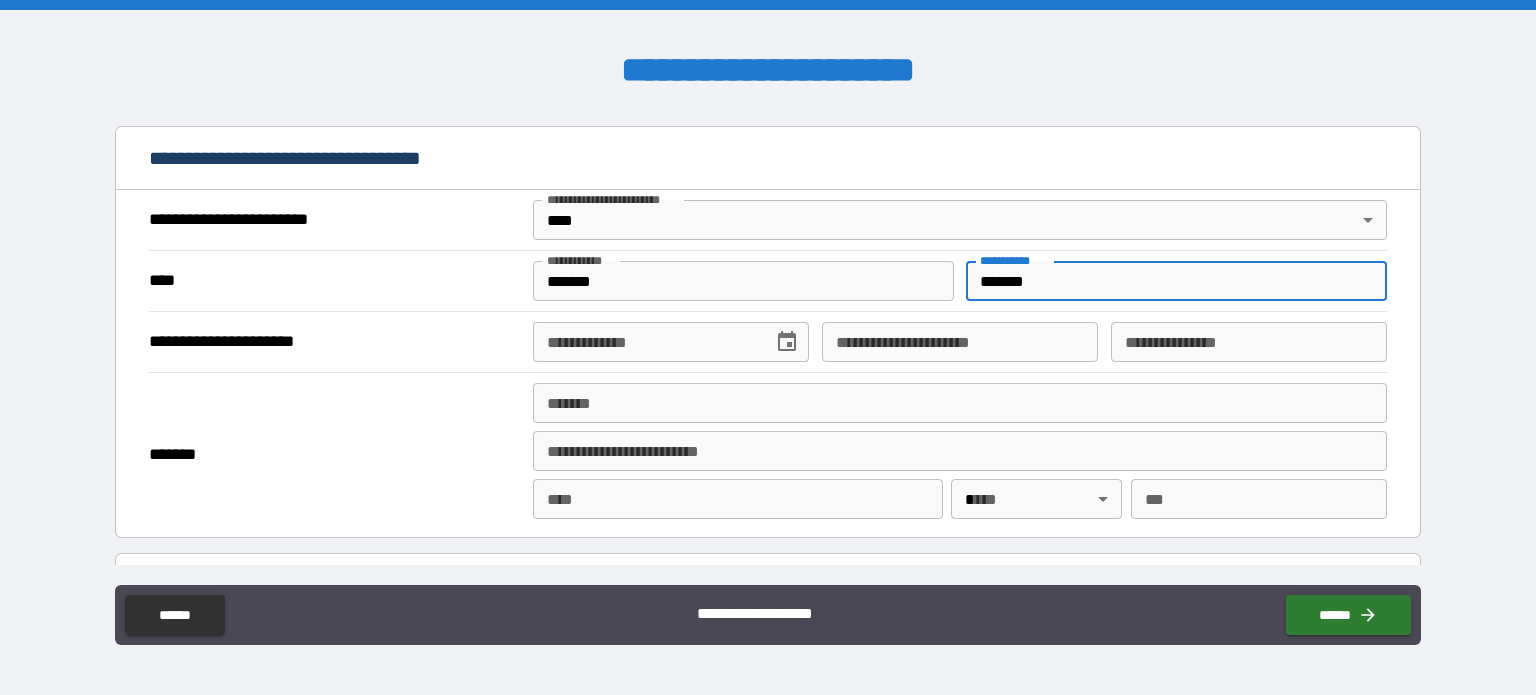 type on "*******" 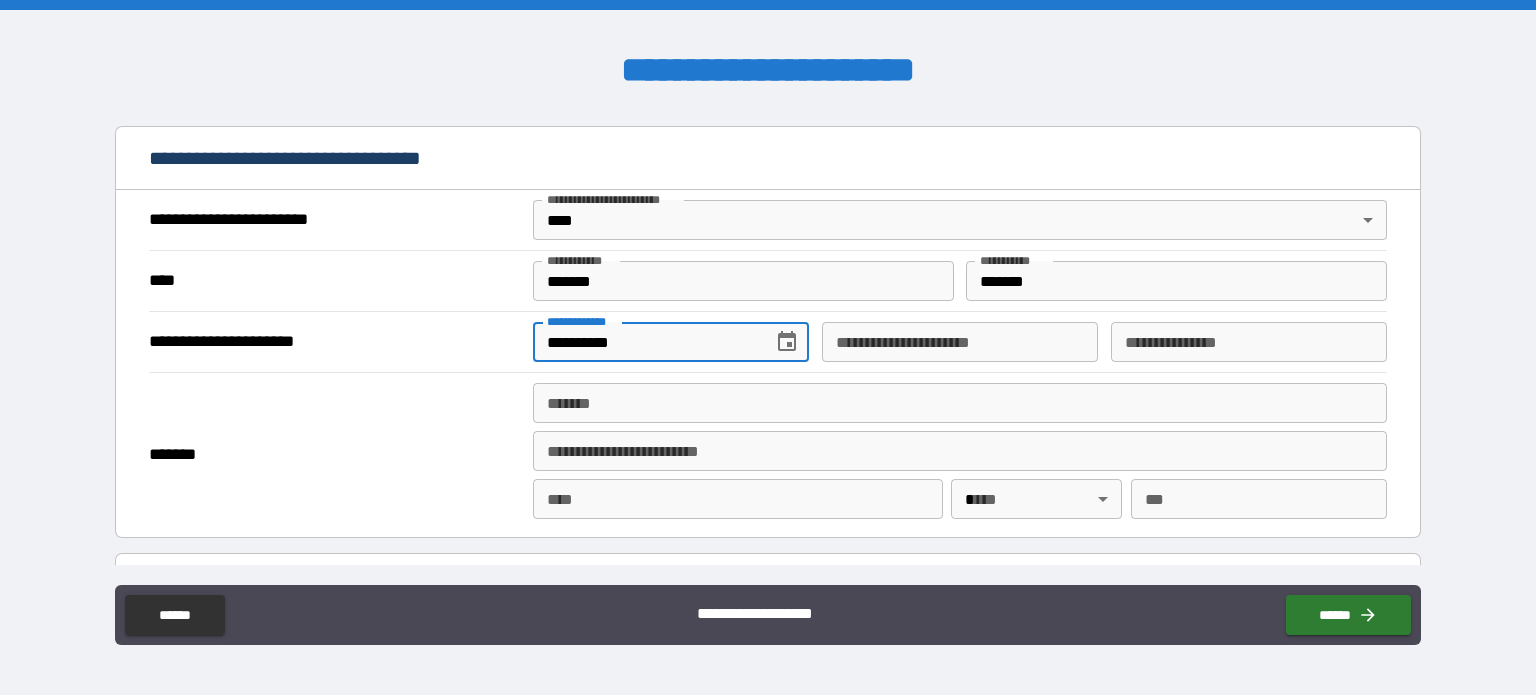 type on "**********" 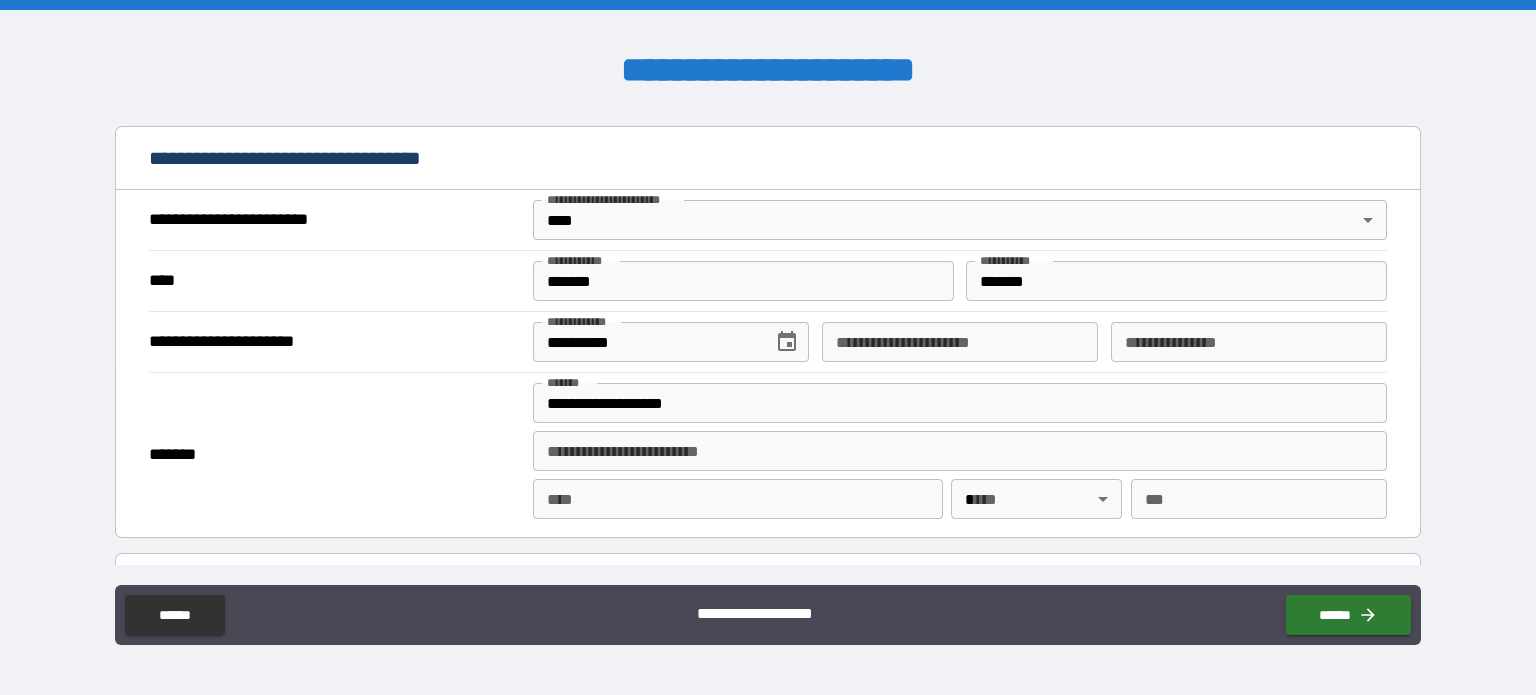 type on "**********" 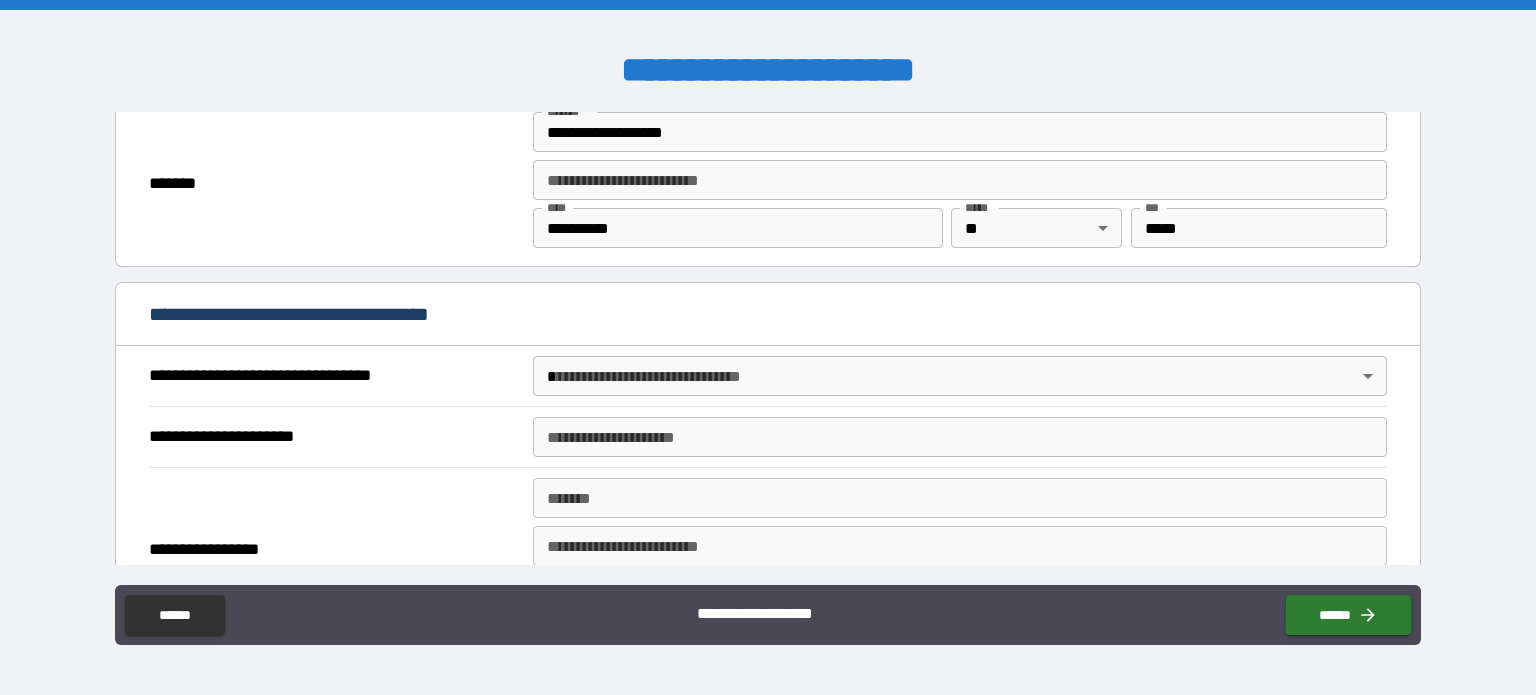 scroll, scrollTop: 1000, scrollLeft: 0, axis: vertical 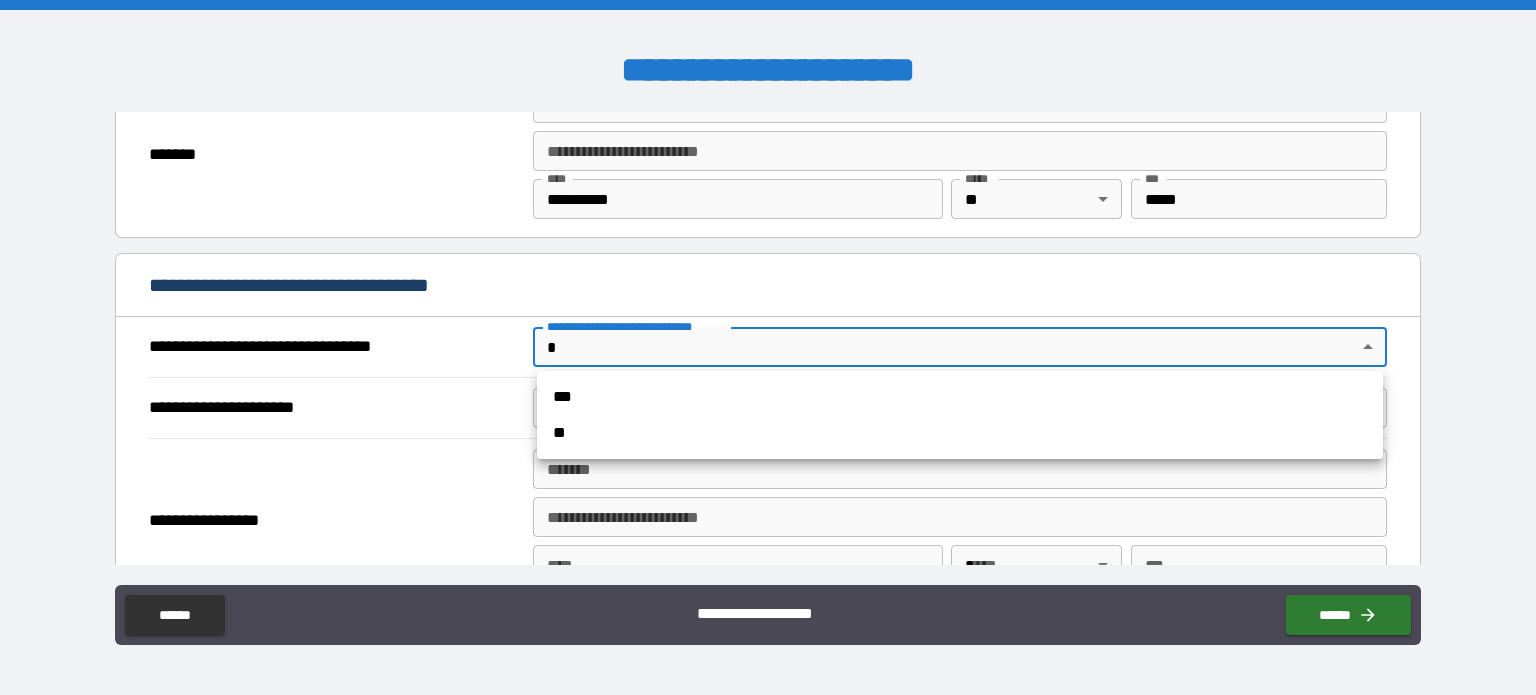 click on "**********" at bounding box center [768, 347] 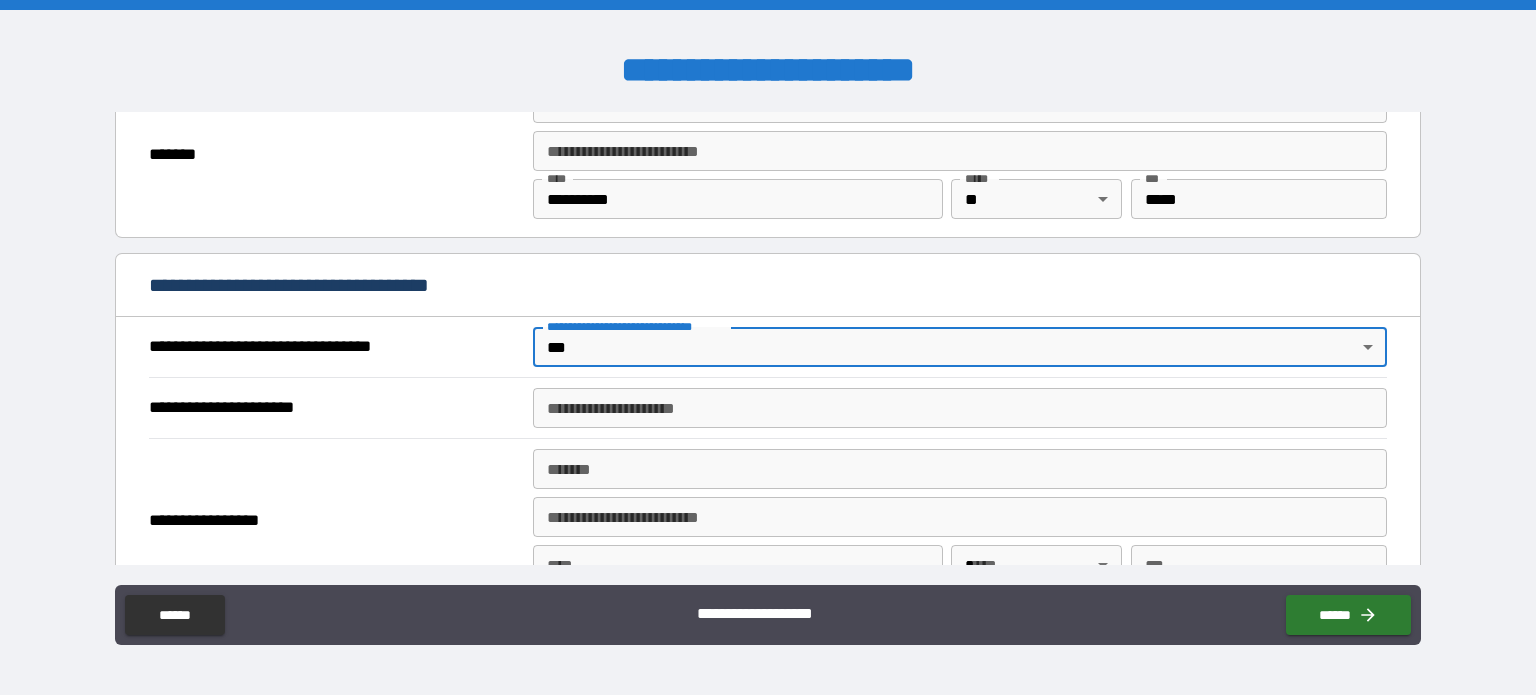click on "**********" at bounding box center [960, 408] 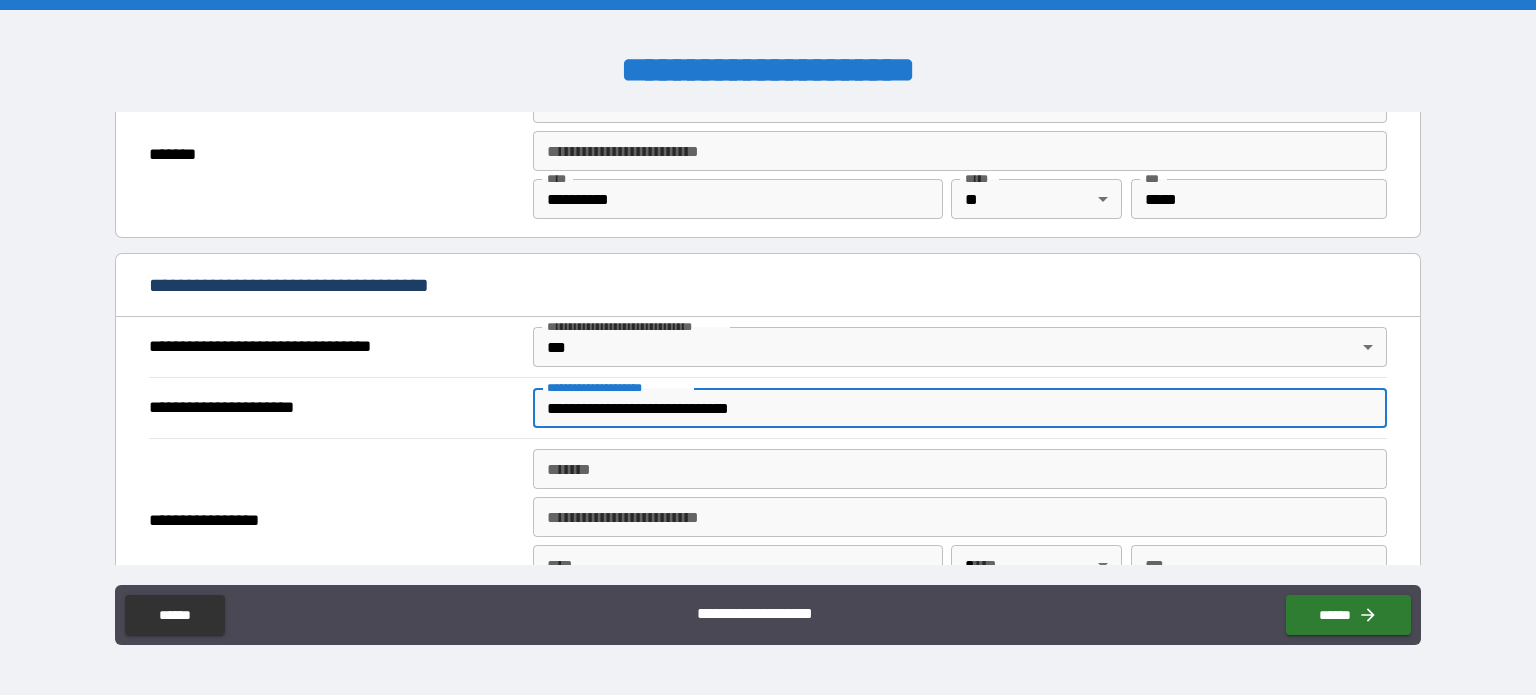 type on "**********" 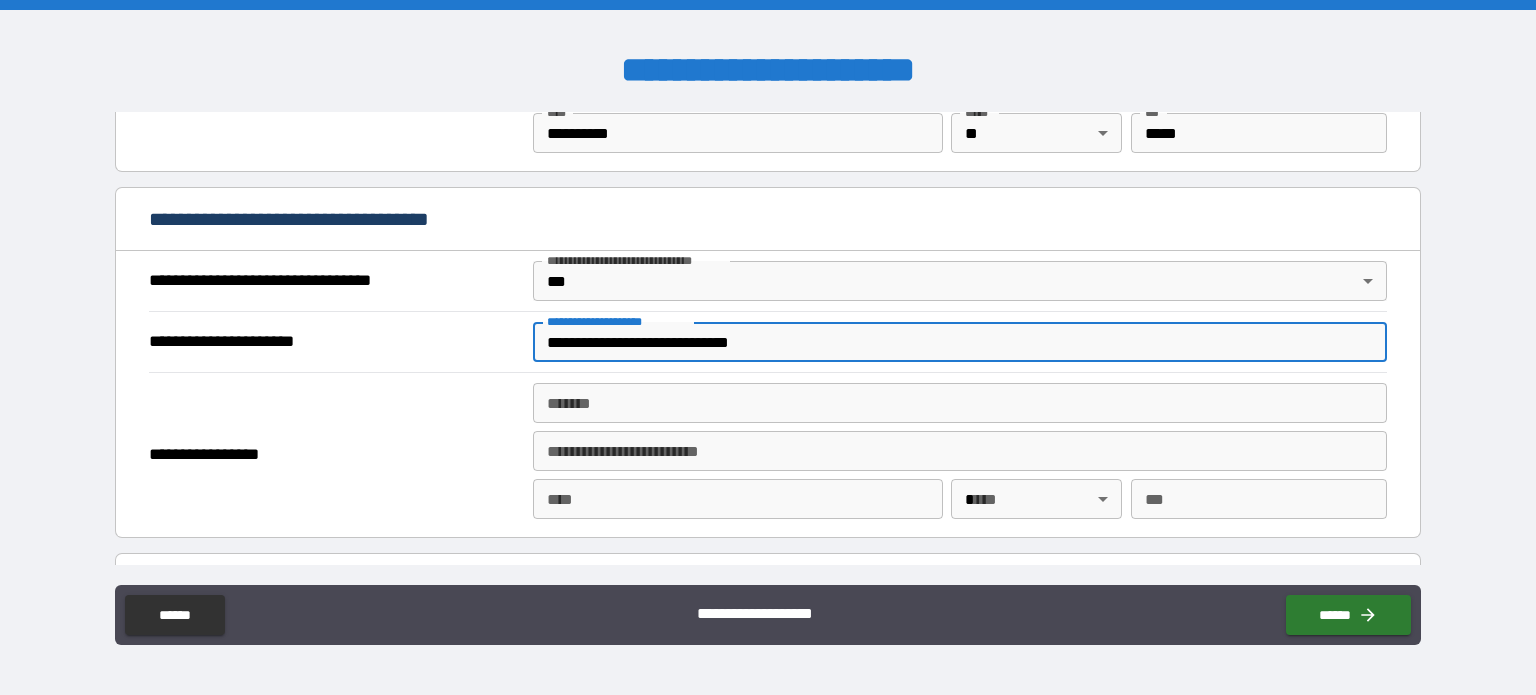 scroll, scrollTop: 1100, scrollLeft: 0, axis: vertical 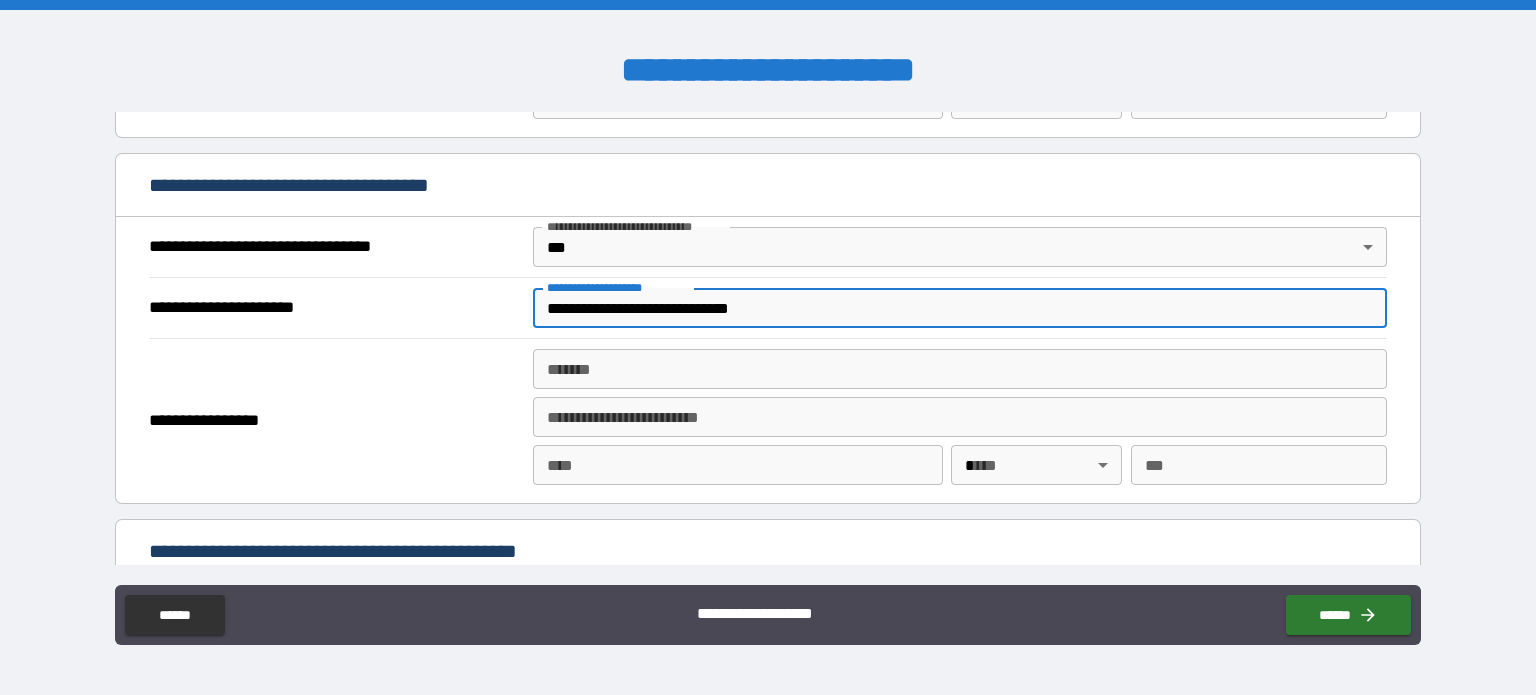 click on "*******" at bounding box center (960, 369) 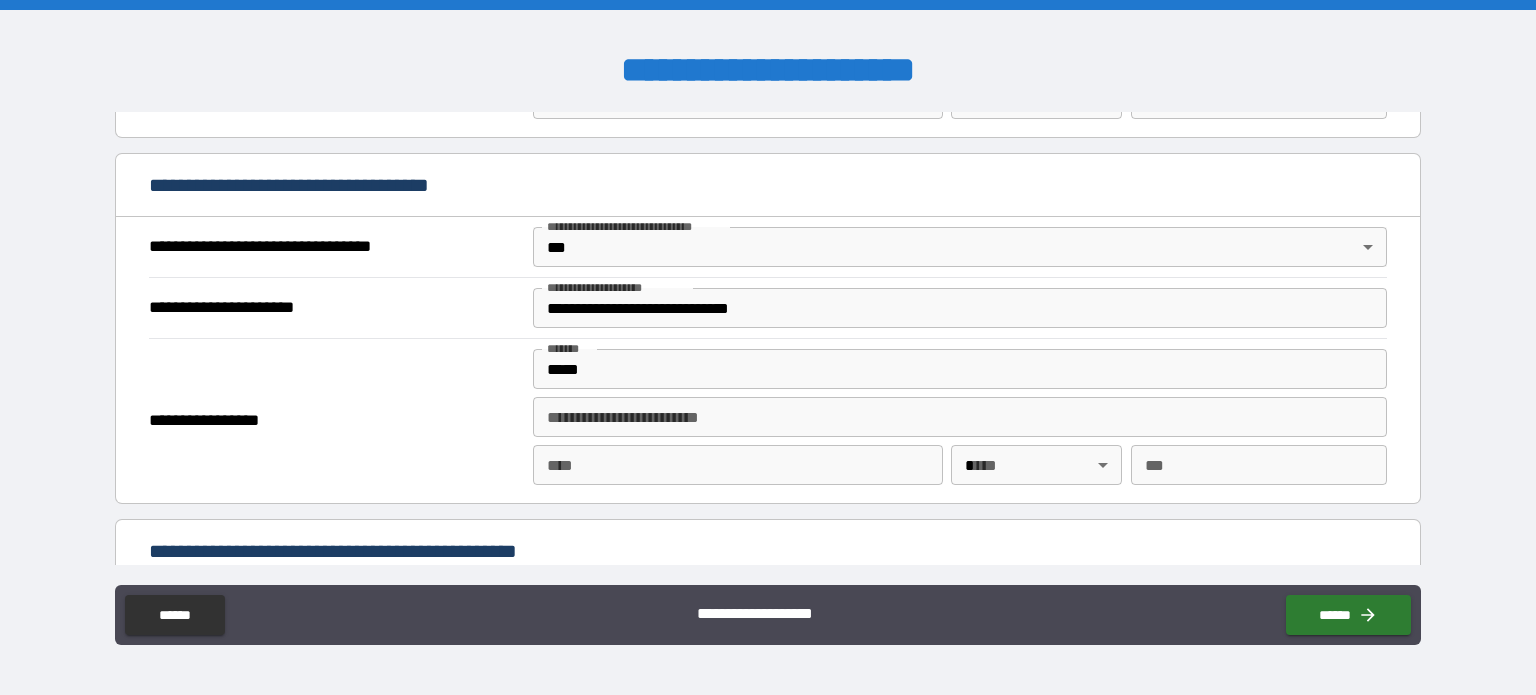 type on "**********" 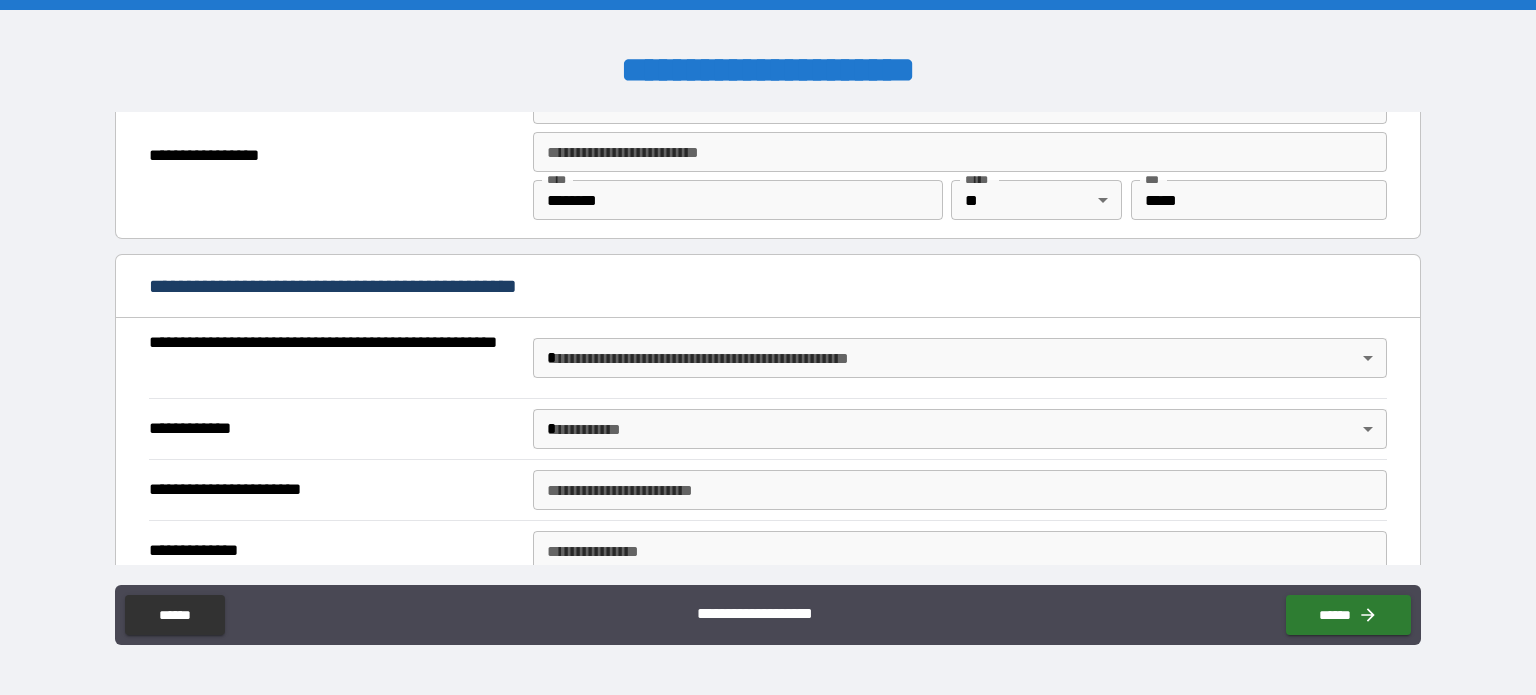 scroll, scrollTop: 1400, scrollLeft: 0, axis: vertical 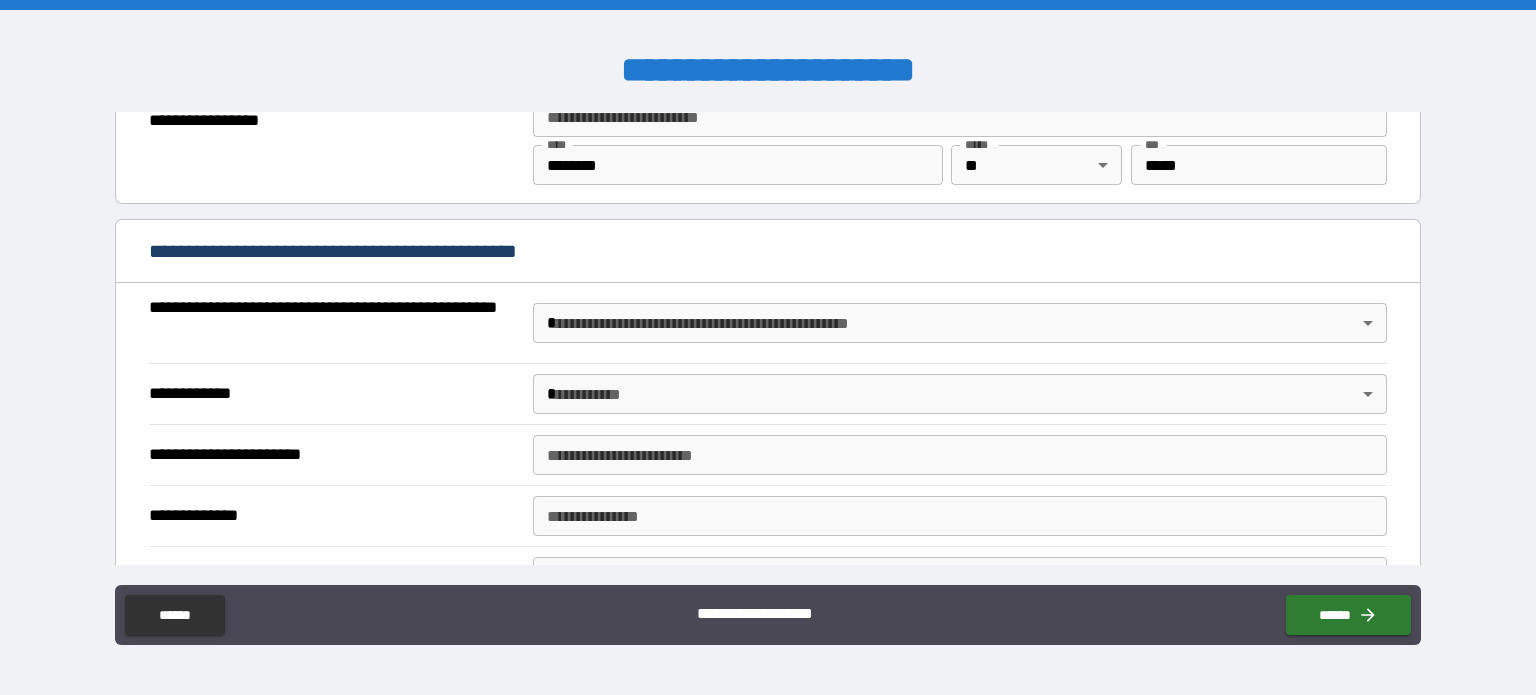 click on "**********" at bounding box center [768, 347] 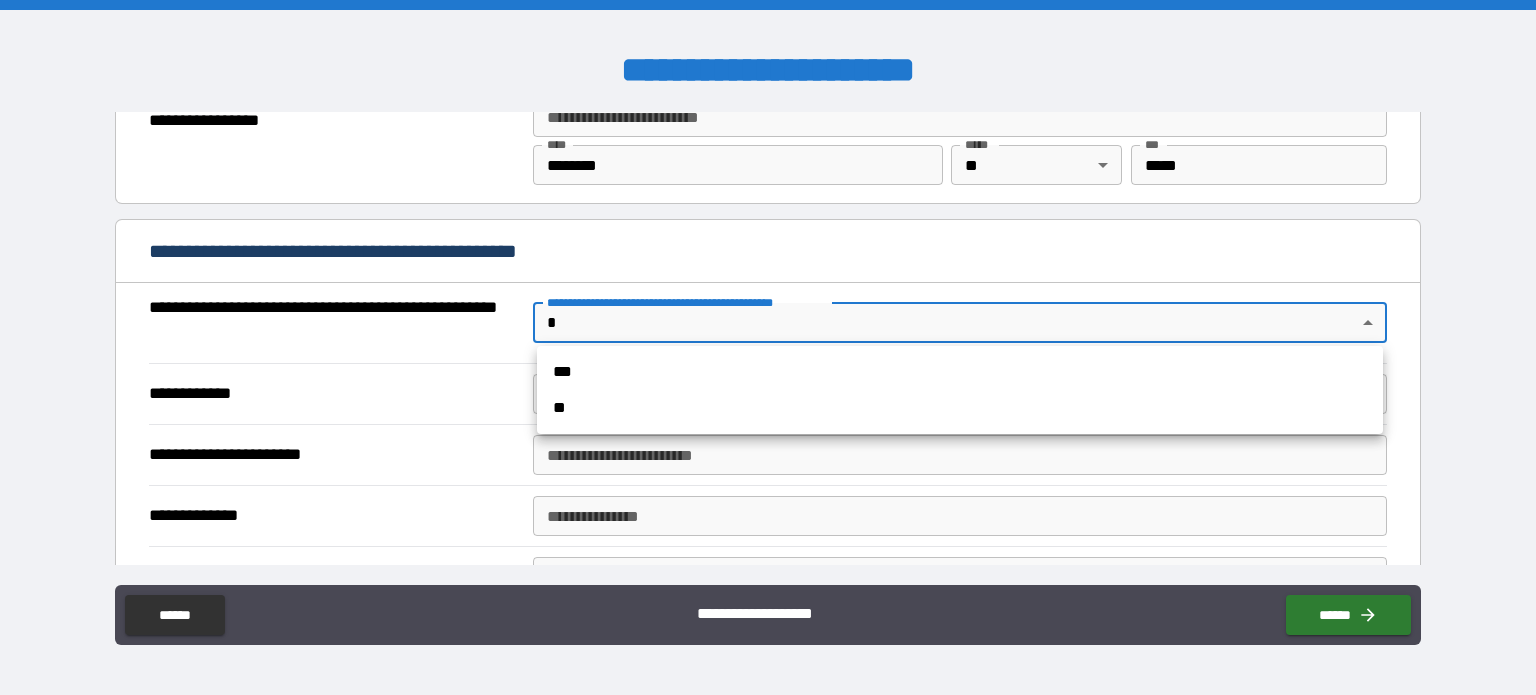 click on "**" at bounding box center (960, 408) 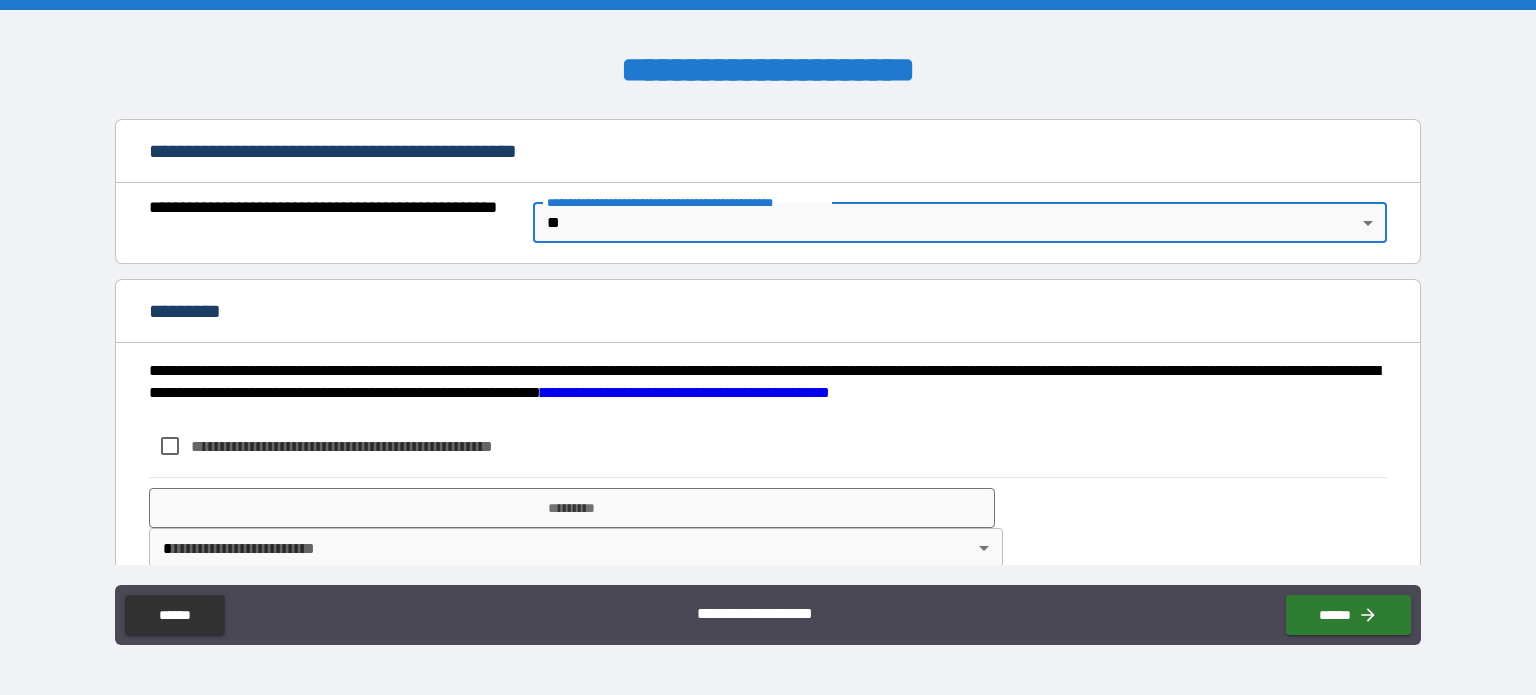 scroll, scrollTop: 1528, scrollLeft: 0, axis: vertical 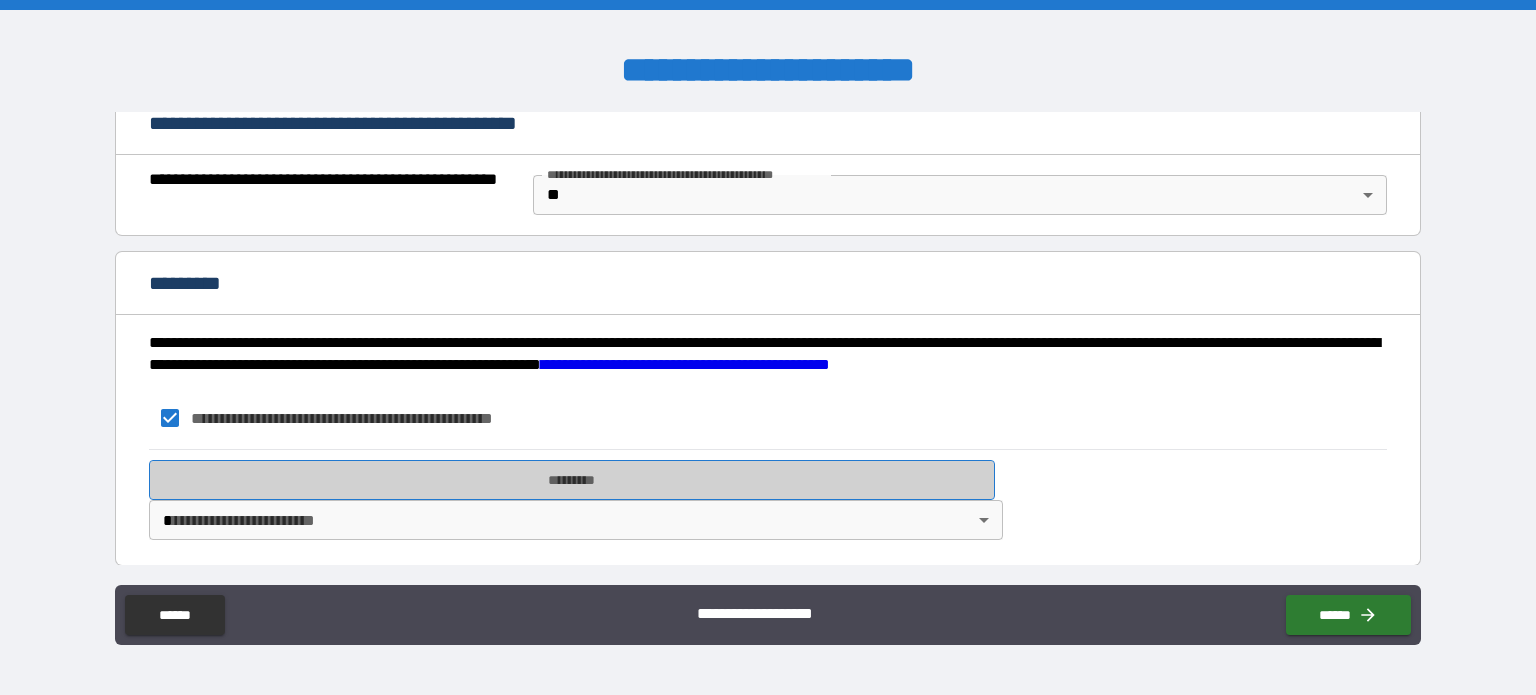 click on "*********" at bounding box center (572, 480) 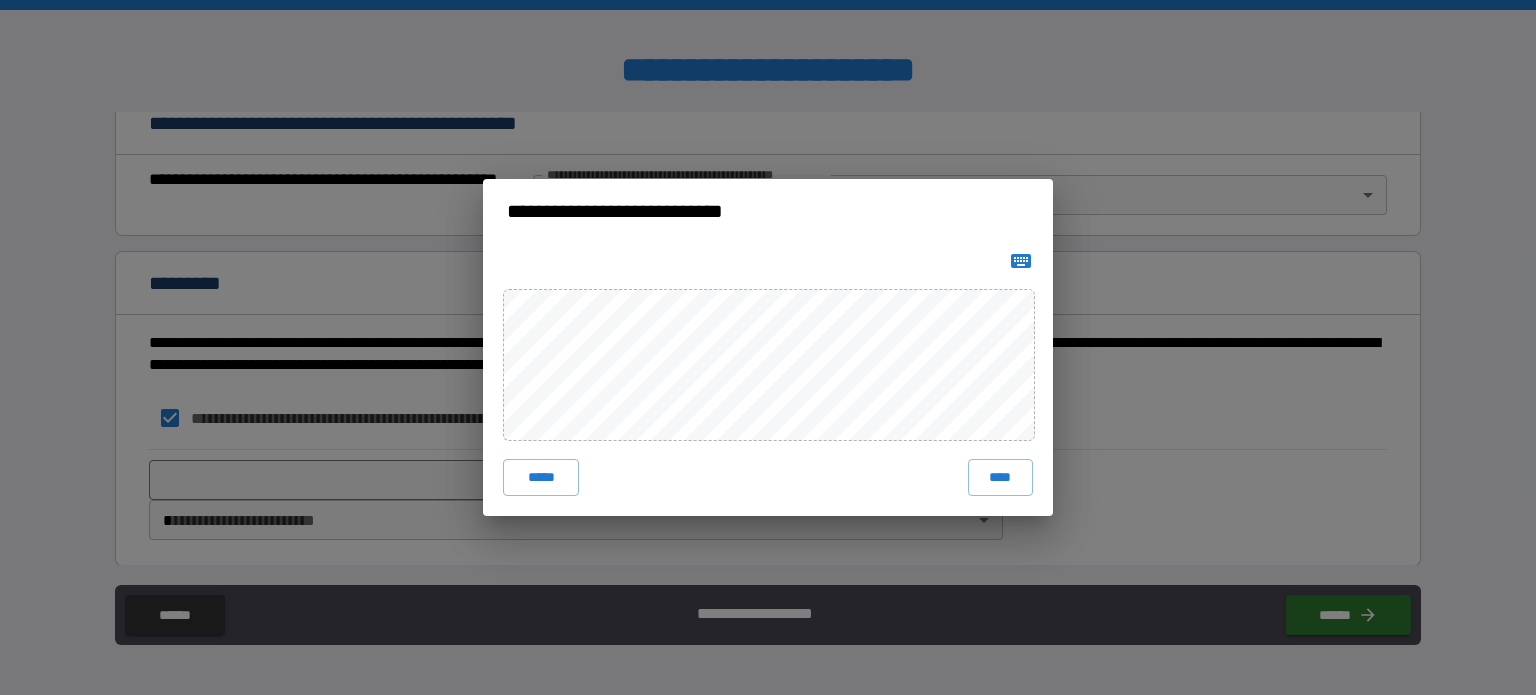 click on "**********" at bounding box center [768, 347] 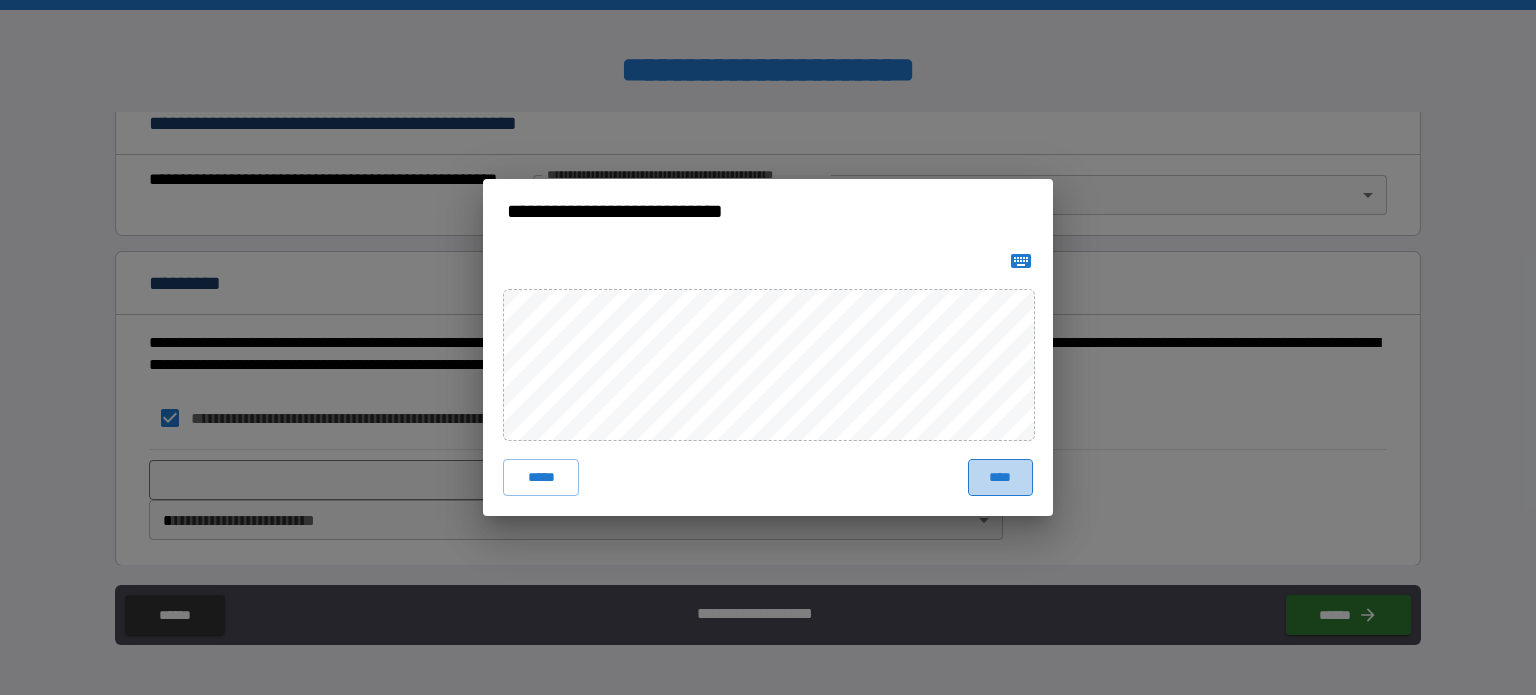 click on "****" at bounding box center [1000, 477] 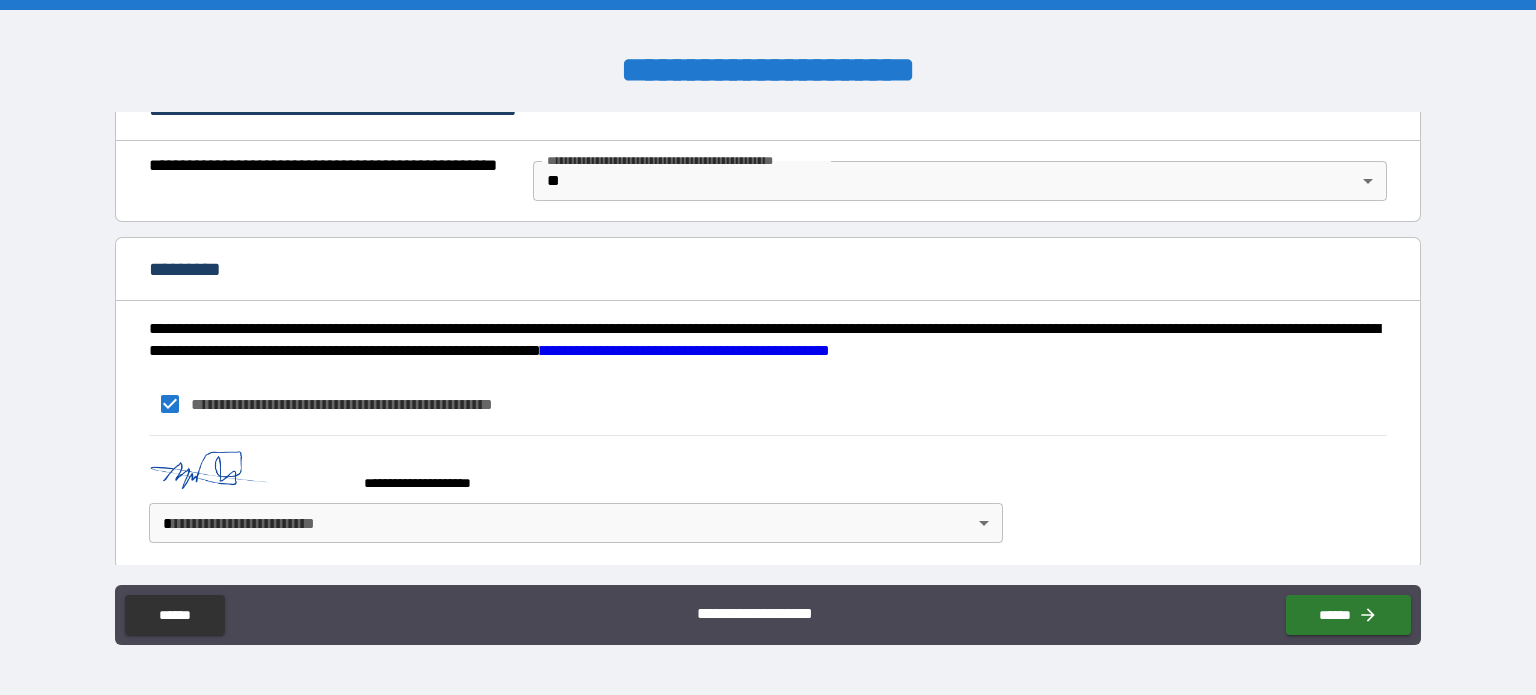scroll, scrollTop: 1545, scrollLeft: 0, axis: vertical 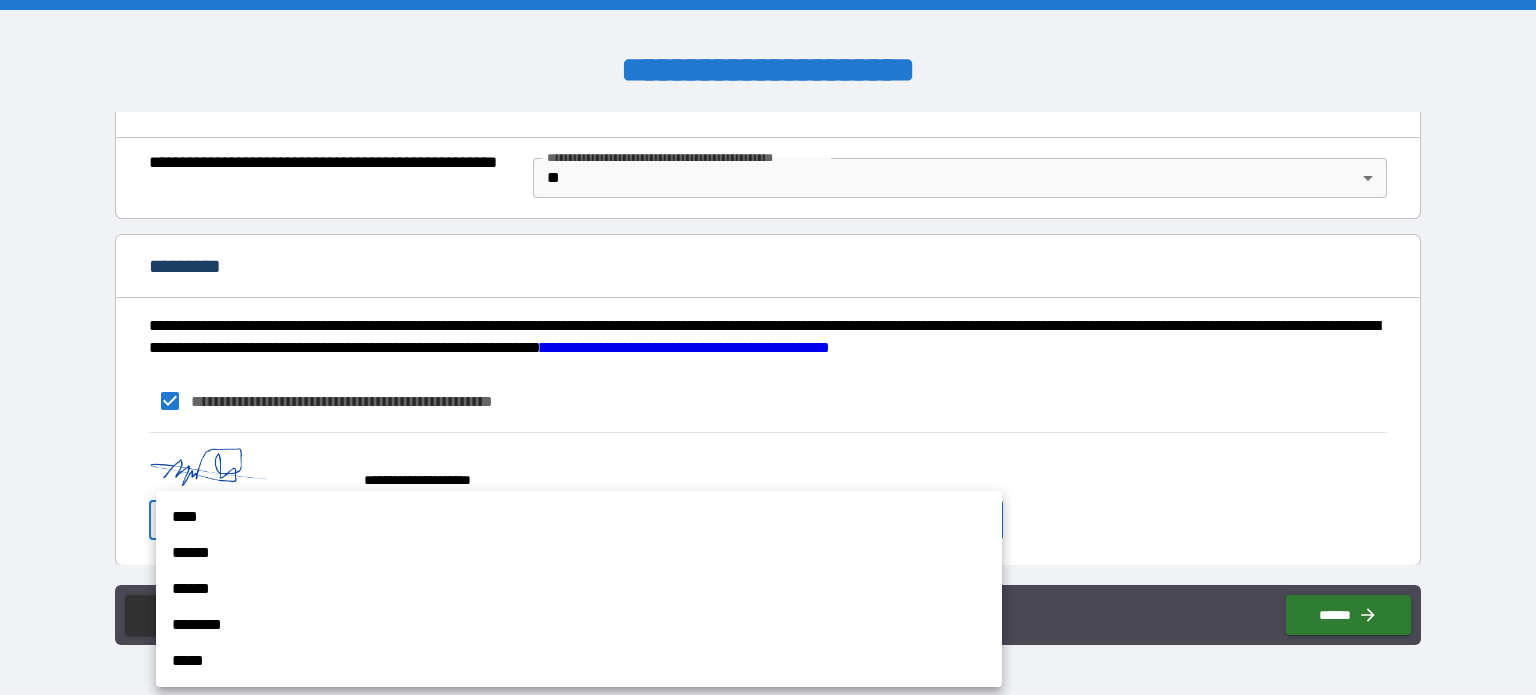 click on "**********" at bounding box center (768, 347) 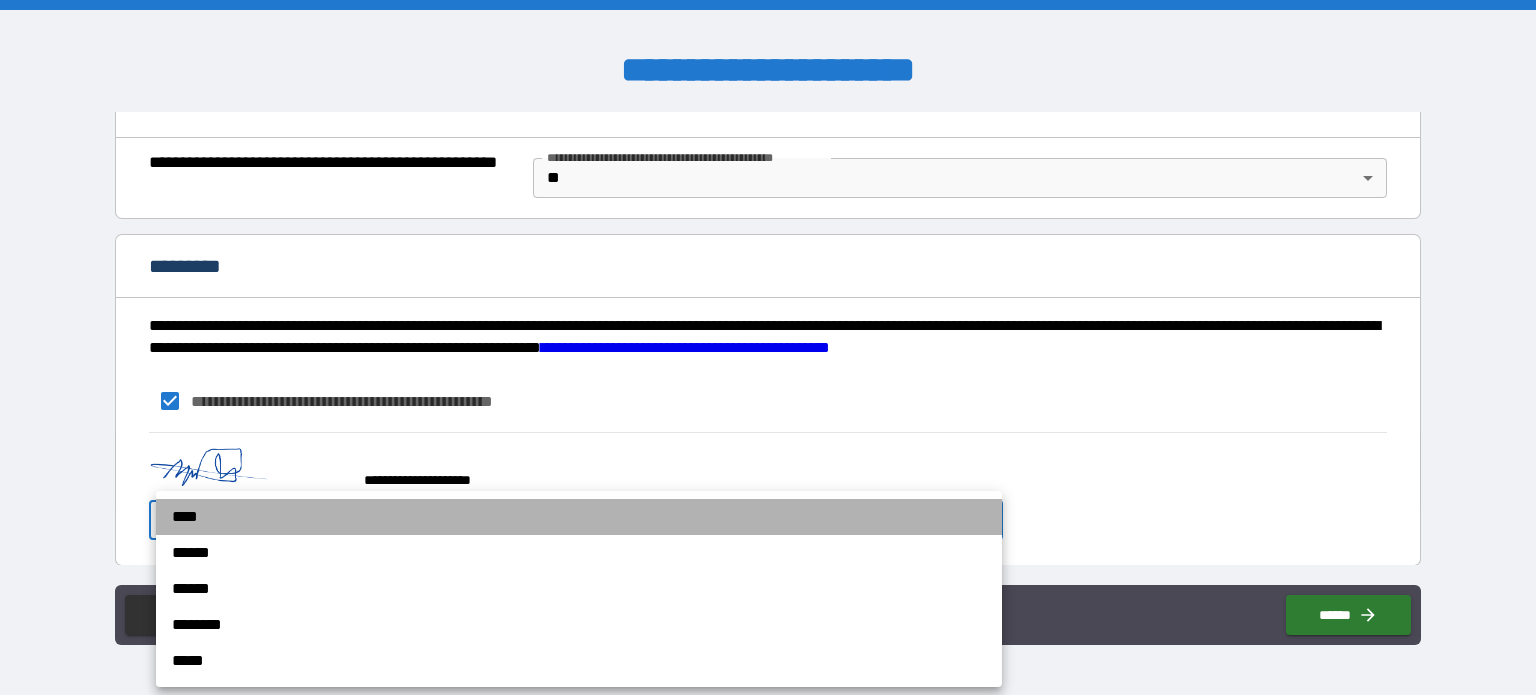 click on "****" at bounding box center [579, 517] 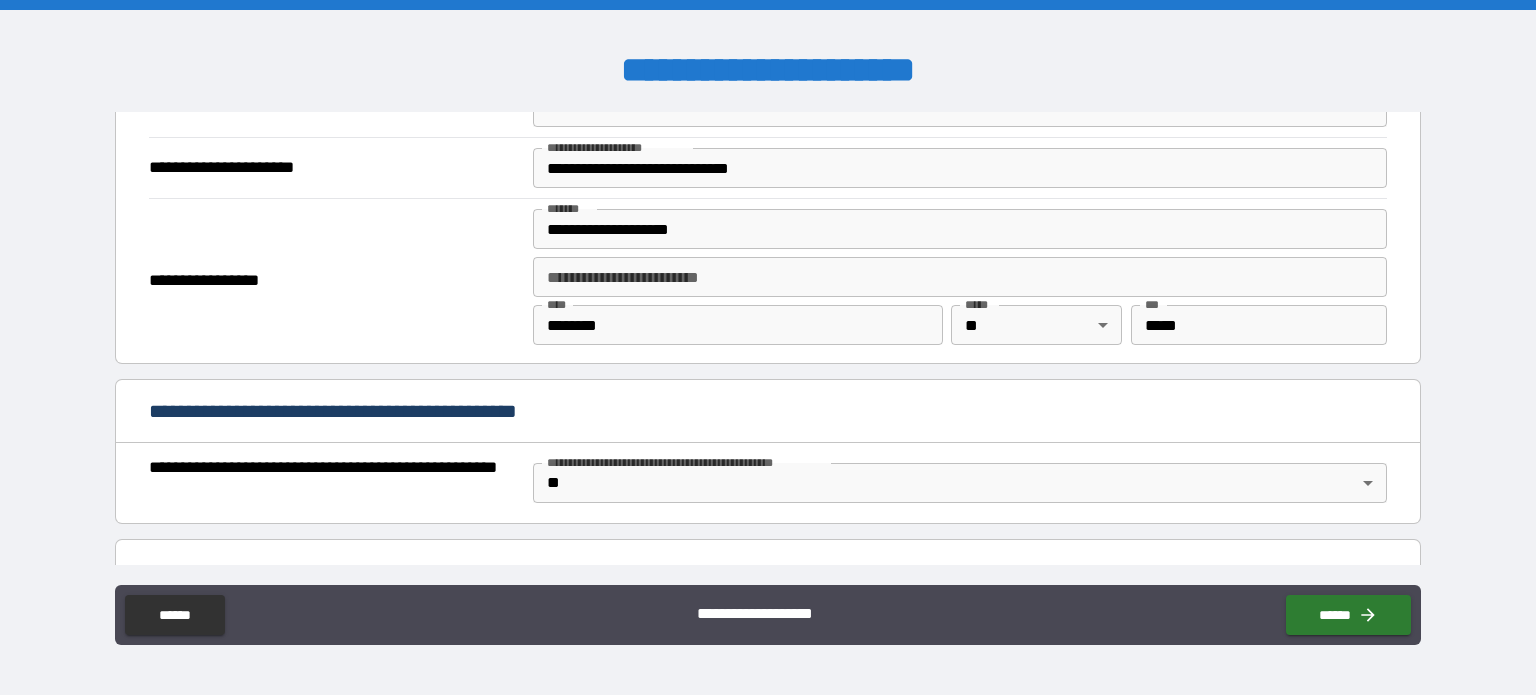 scroll, scrollTop: 1545, scrollLeft: 0, axis: vertical 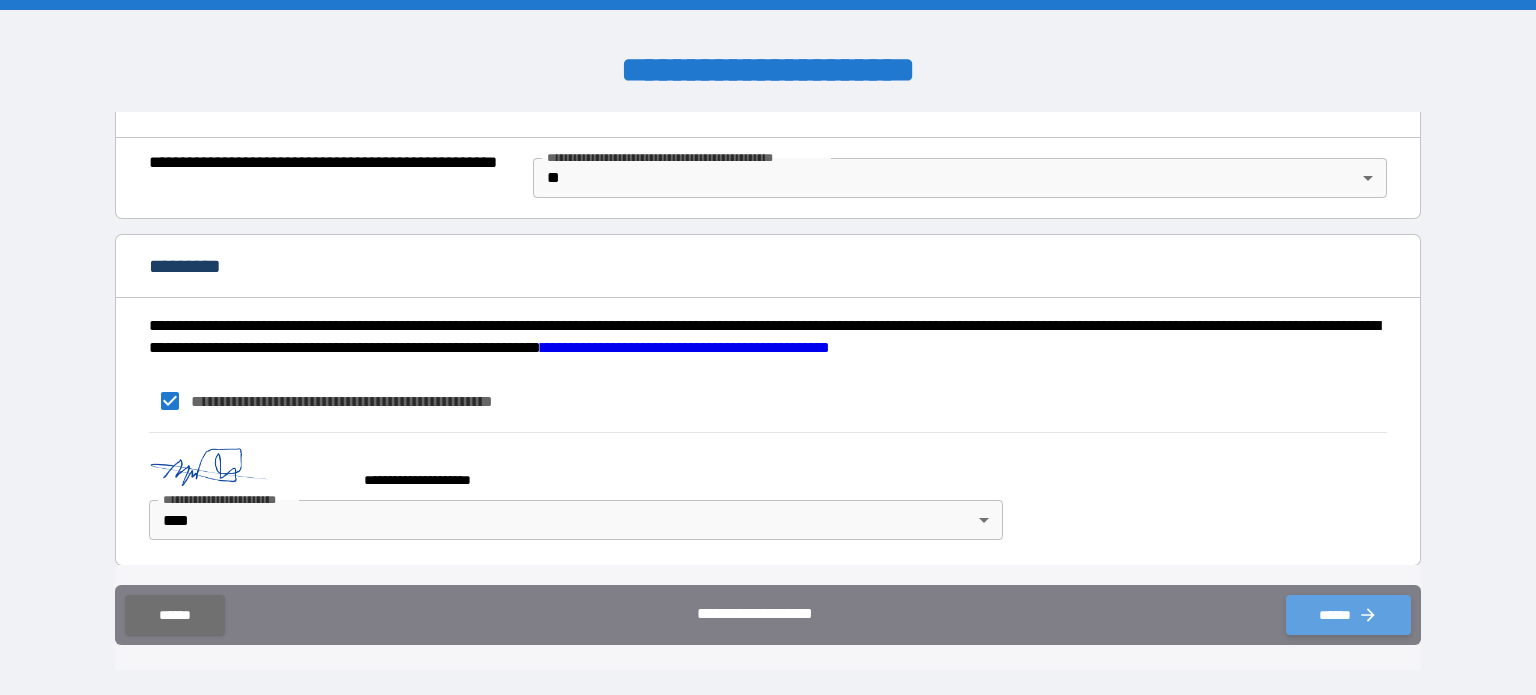 click on "******" at bounding box center (1348, 615) 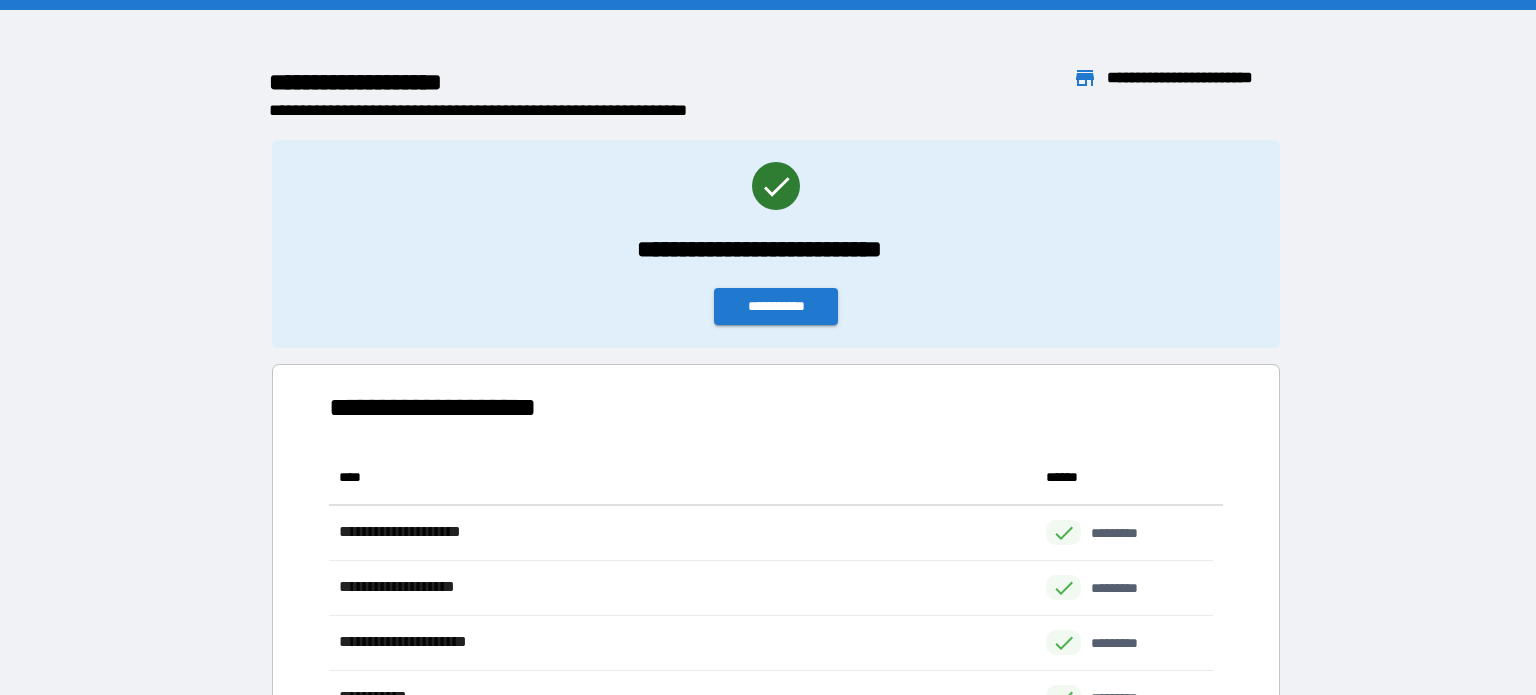 scroll, scrollTop: 16, scrollLeft: 16, axis: both 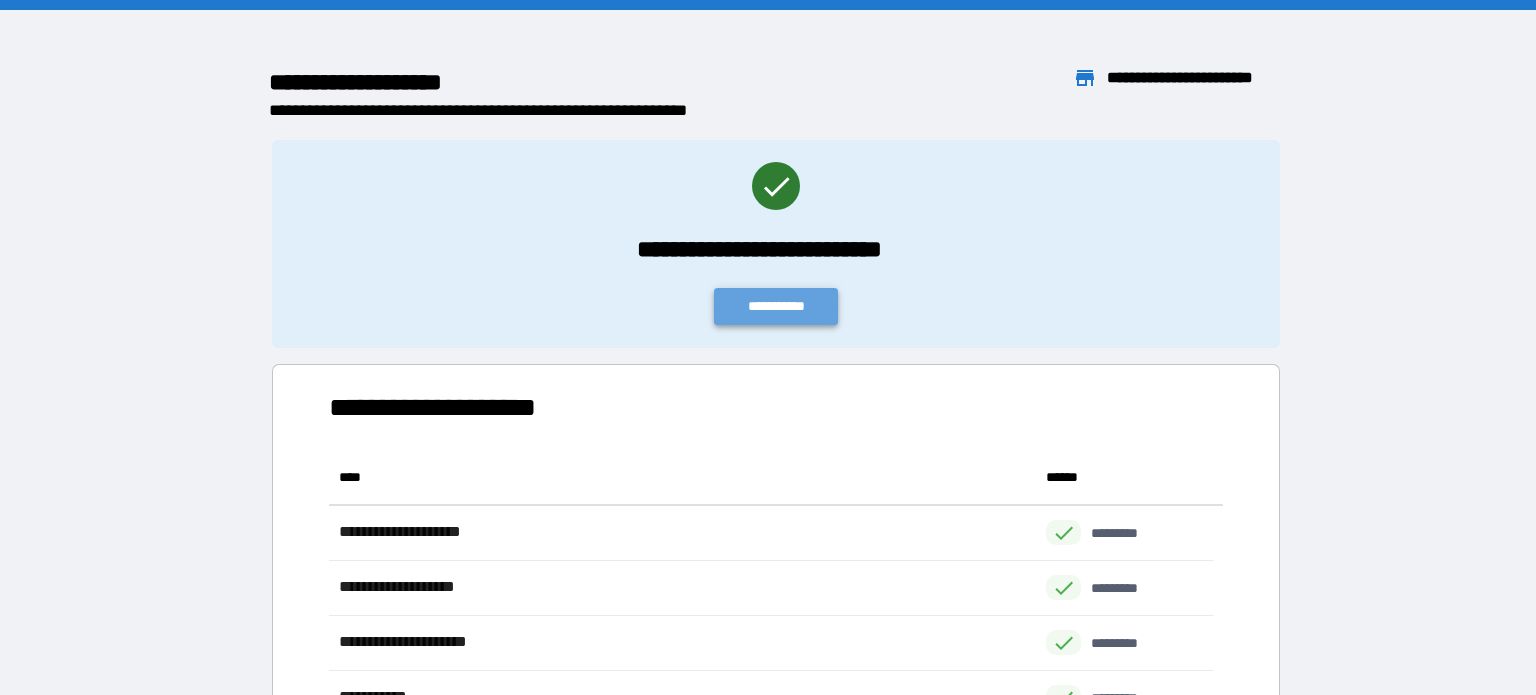 click on "**********" at bounding box center [776, 306] 